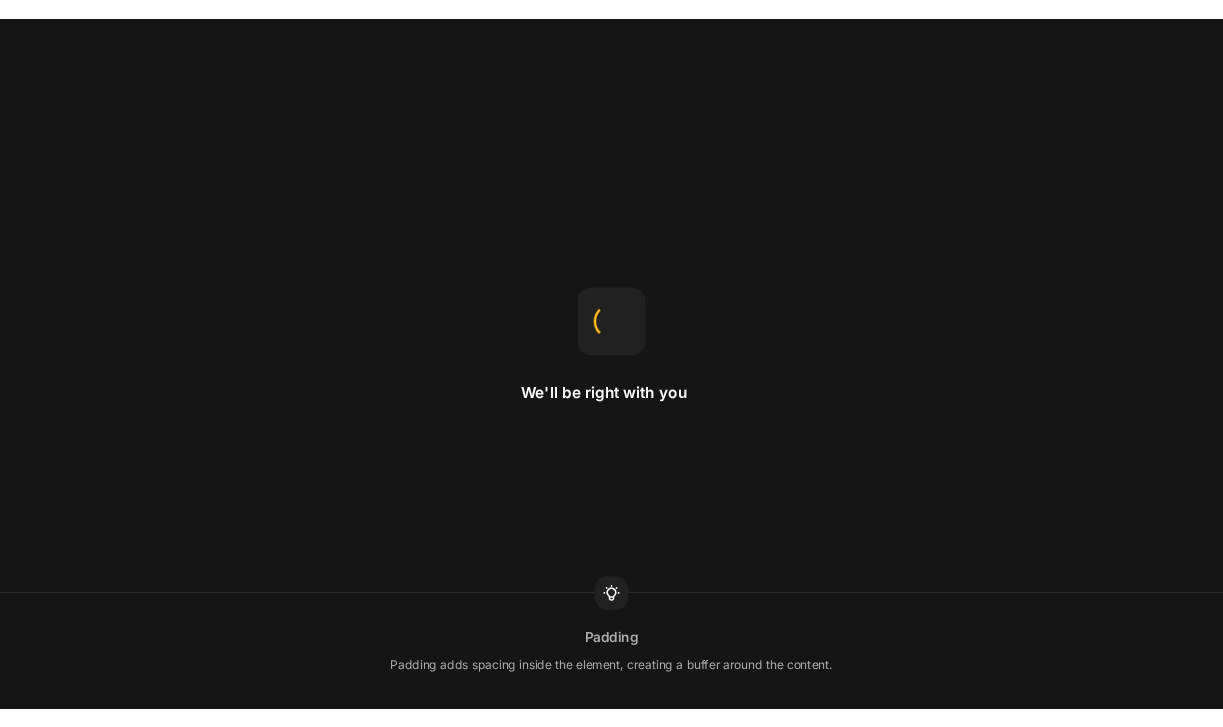 scroll, scrollTop: 0, scrollLeft: 0, axis: both 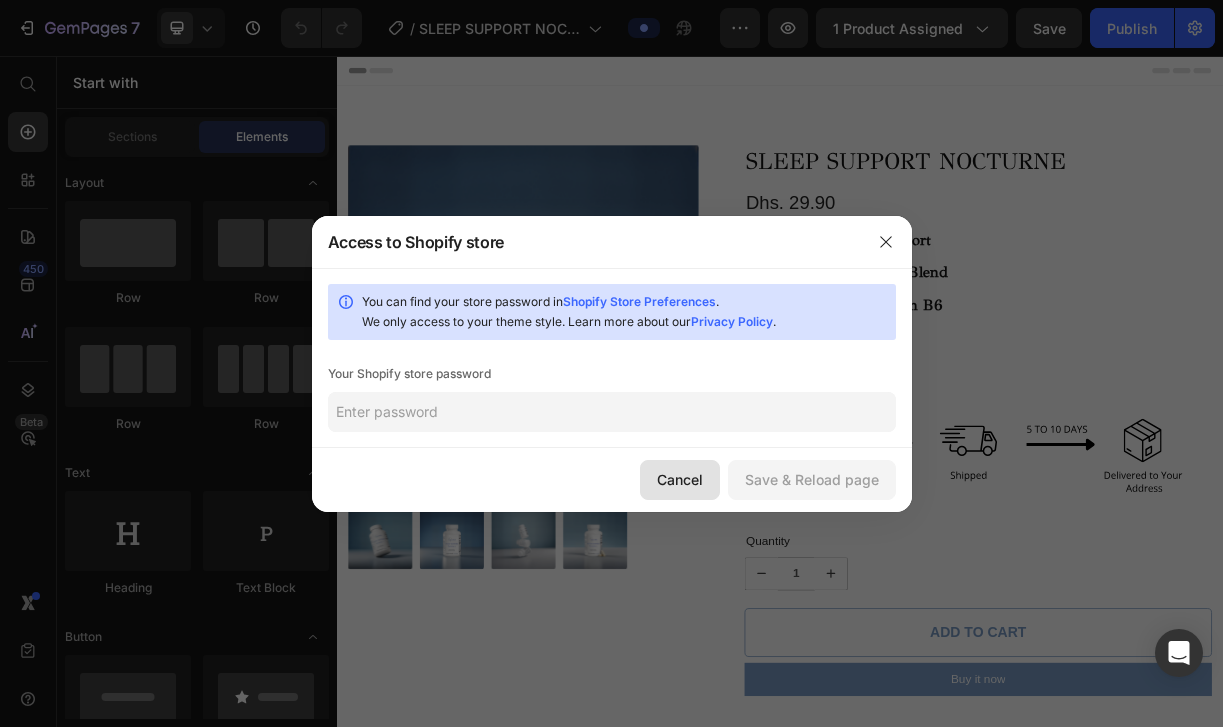 click on "Cancel" at bounding box center (680, 479) 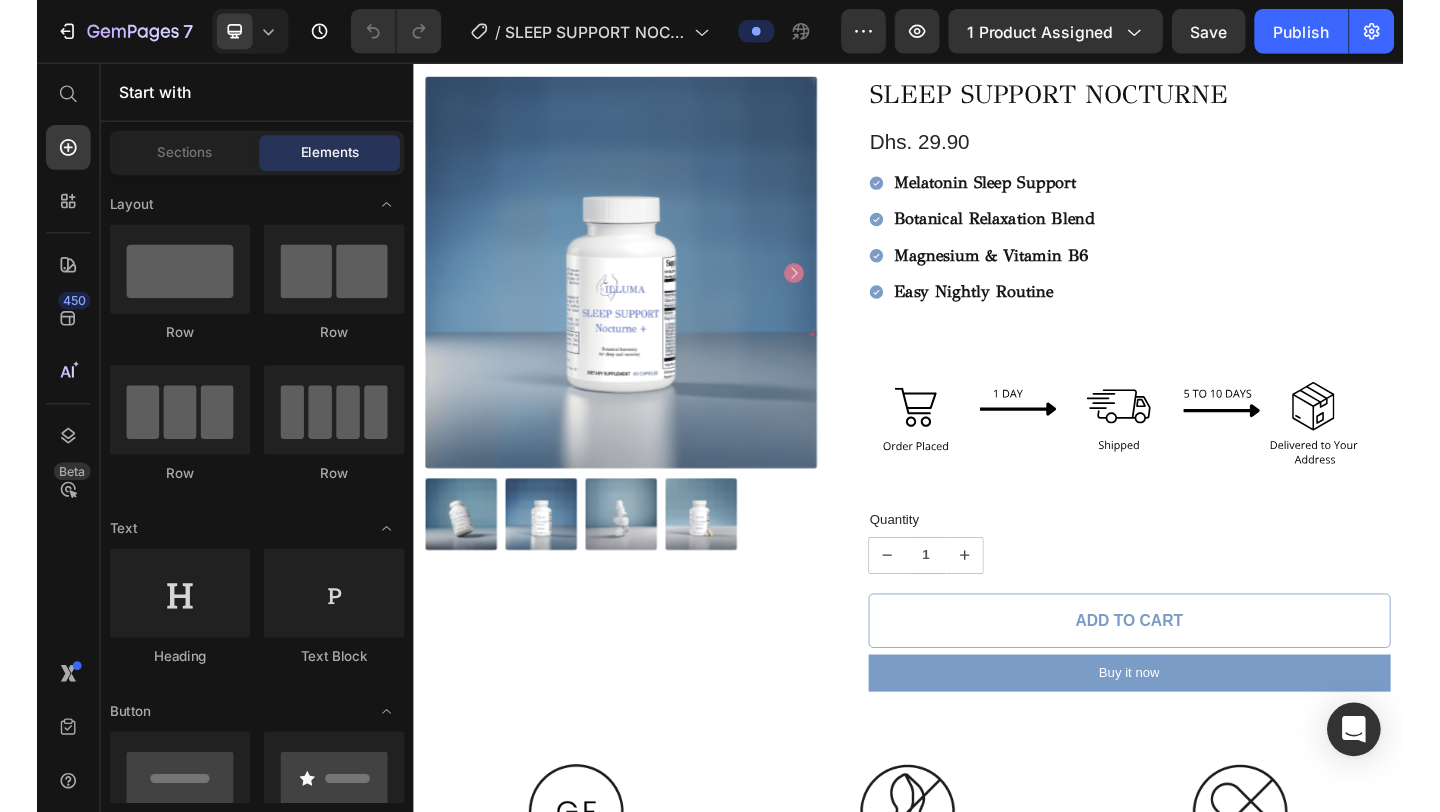 scroll, scrollTop: 0, scrollLeft: 0, axis: both 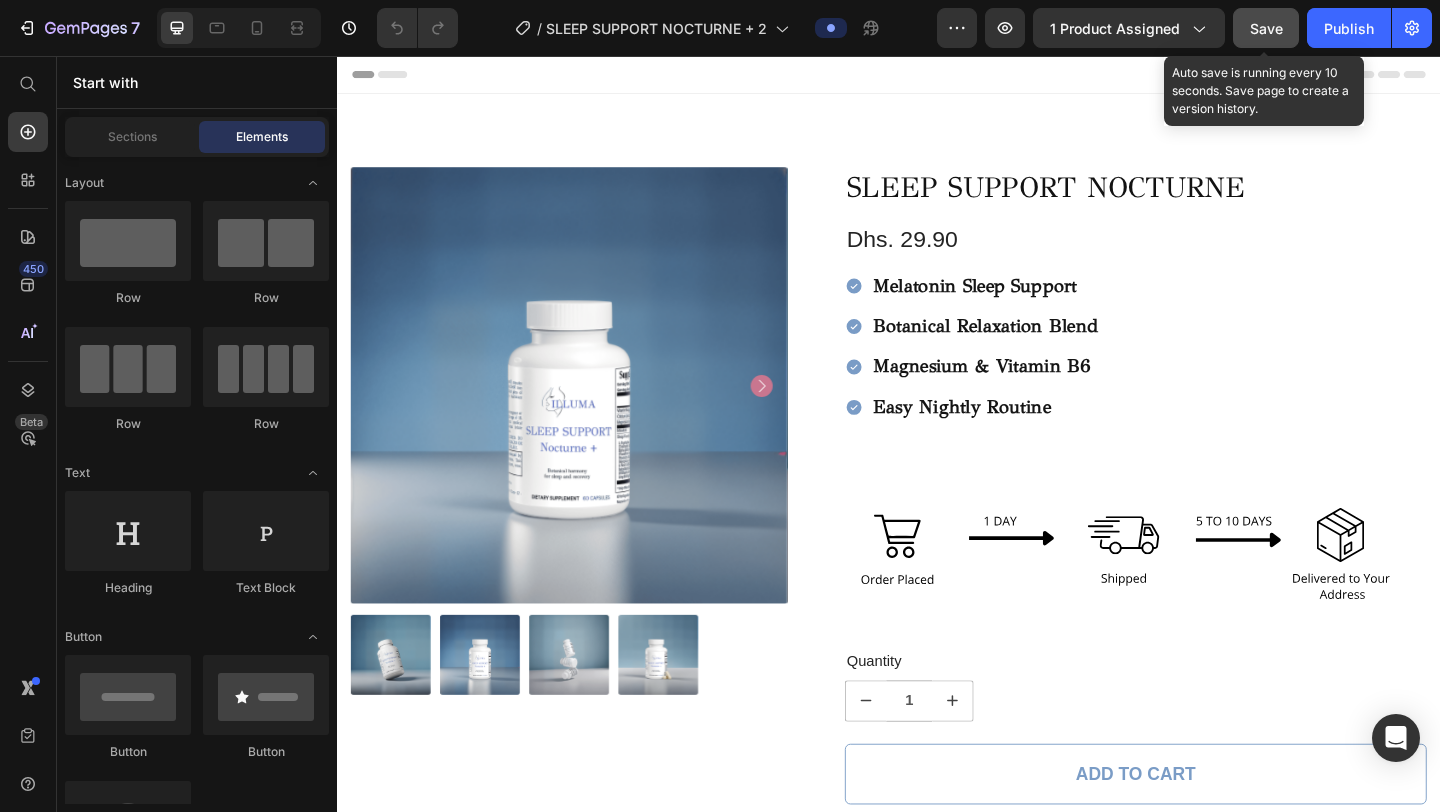 click on "Save" 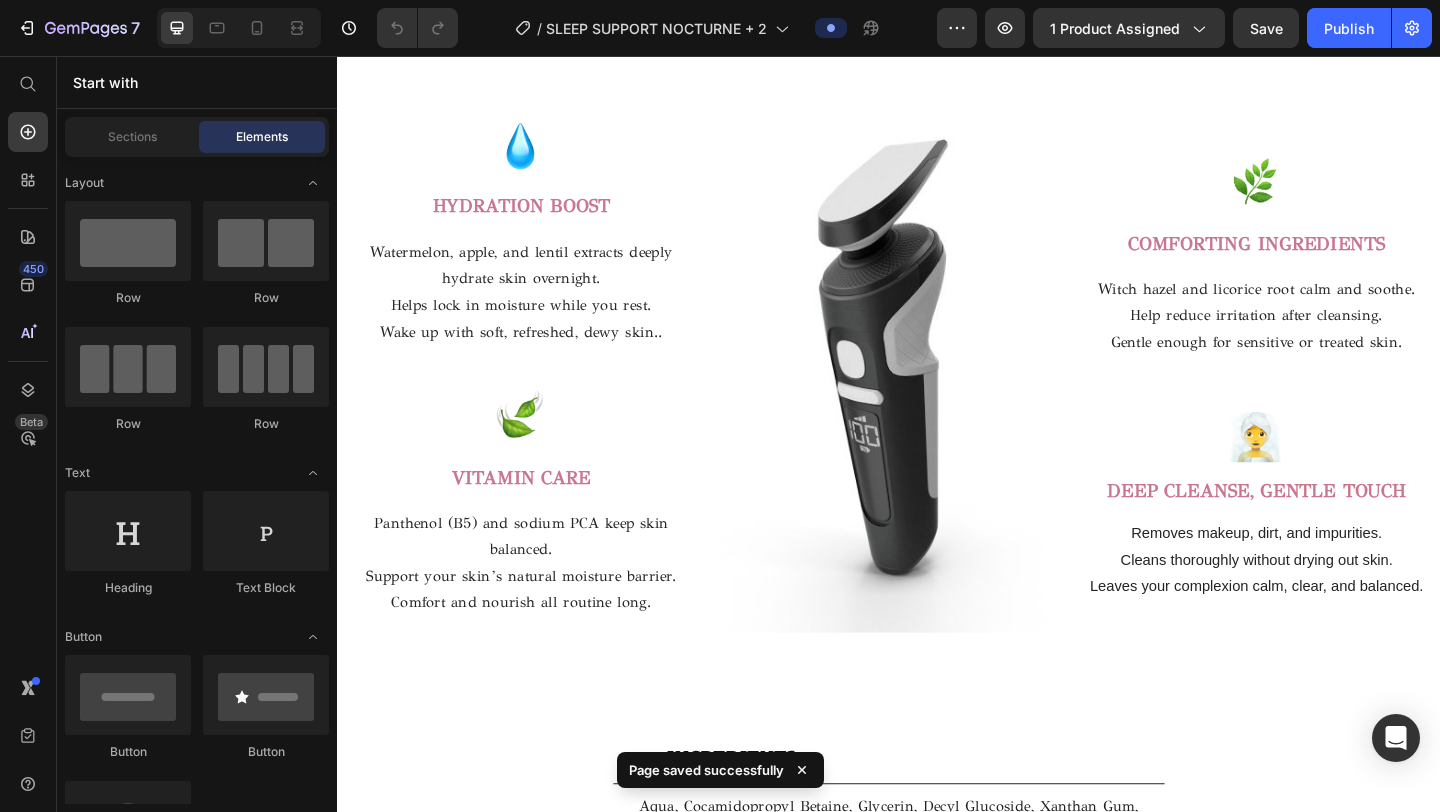 scroll, scrollTop: 2424, scrollLeft: 0, axis: vertical 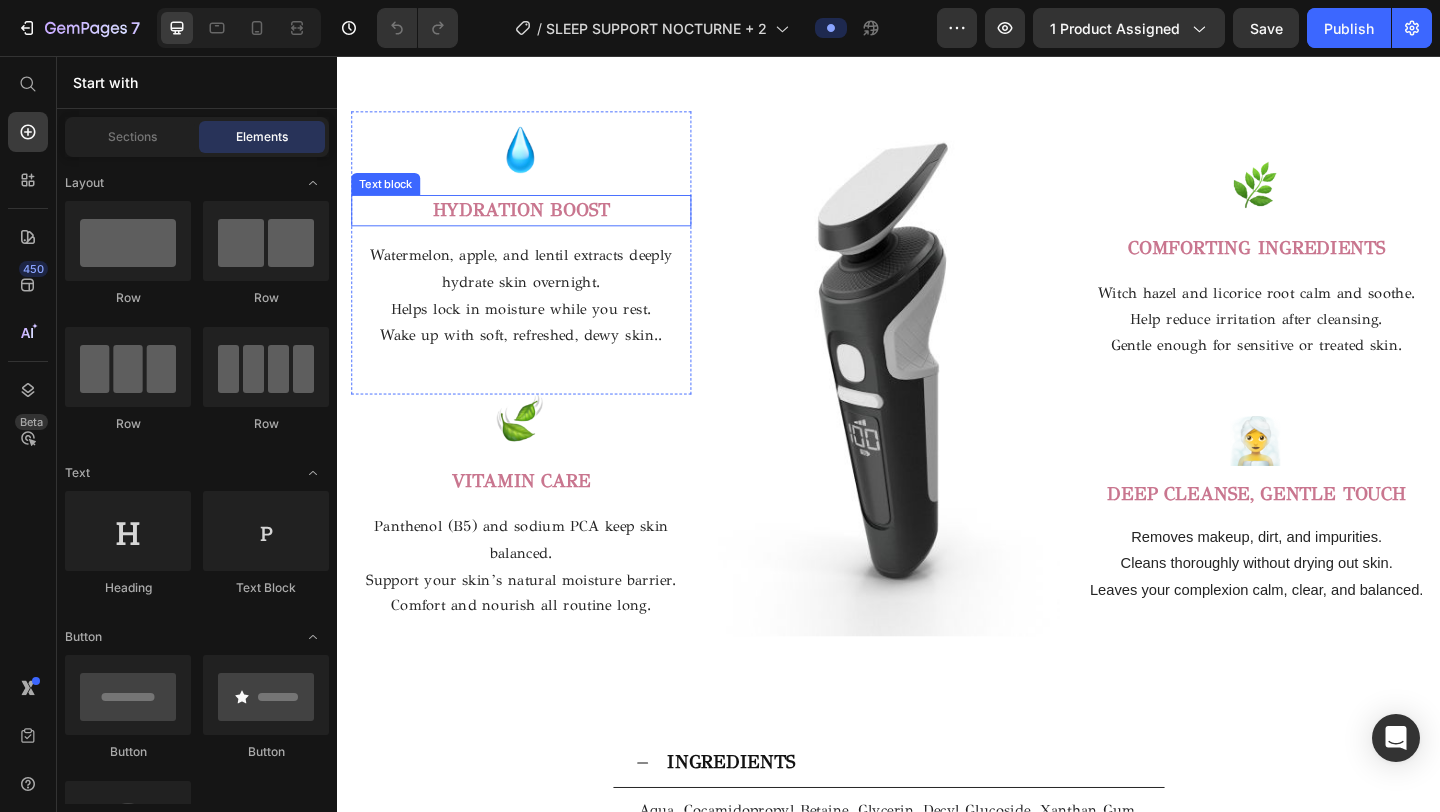 click on "HYDRATION BOOST" at bounding box center (537, 223) 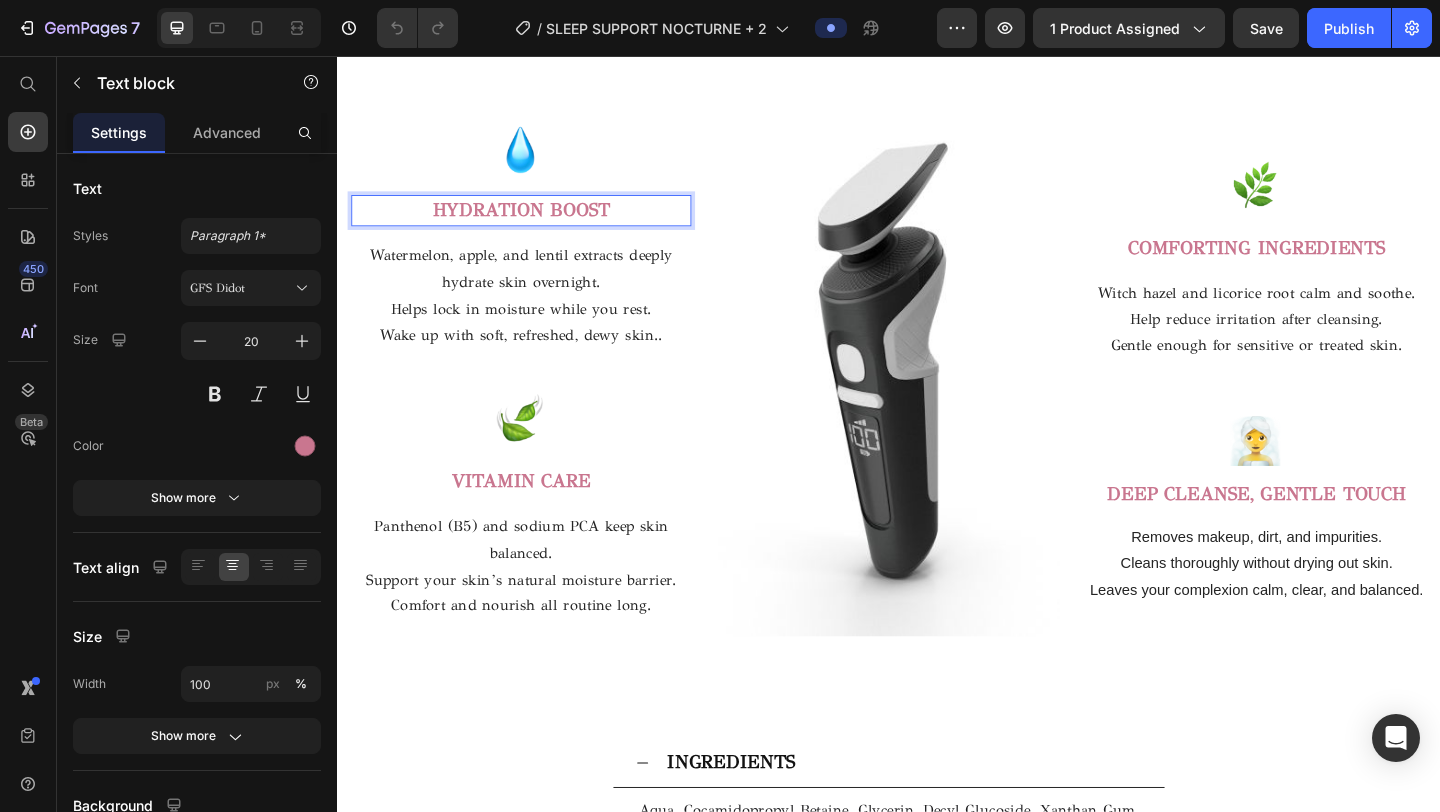 click on "HYDRATION BOOST" at bounding box center [537, 224] 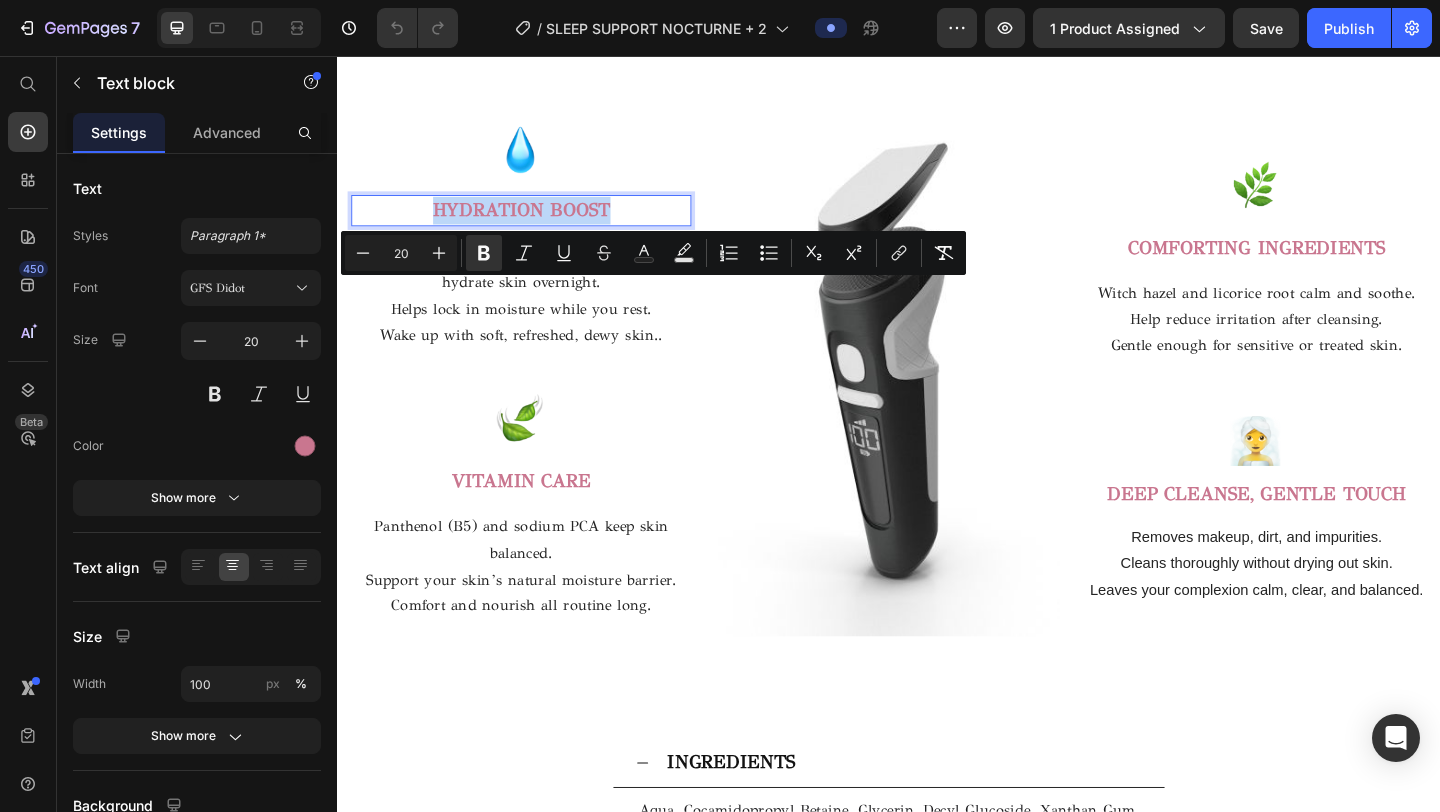 drag, startPoint x: 640, startPoint y: 310, endPoint x: 484, endPoint y: 311, distance: 156.0032 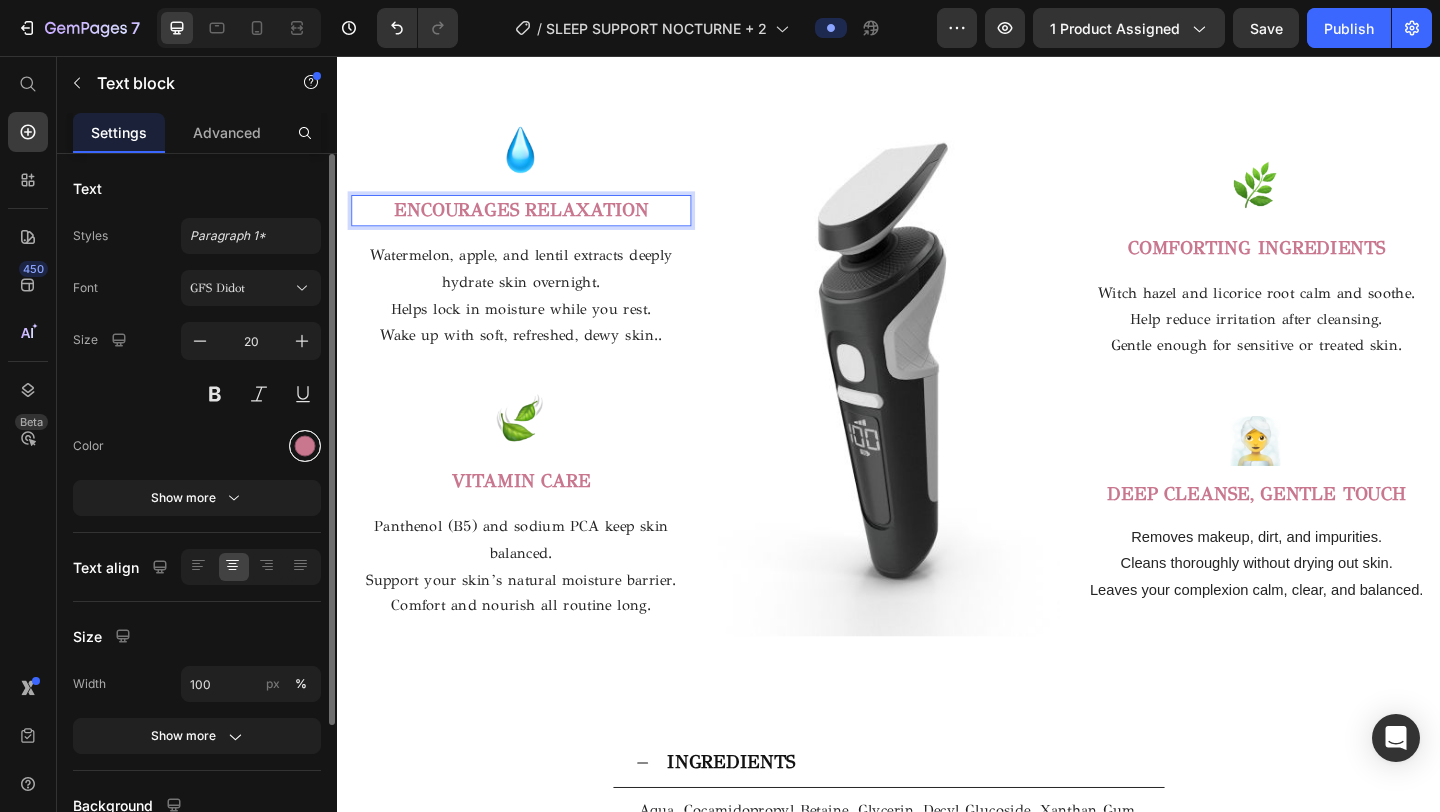 click at bounding box center [305, 446] 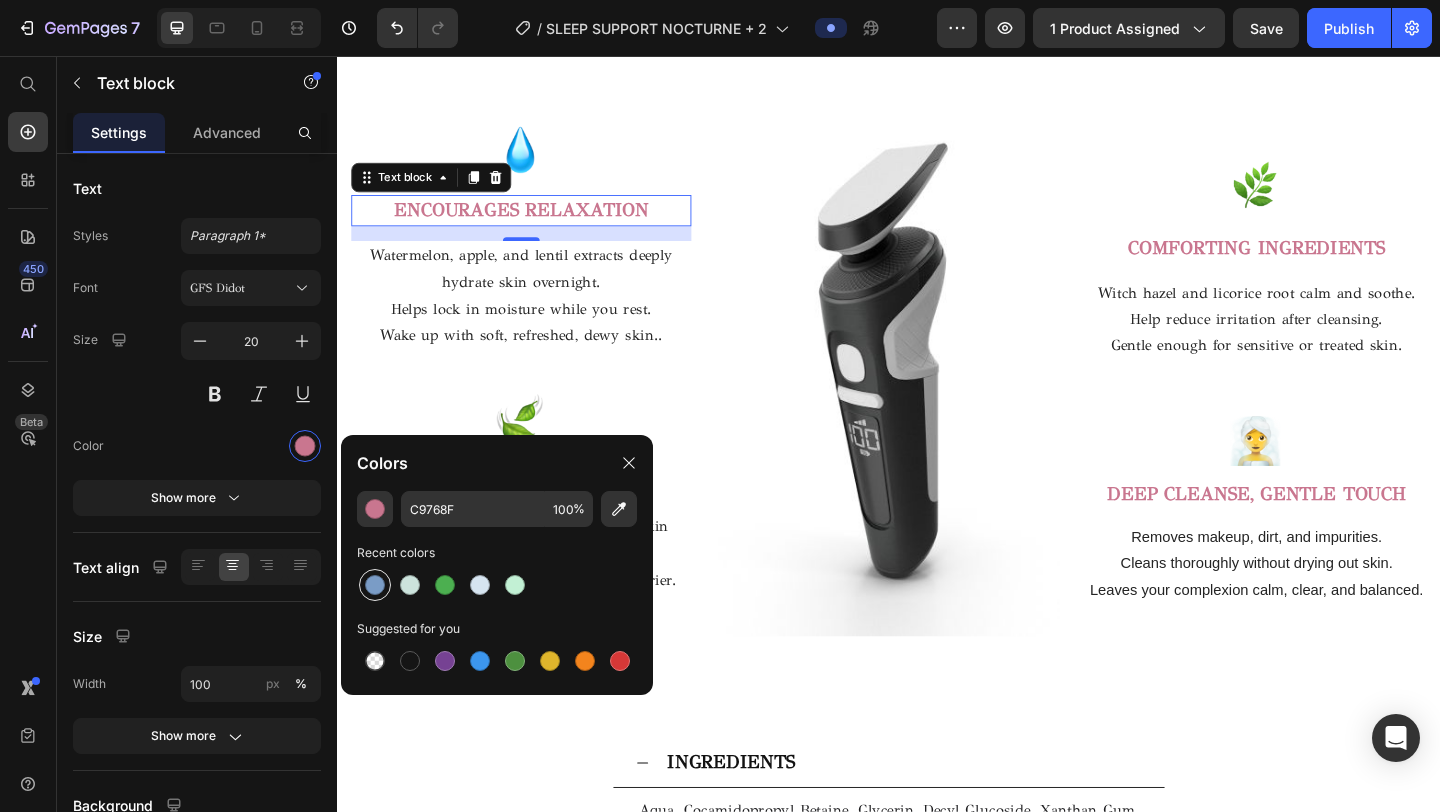 click at bounding box center [375, 585] 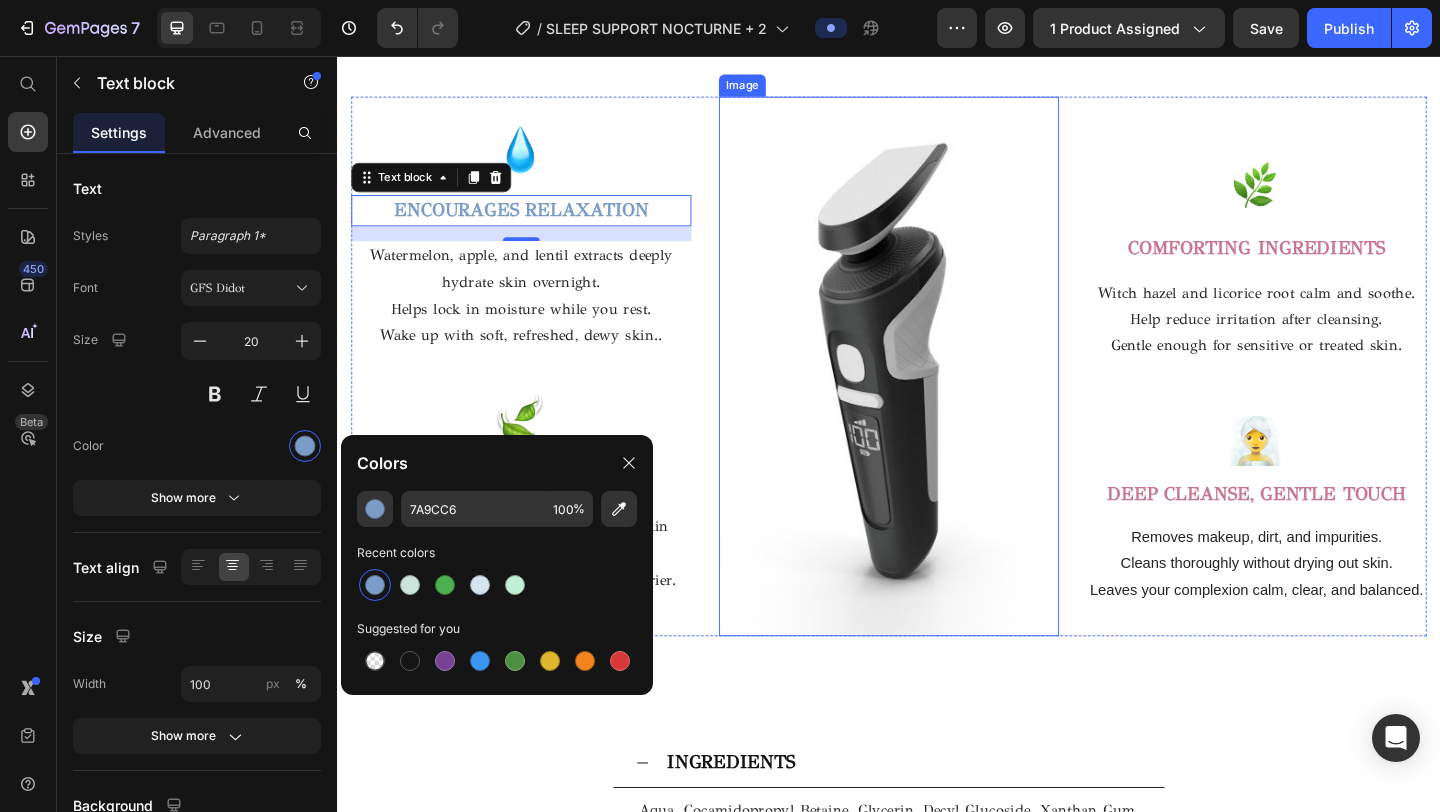 click on "Image" at bounding box center [937, 393] 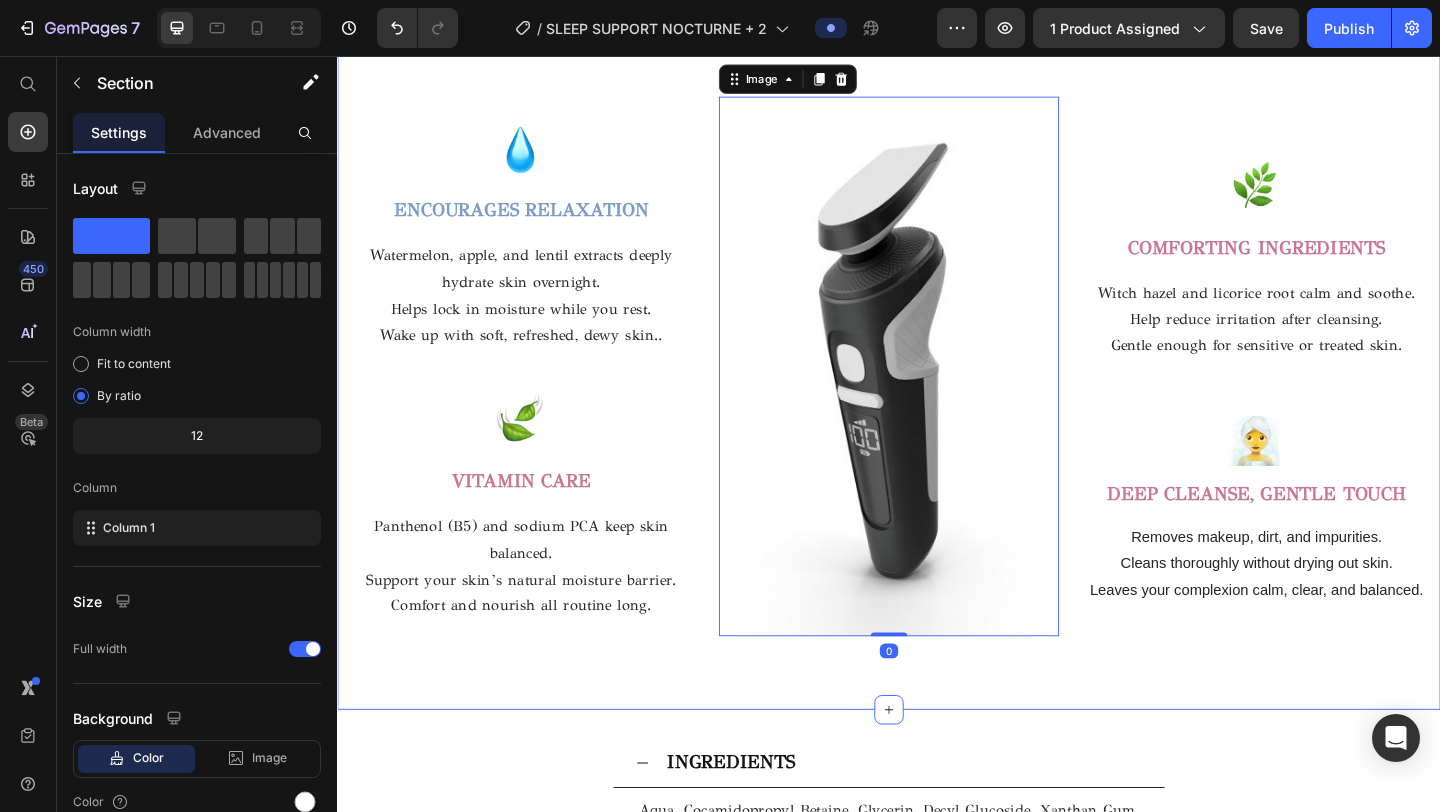 click on "BENEFITS OF SLEEP SUPPORT NOCTURNE + Heading Row Image ENCOURAGES RELAXATION Text block Watermelon, apple, and lentil extracts deeply hydrate skin overnight. Helps lock in moisture while you rest. Wake up with soft, refreshed, dewy skin. Text block Row Image VITAMIN CARE Text block Panthenol (B5) and sodium PCA keep skin balanced. Support your skin’s natural moisture barrier. Comfort and nourish all routine long. Text block Row Image 0 Image COMFORTING INGREDIENTS Text block Witch hazel and licorice root calm and soothe. Help reduce irritation after cleansing. Gentle enough for sensitive or treated skin. Text block Row Image DEEP CLEANSE, GENTLE TOUCH Text block Removes makeup, dirt, and impurities. Cleans thoroughly without drying out skin. Leaves your complexion calm, clear, and balanced. Text block Row Row" at bounding box center (937, 341) 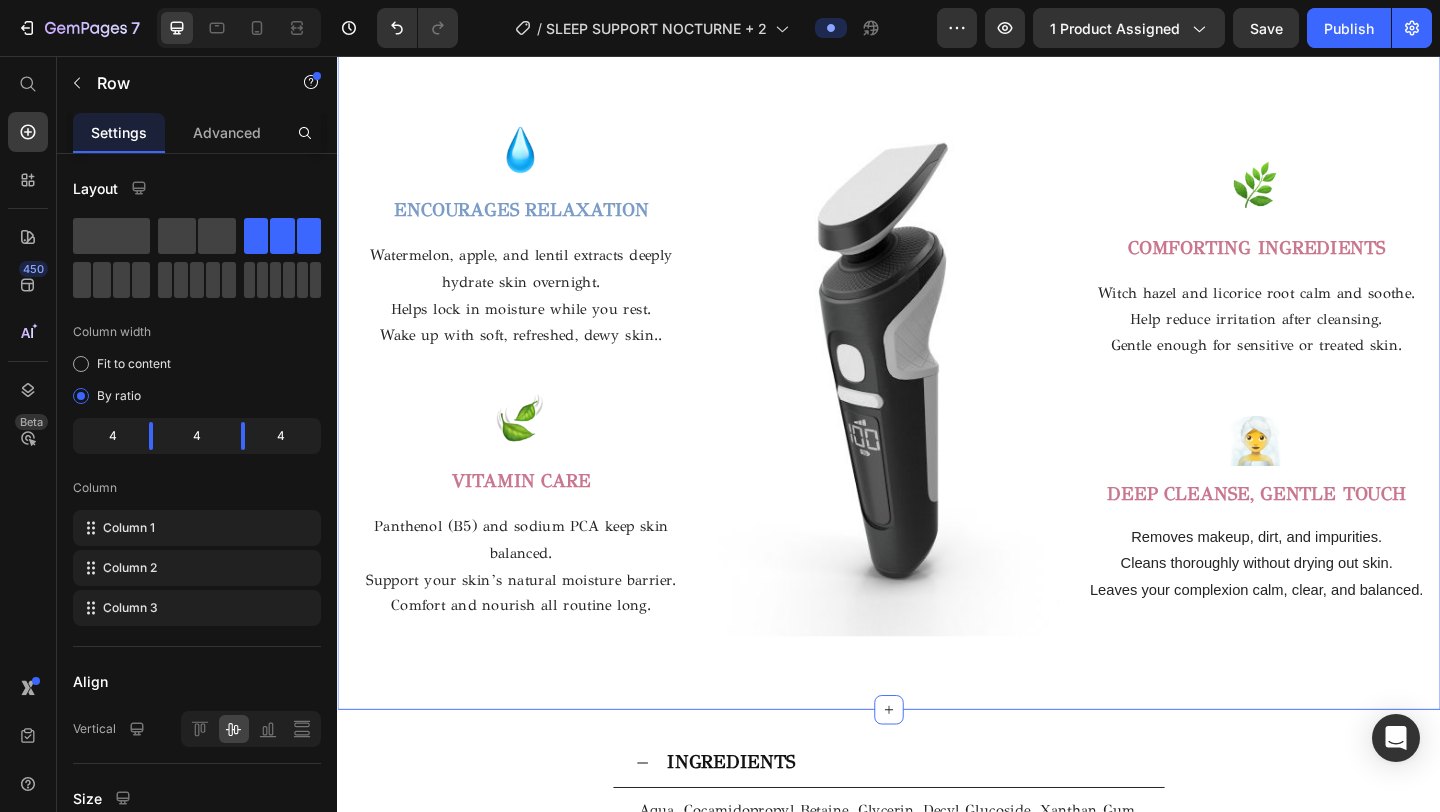 click on "Image ENCOURAGES RELAXATION Text block Watermelon, apple, and lentil extracts deeply hydrate skin overnight. Helps lock in moisture while you rest. Wake up with soft, refreshed, dewy skin. Text block Row Image VITAMIN CARE Text block Panthenol (B5) and sodium PCA keep skin balanced. Support your skin’s natural moisture barrier. Comfort and nourish all routine long. Text block Row" at bounding box center (537, 393) 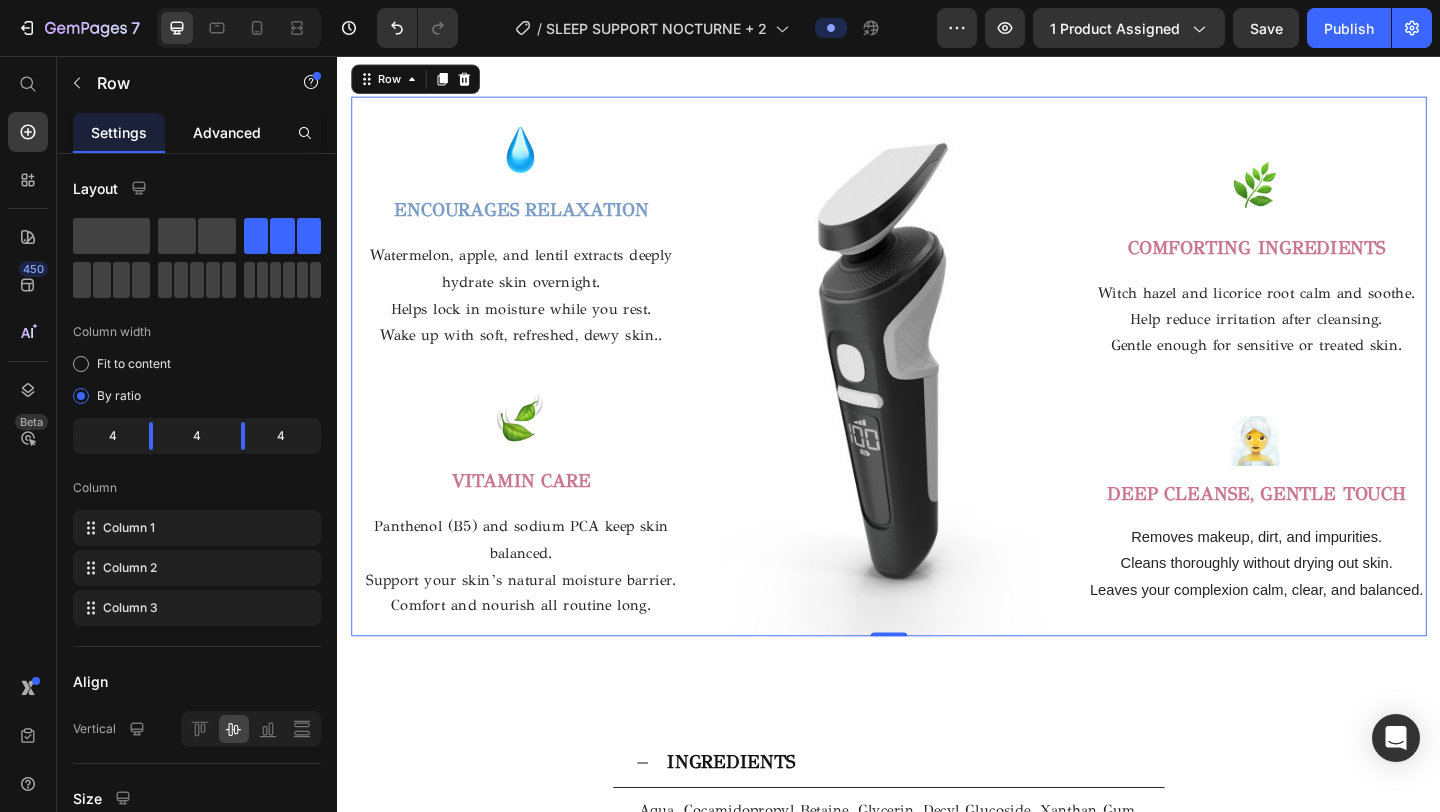 click on "Advanced" at bounding box center [227, 132] 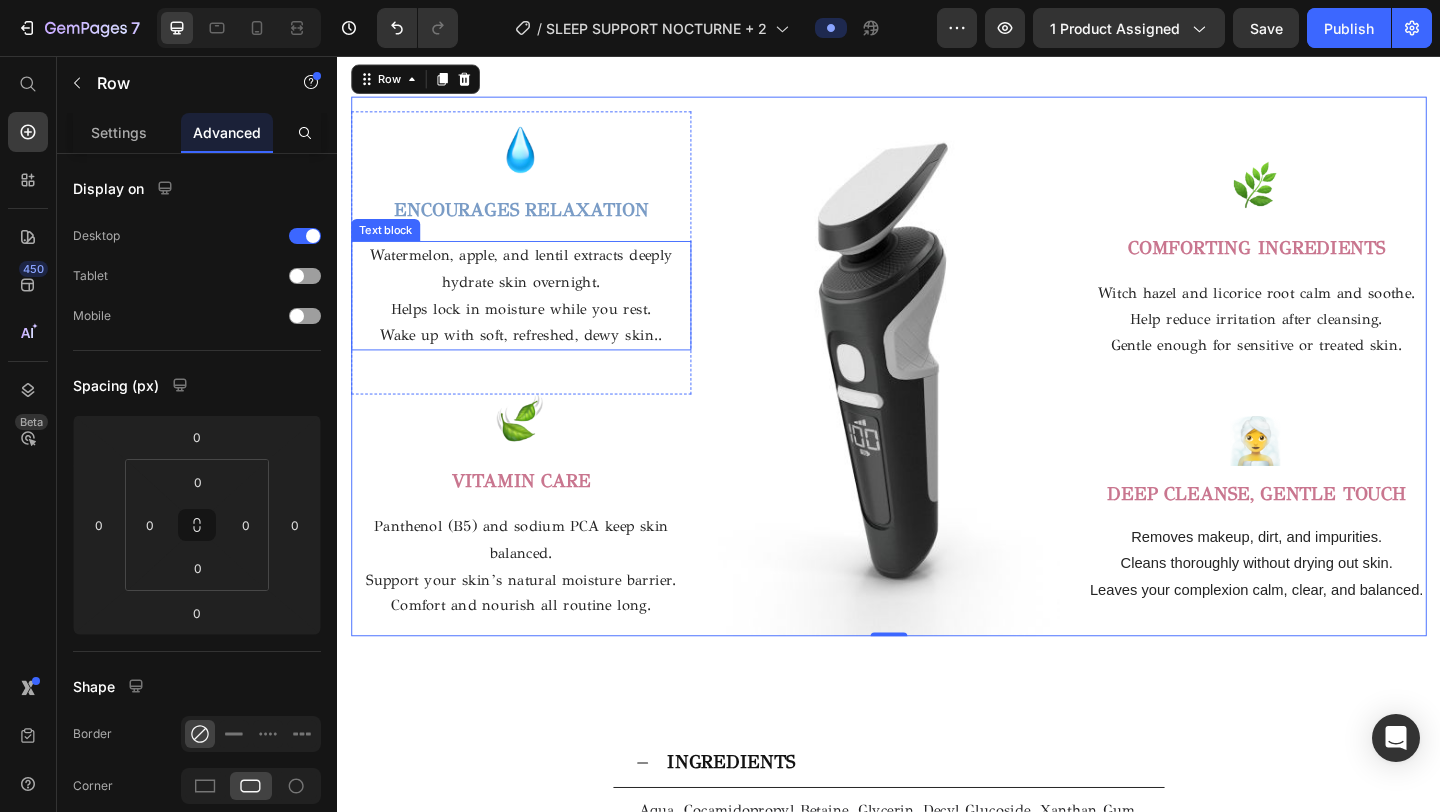 click on "Watermelon, apple, and lentil extracts deeply hydrate skin overnight." at bounding box center [537, 288] 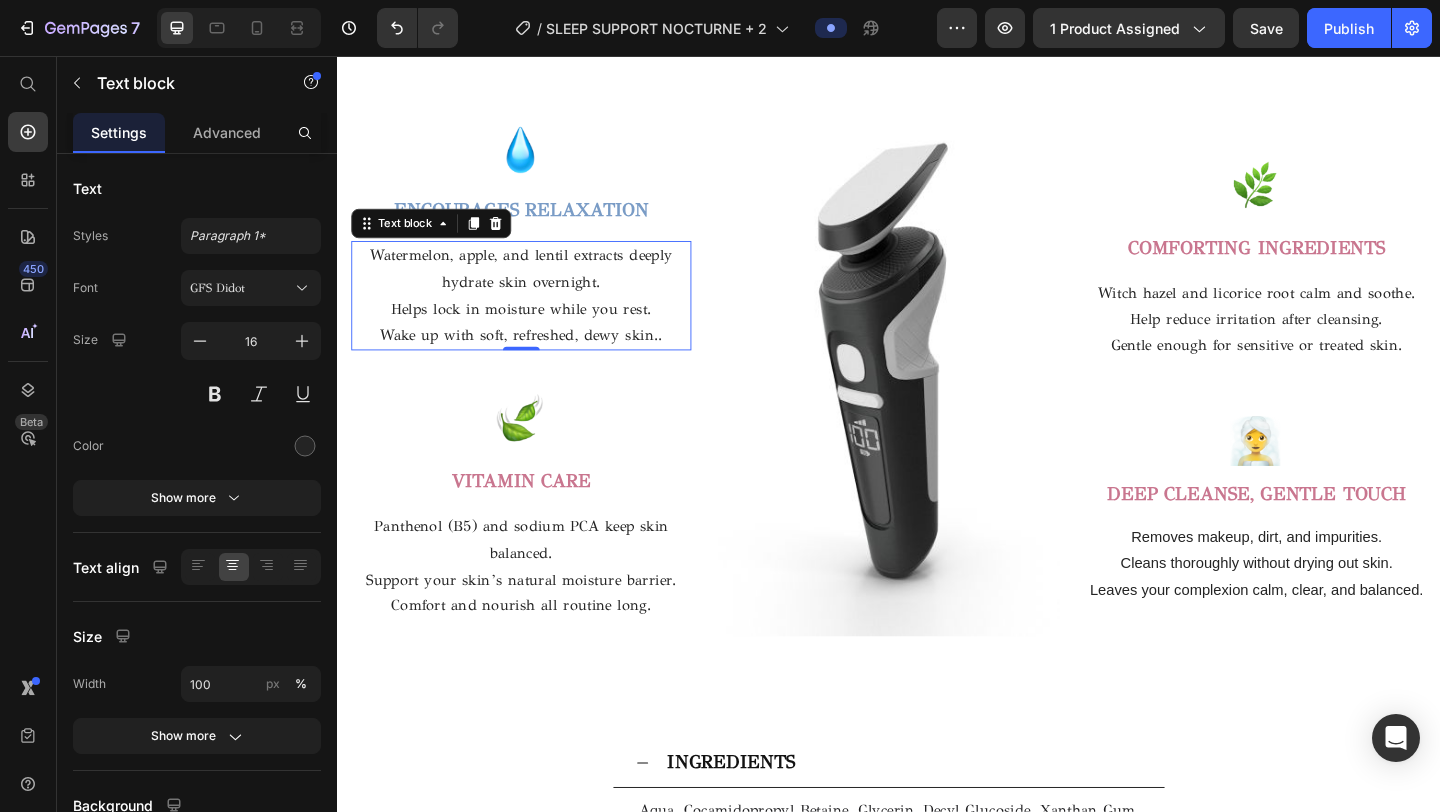 click on "Wake up with soft, refreshed, dewy skin.." at bounding box center [537, 360] 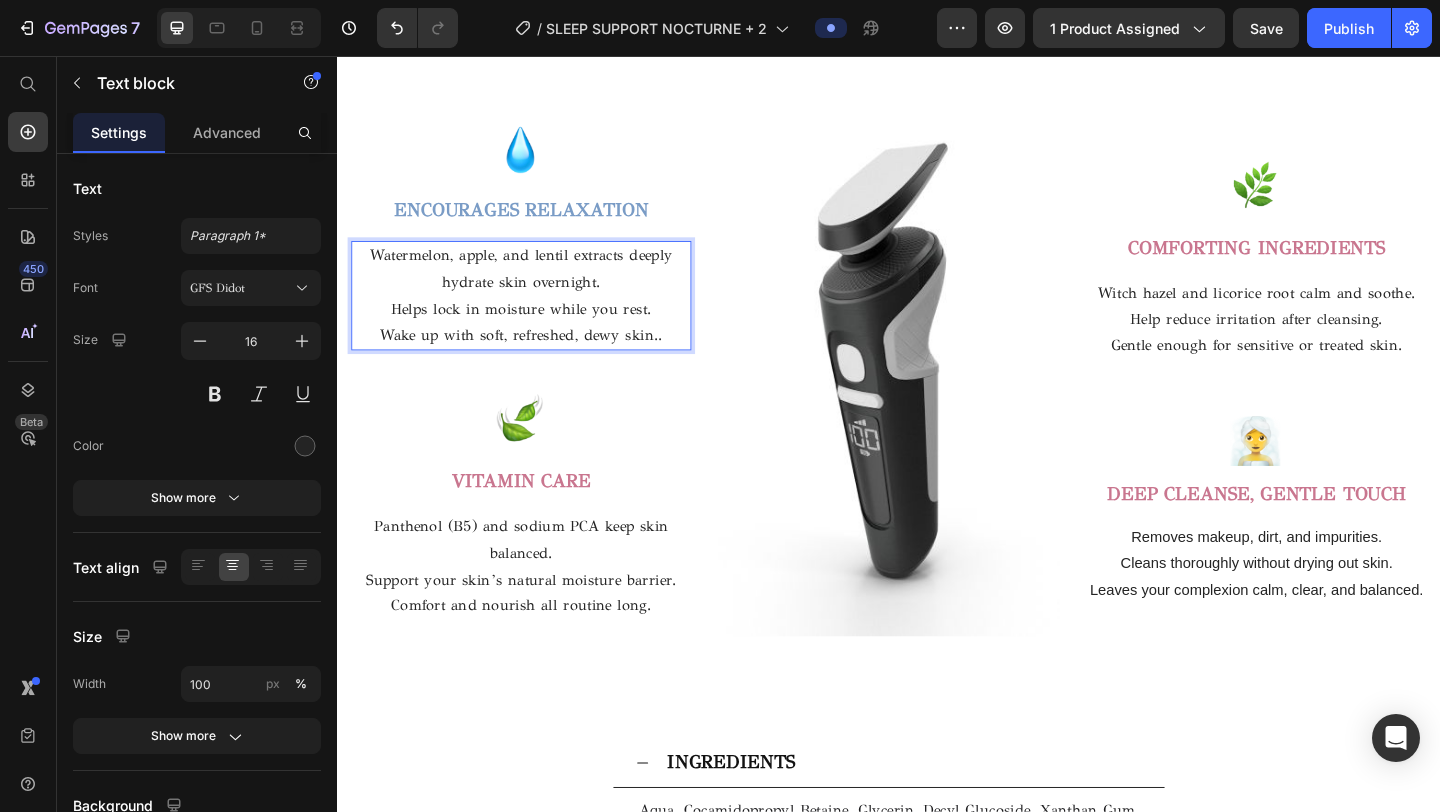 click on "Wake up with soft, refreshed, dewy skin.." at bounding box center (537, 360) 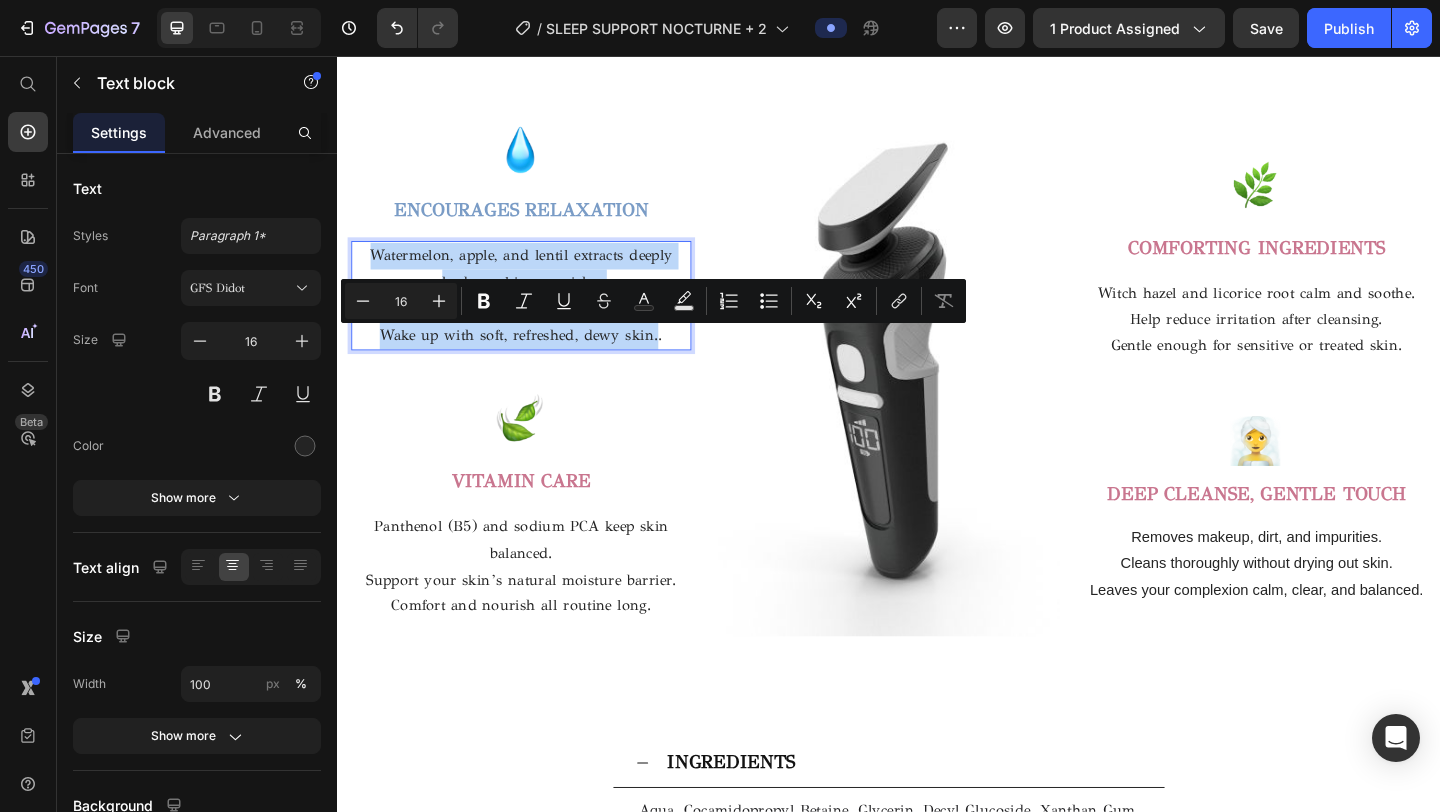 drag, startPoint x: 687, startPoint y: 447, endPoint x: 375, endPoint y: 367, distance: 322.09314 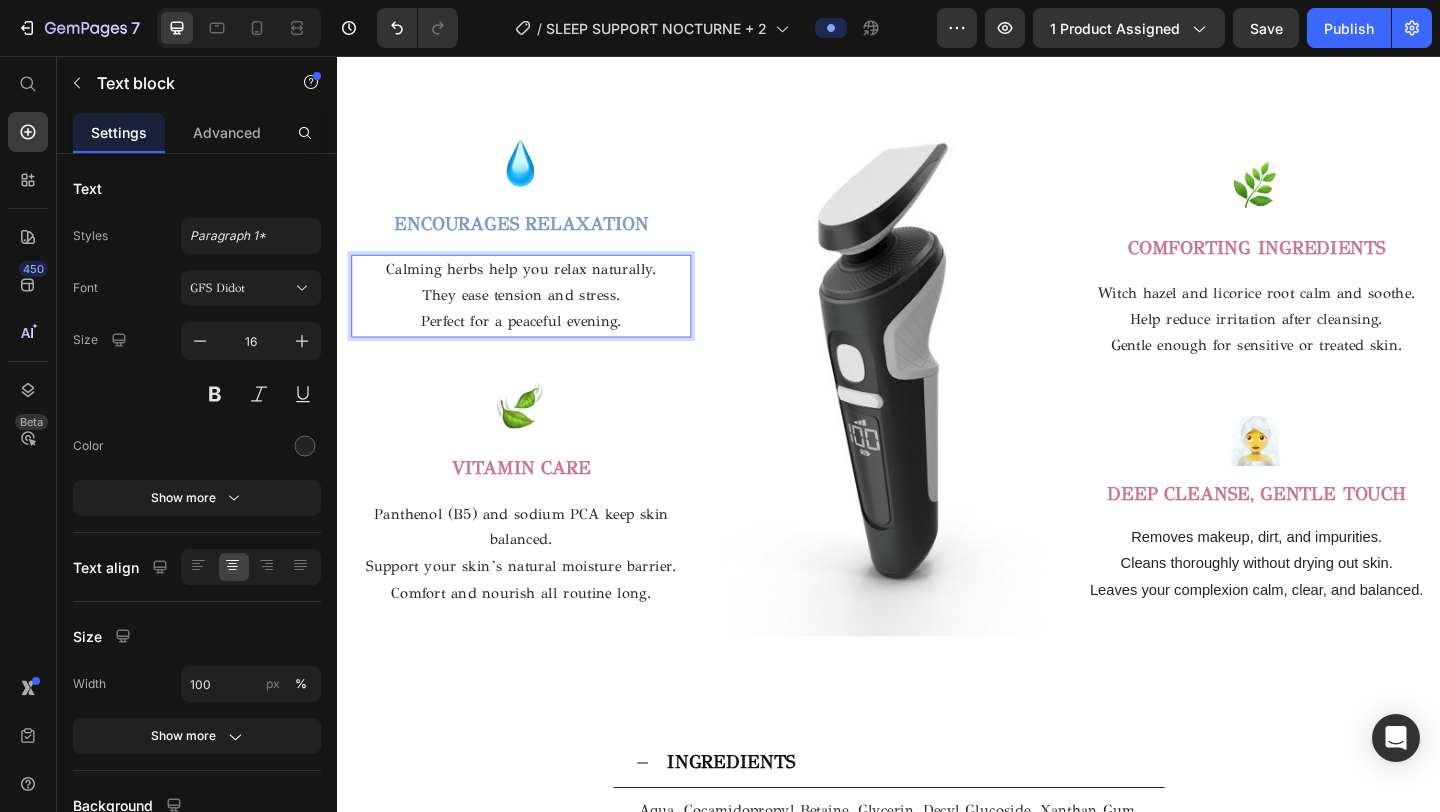 scroll, scrollTop: 2438, scrollLeft: 0, axis: vertical 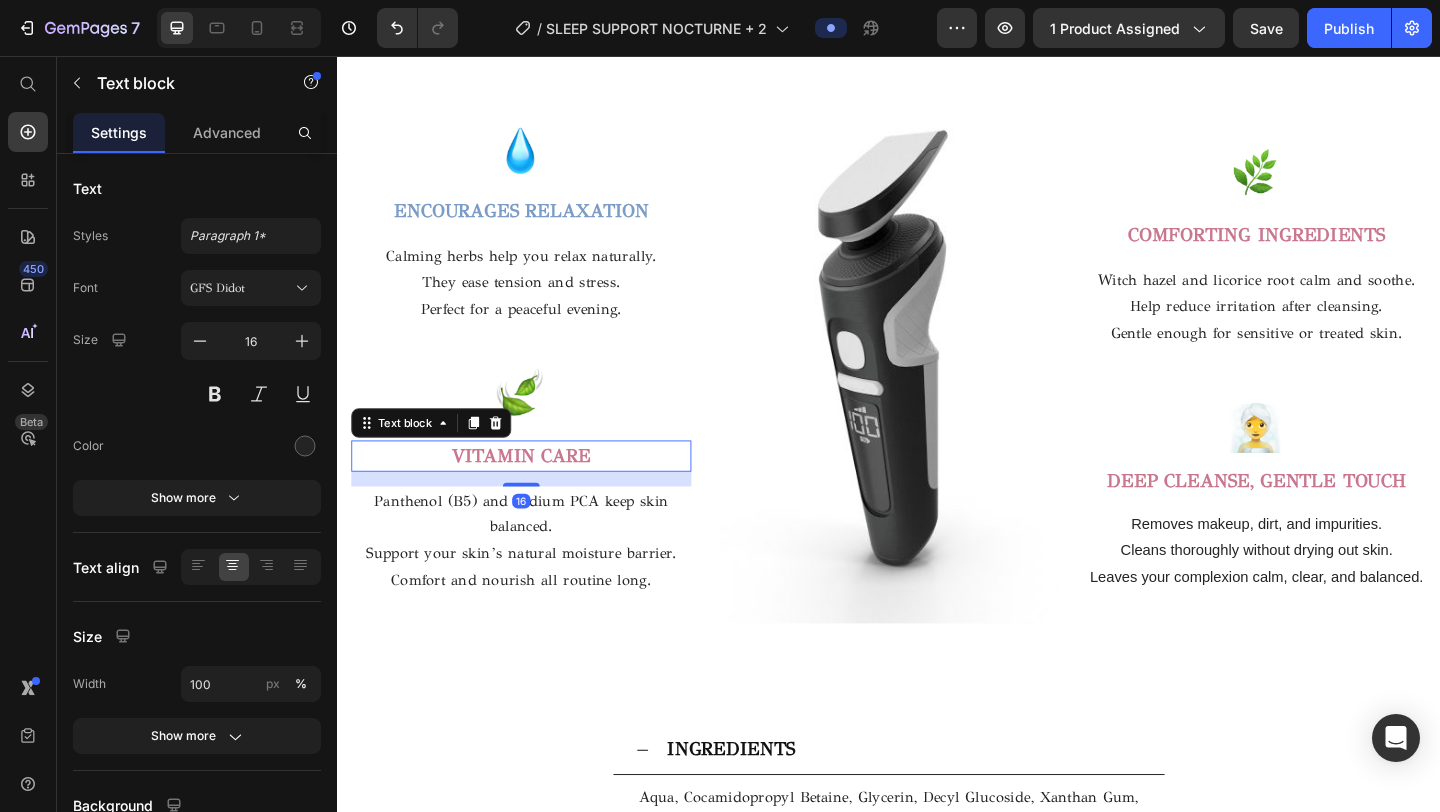 click on "VITAMIN CARE" at bounding box center (537, 490) 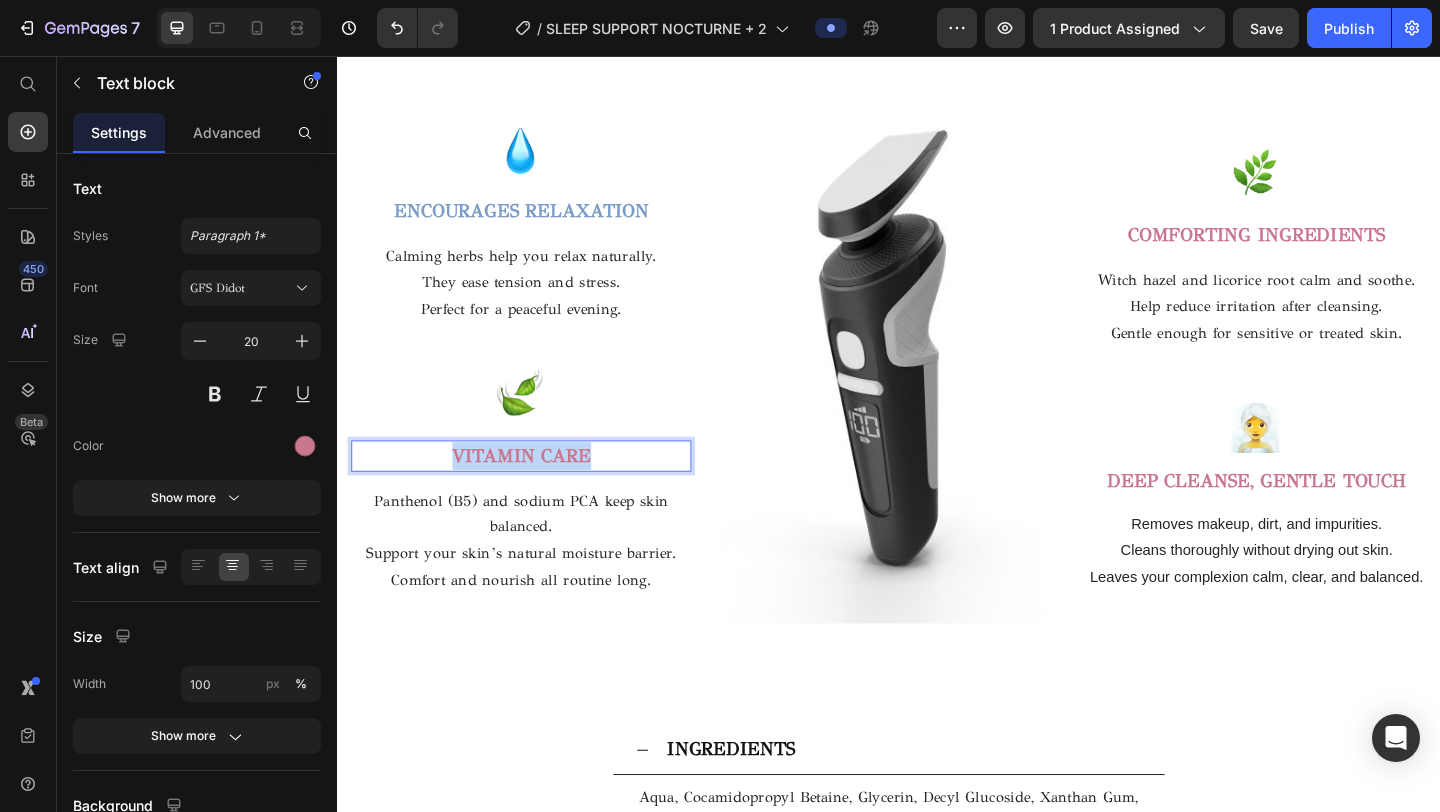 drag, startPoint x: 629, startPoint y: 580, endPoint x: 435, endPoint y: 580, distance: 194 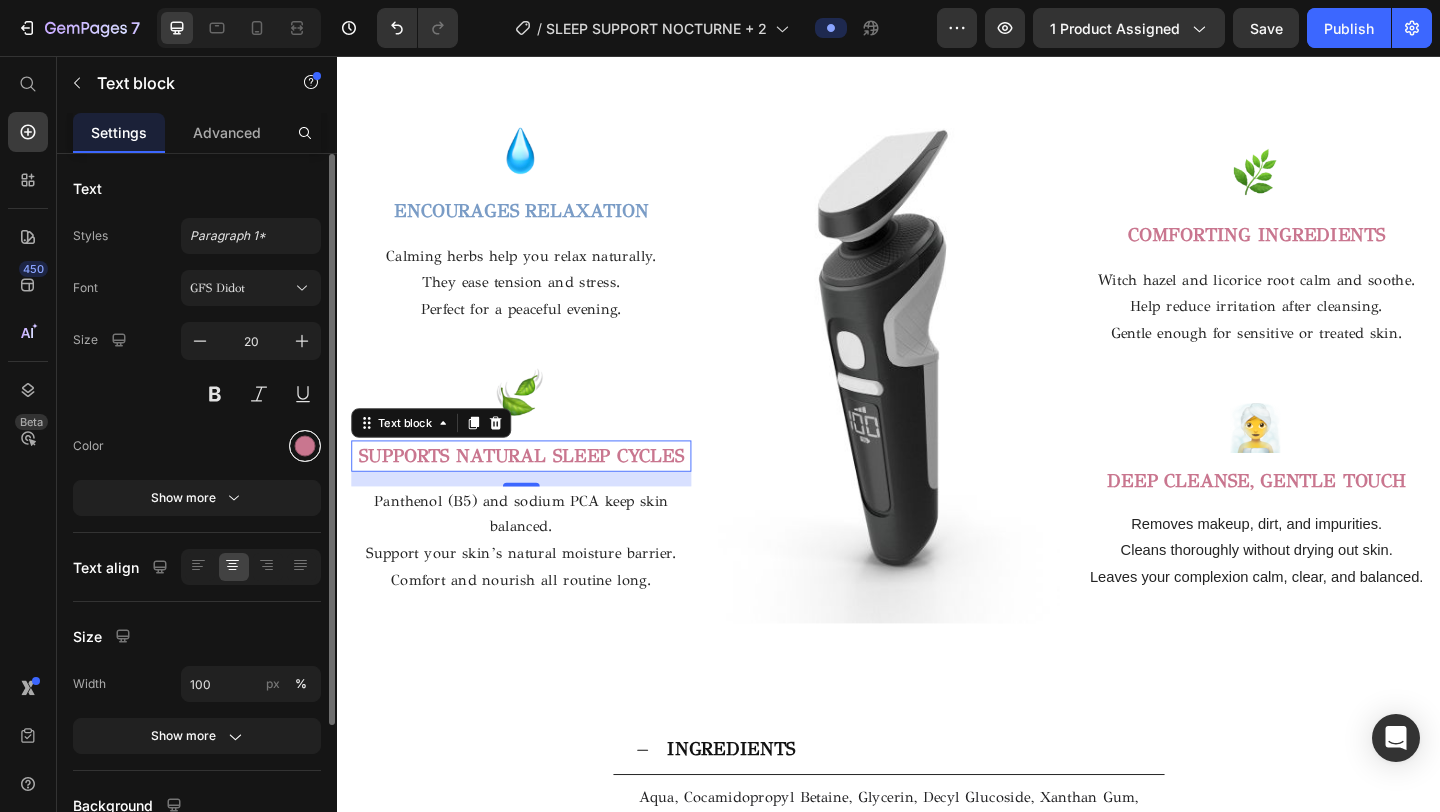 click at bounding box center [305, 446] 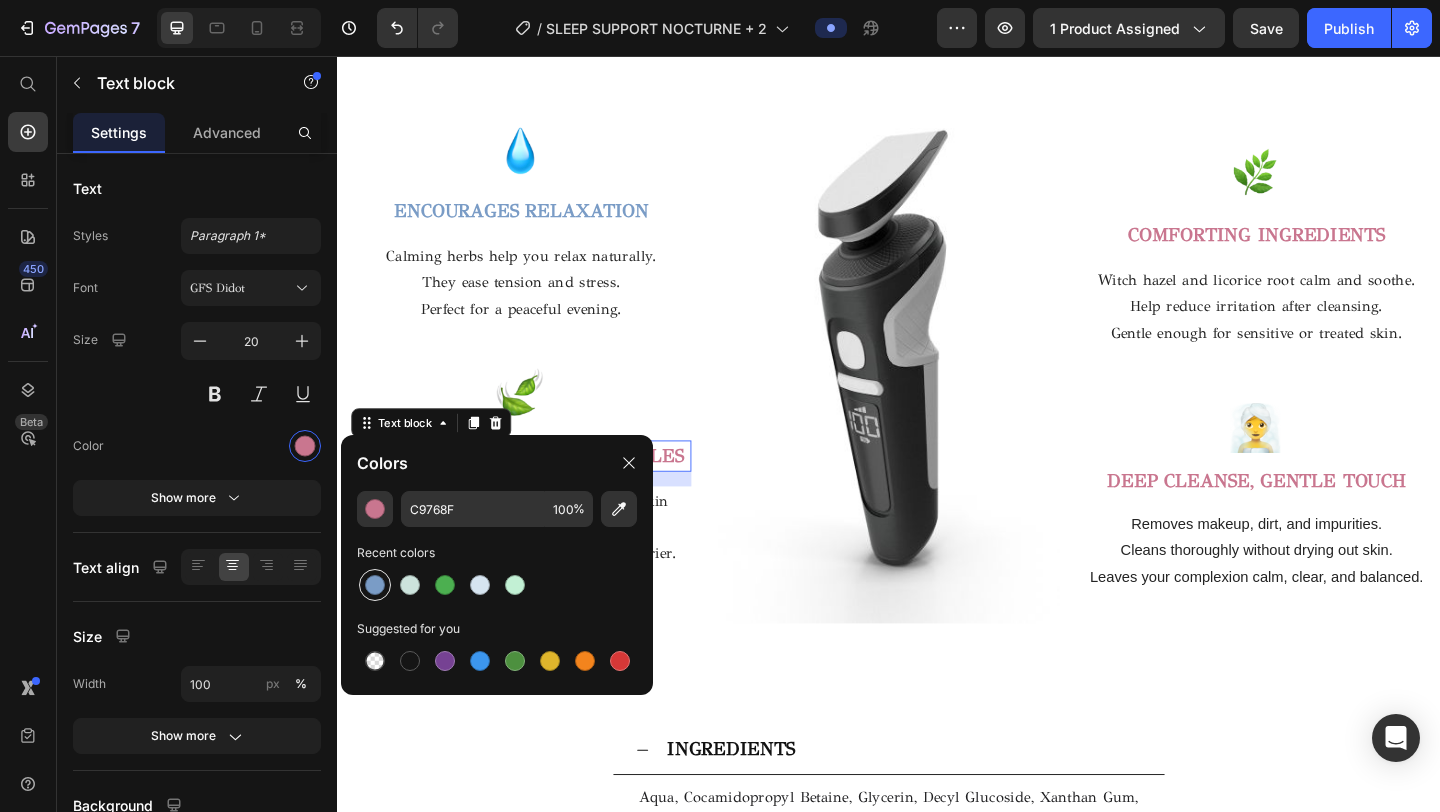click at bounding box center [375, 585] 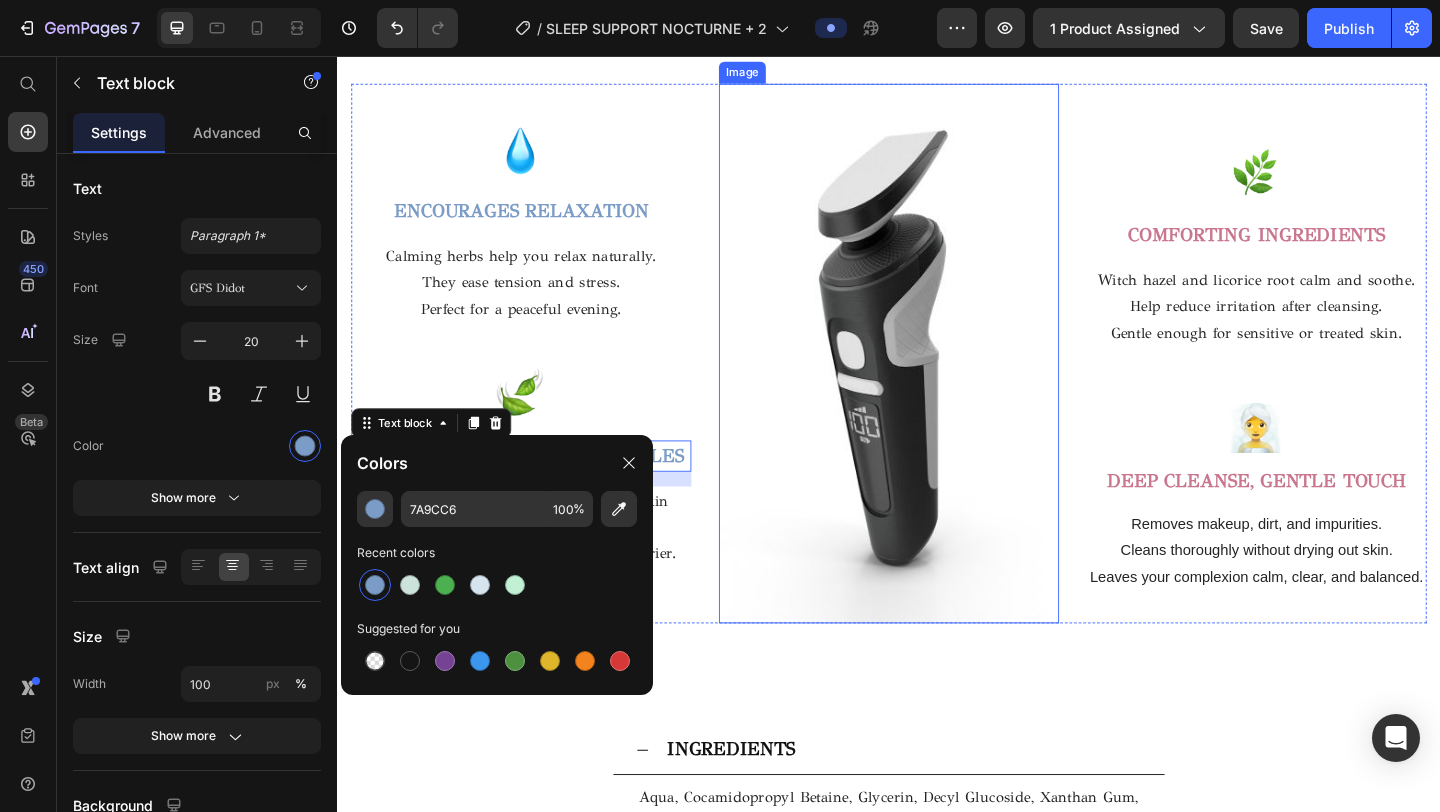 click at bounding box center [937, 379] 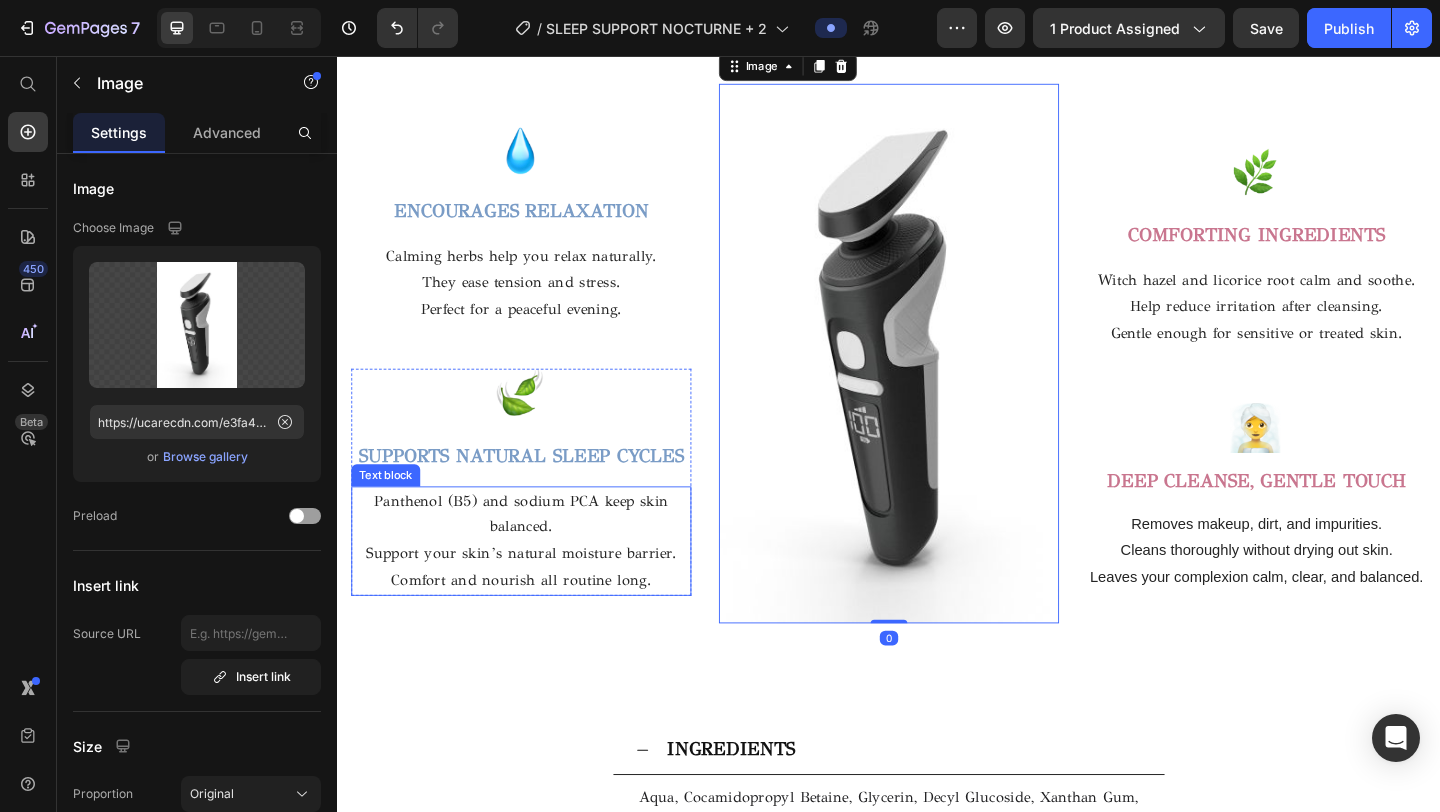 click on "Support your skin’s natural moisture barrier." at bounding box center (537, 597) 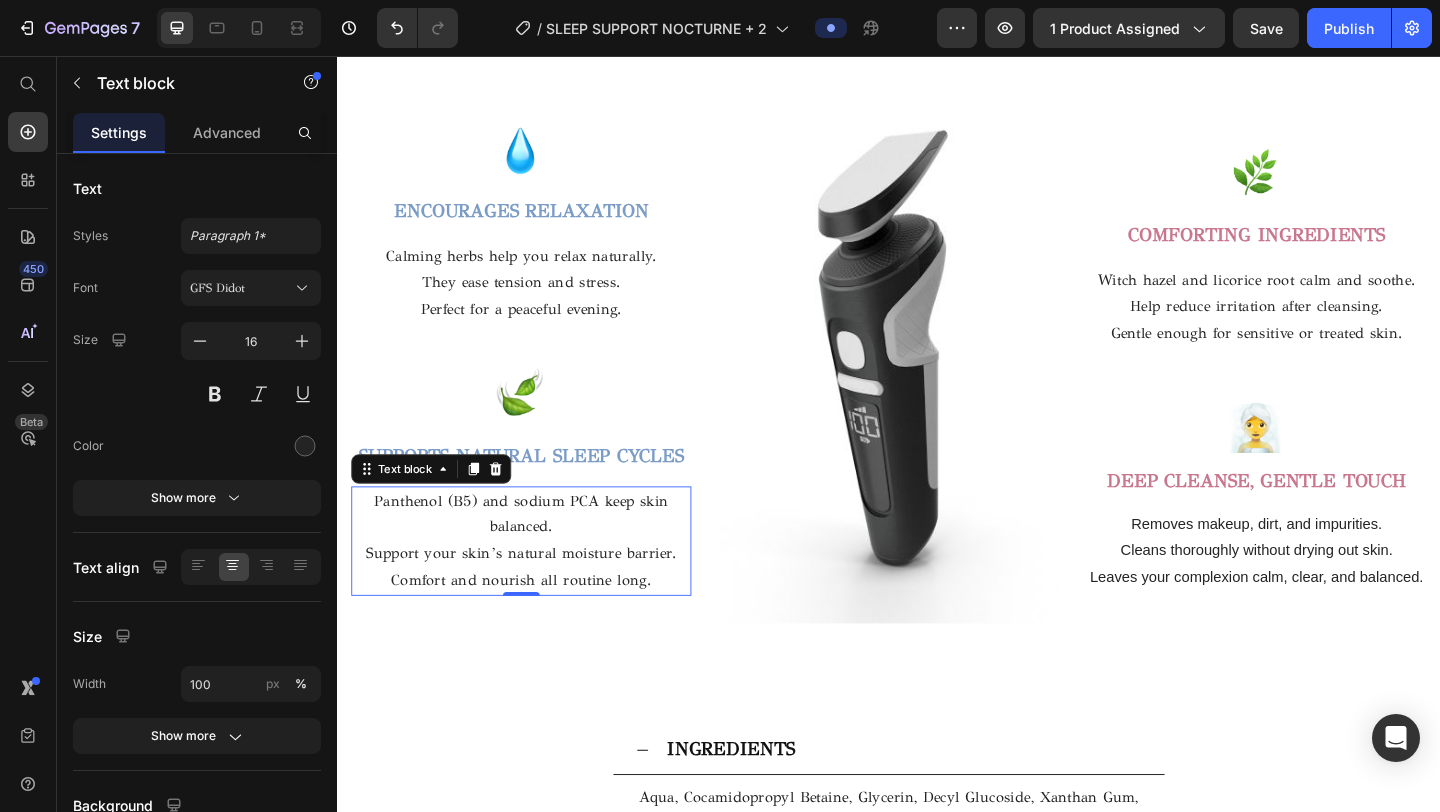 click on "Support your skin’s natural moisture barrier." at bounding box center [537, 597] 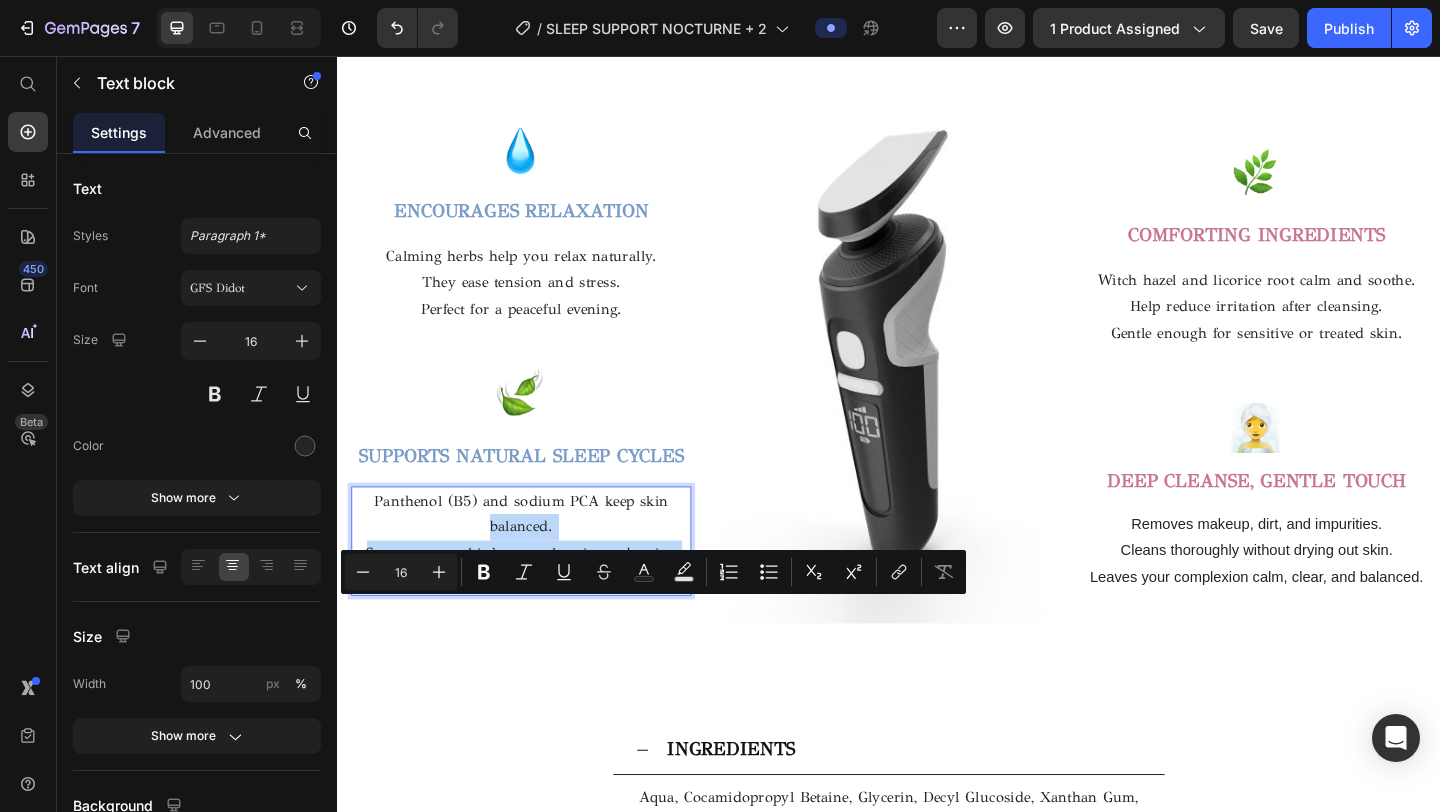 drag, startPoint x: 673, startPoint y: 722, endPoint x: 385, endPoint y: 648, distance: 297.355 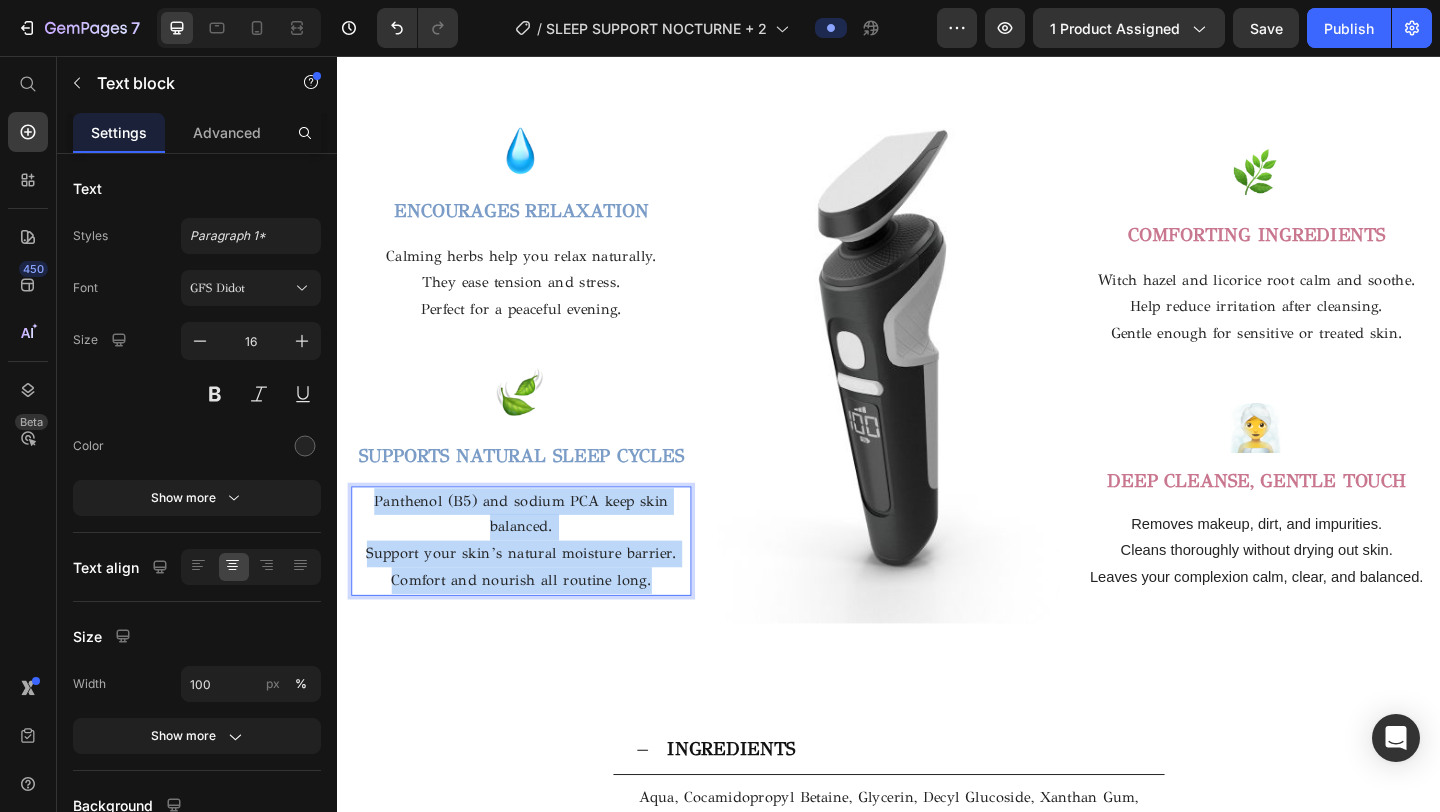 drag, startPoint x: 683, startPoint y: 722, endPoint x: 379, endPoint y: 622, distance: 320.025 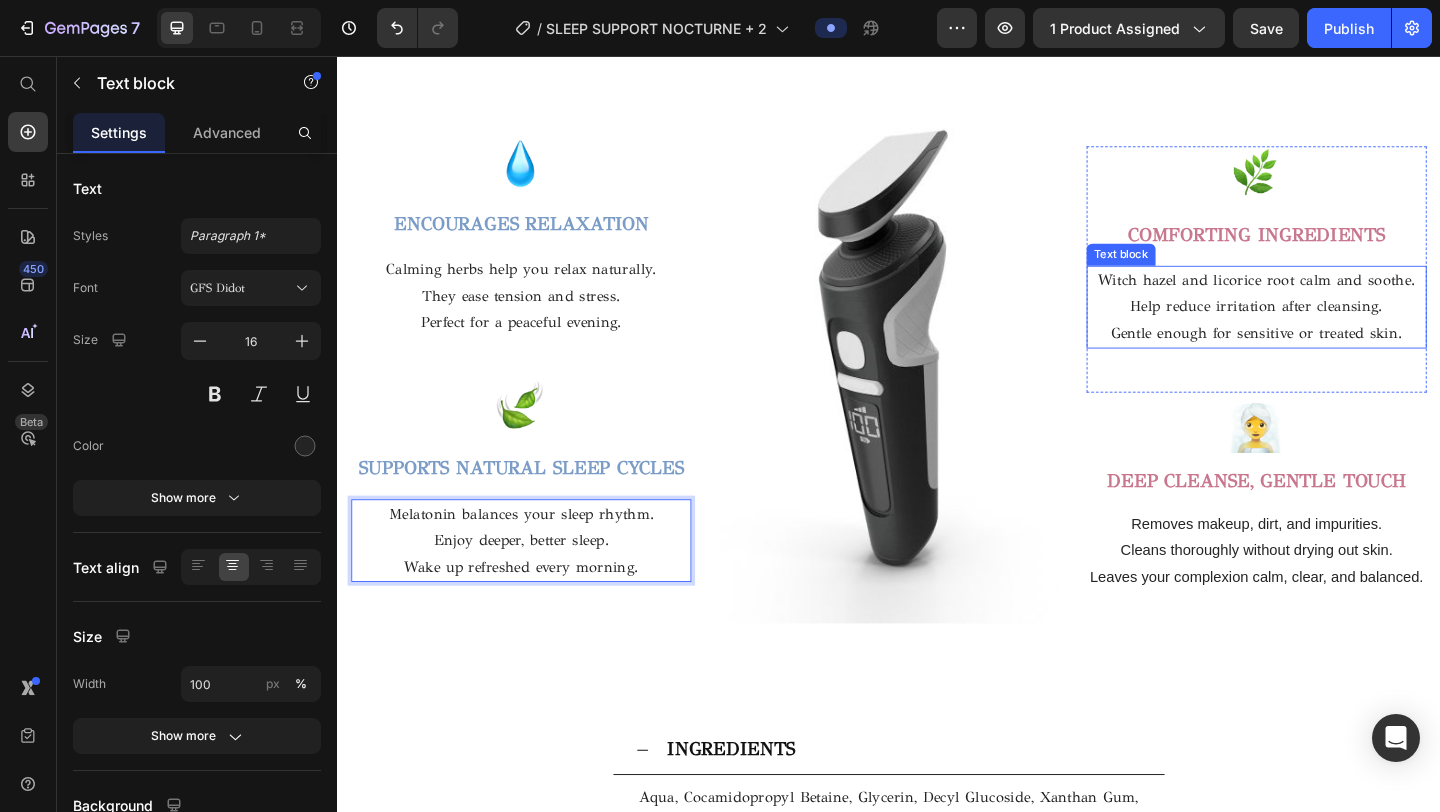 click on "Help reduce irritation after cleansing." at bounding box center (1337, 328) 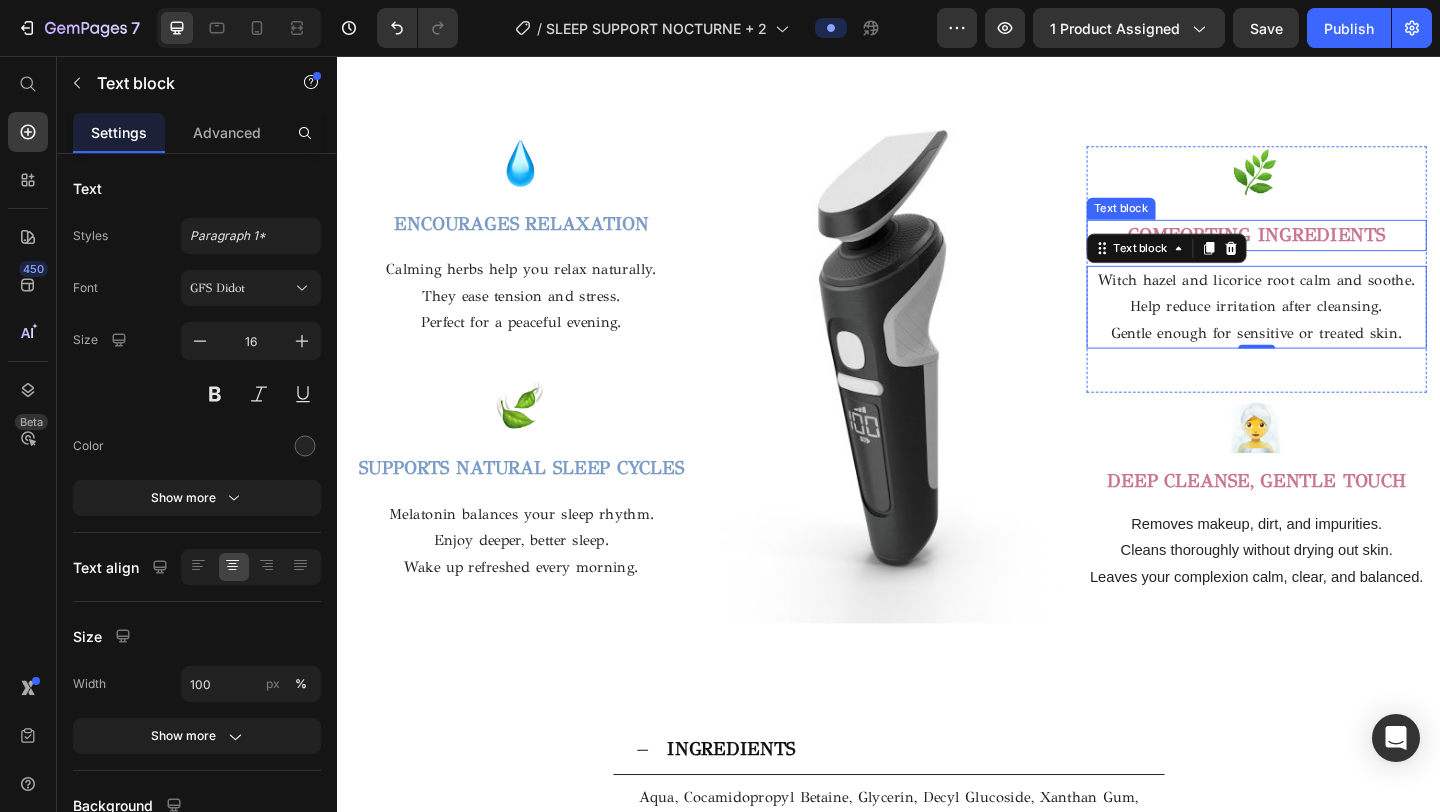 click on "COMFORTING INGREDIENTS" at bounding box center [1337, 250] 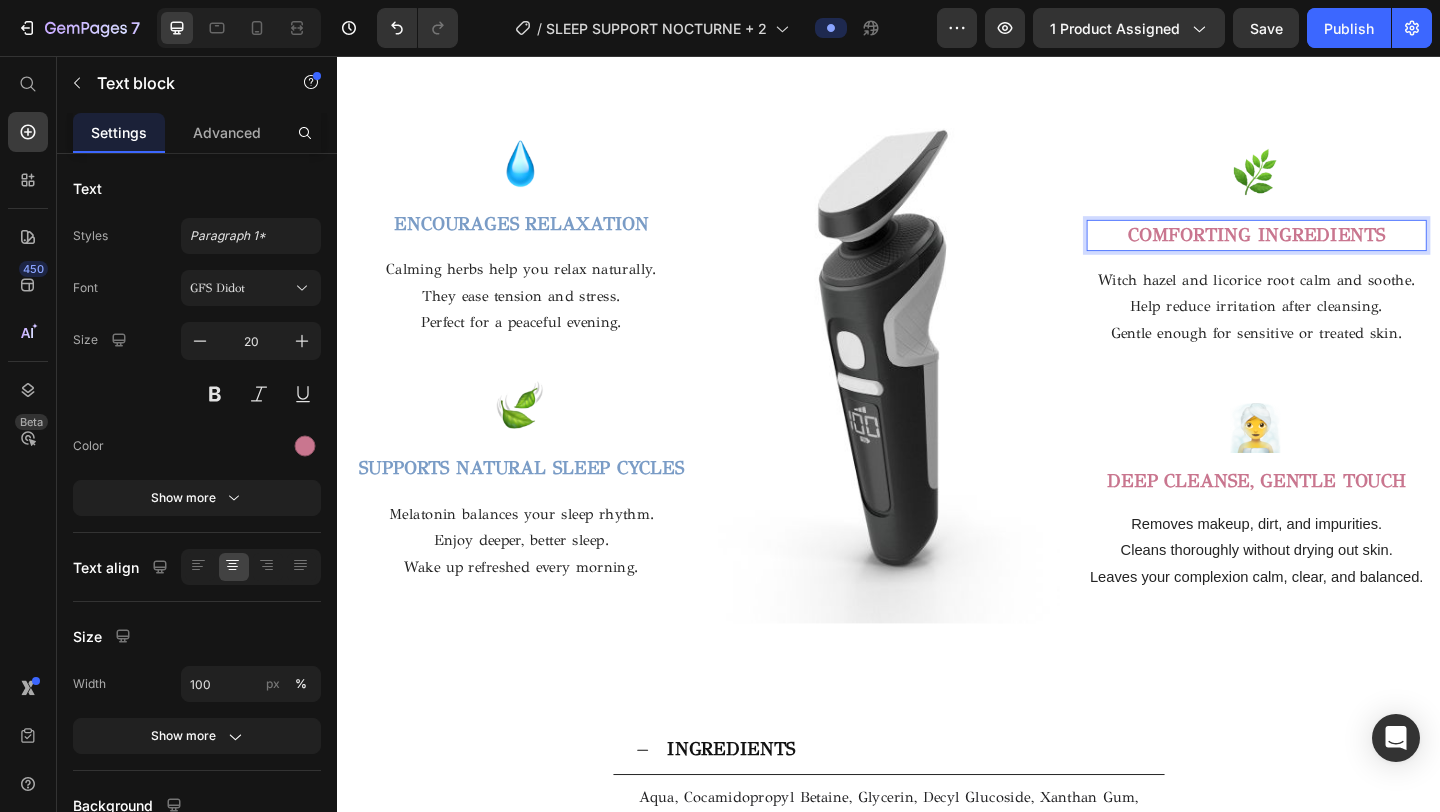 click on "COMFORTING INGREDIENTS" at bounding box center [1337, 251] 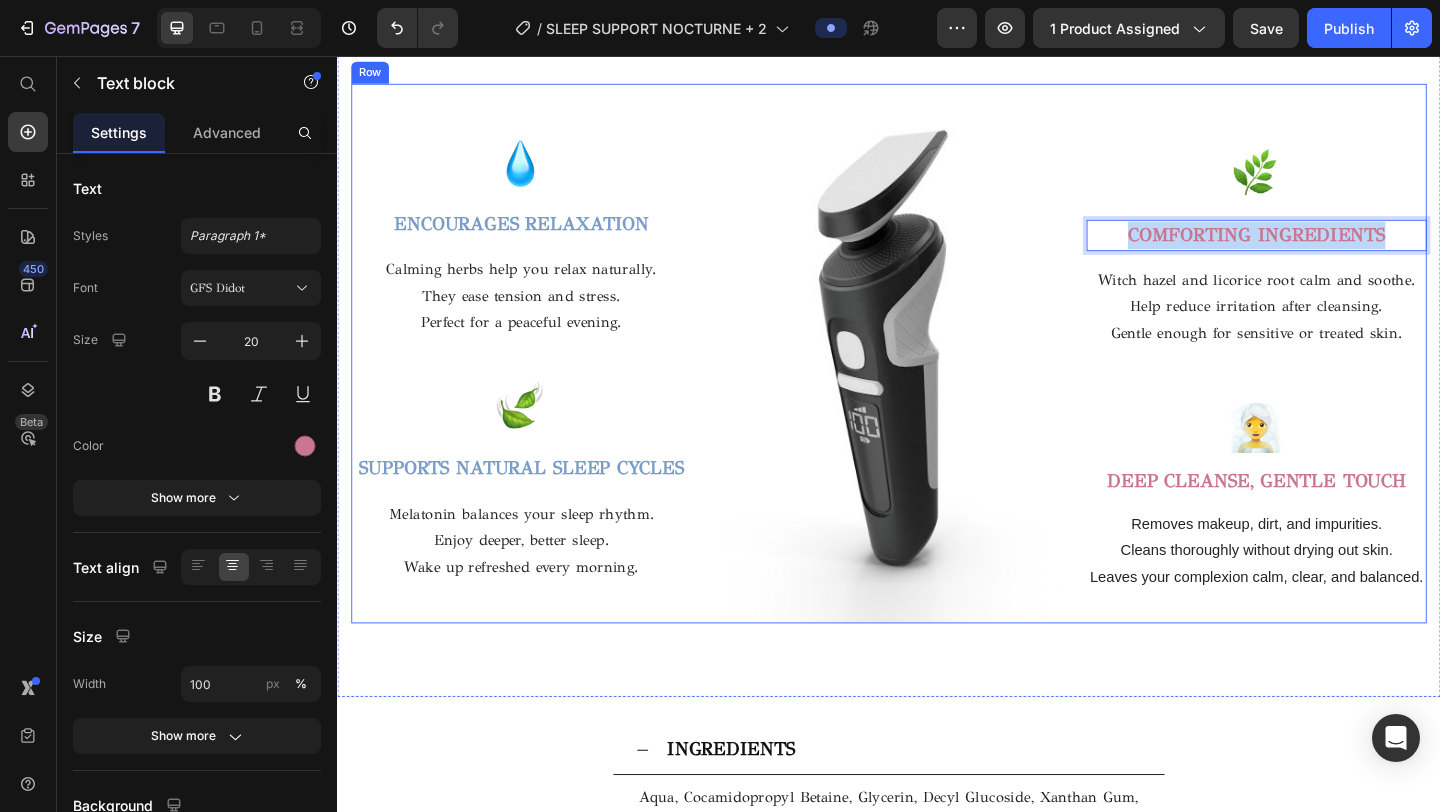 drag, startPoint x: 1488, startPoint y: 336, endPoint x: 1146, endPoint y: 339, distance: 342.01315 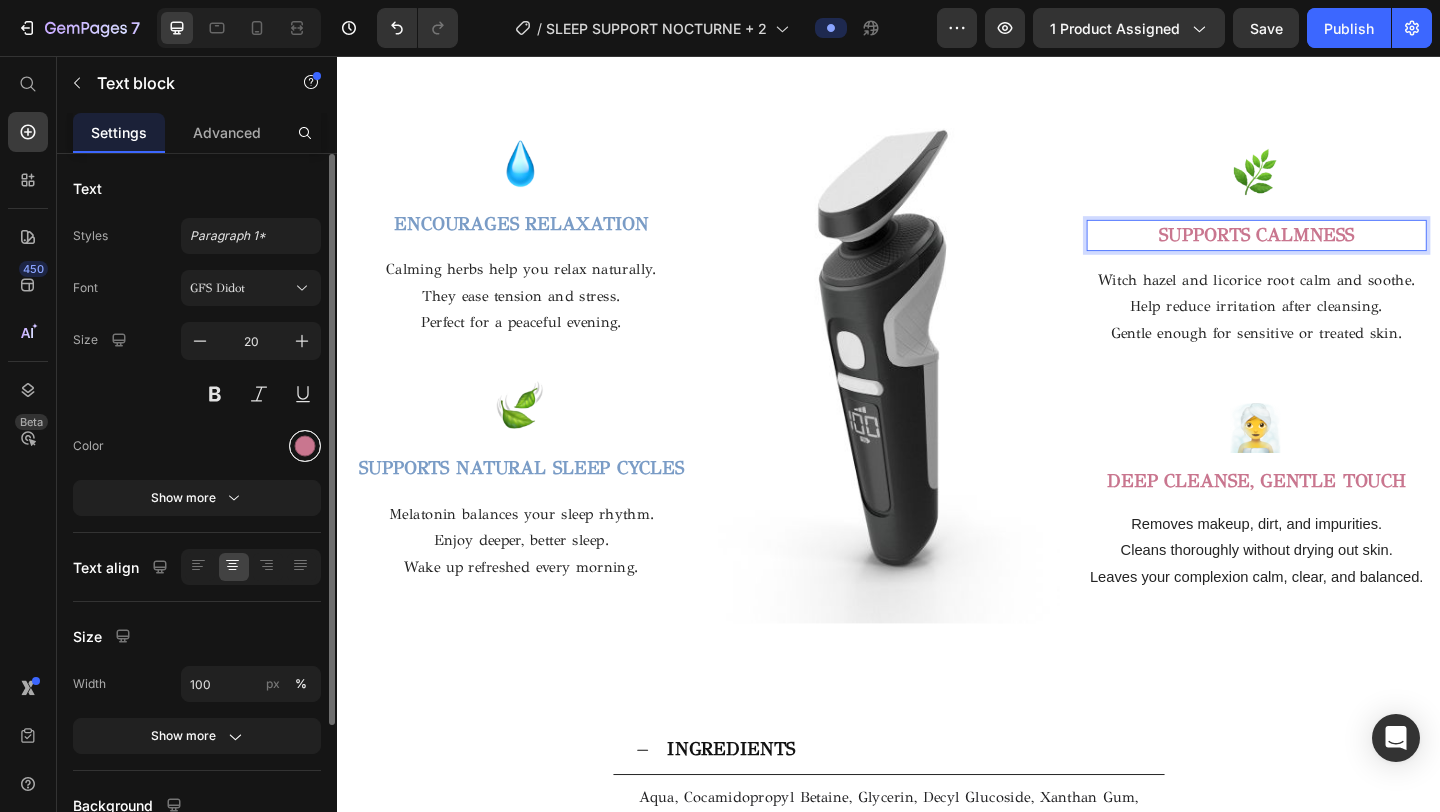 click at bounding box center (305, 446) 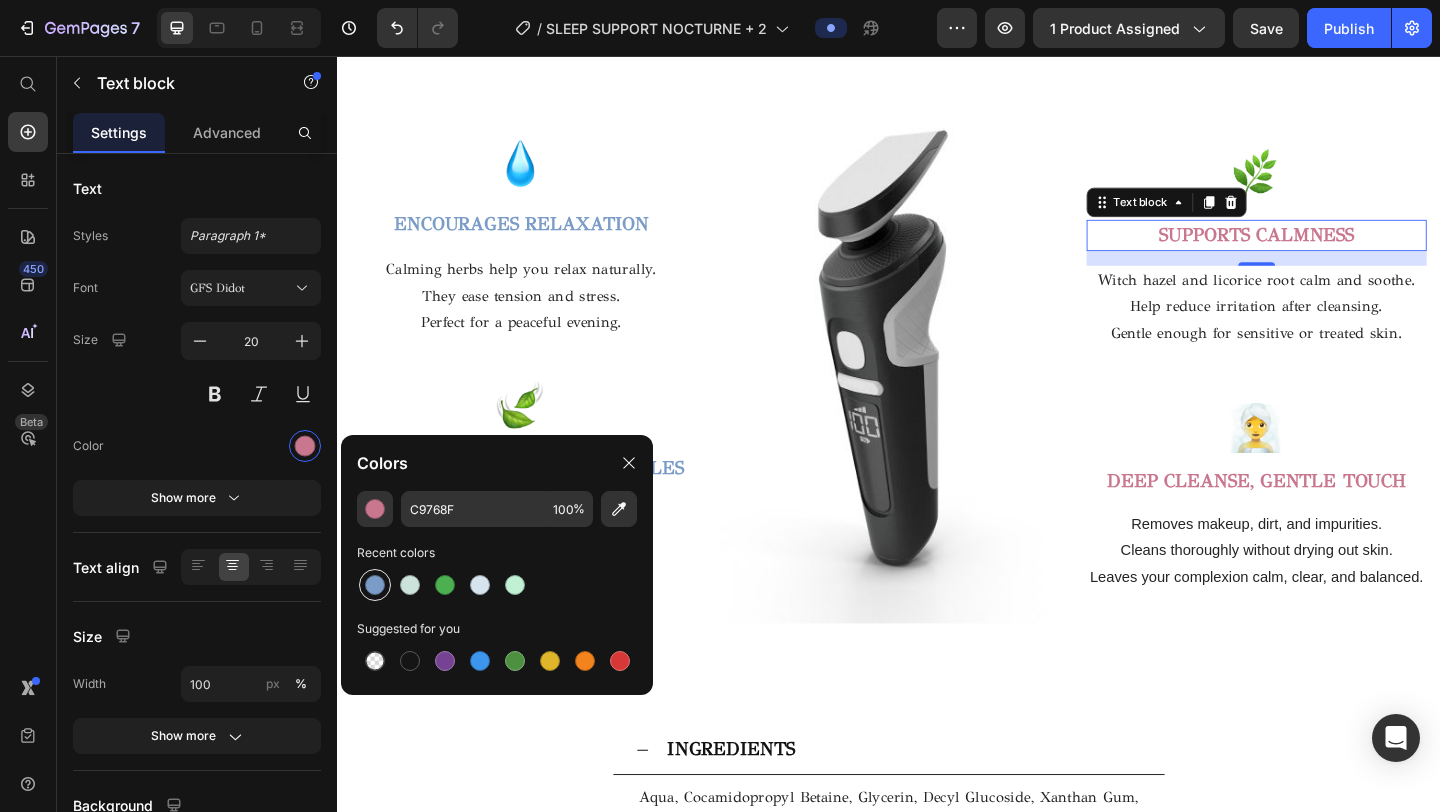 click at bounding box center (375, 585) 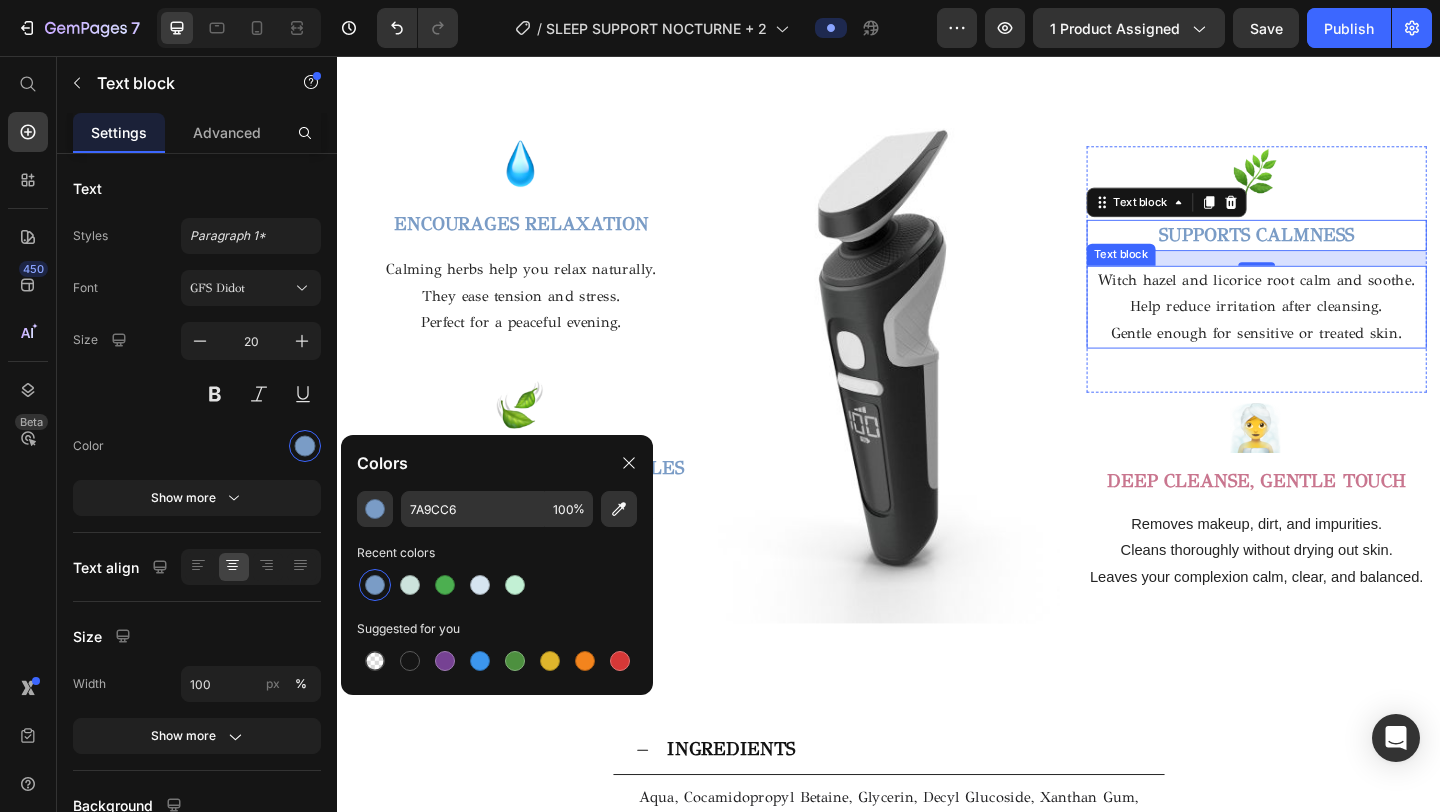 click on "Gentle enough for sensitive or treated skin." at bounding box center (1337, 357) 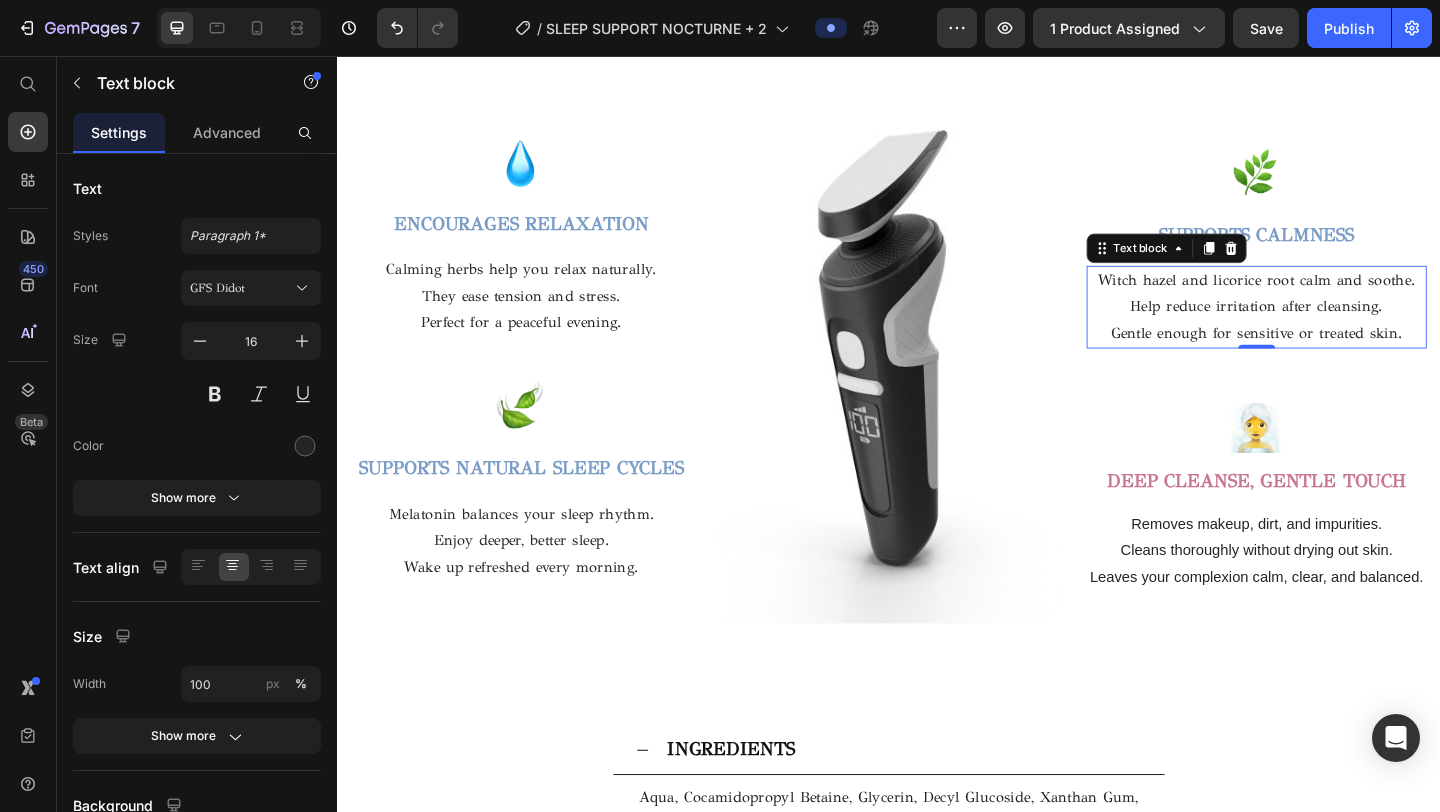 click on "Gentle enough for sensitive or treated skin." at bounding box center (1337, 357) 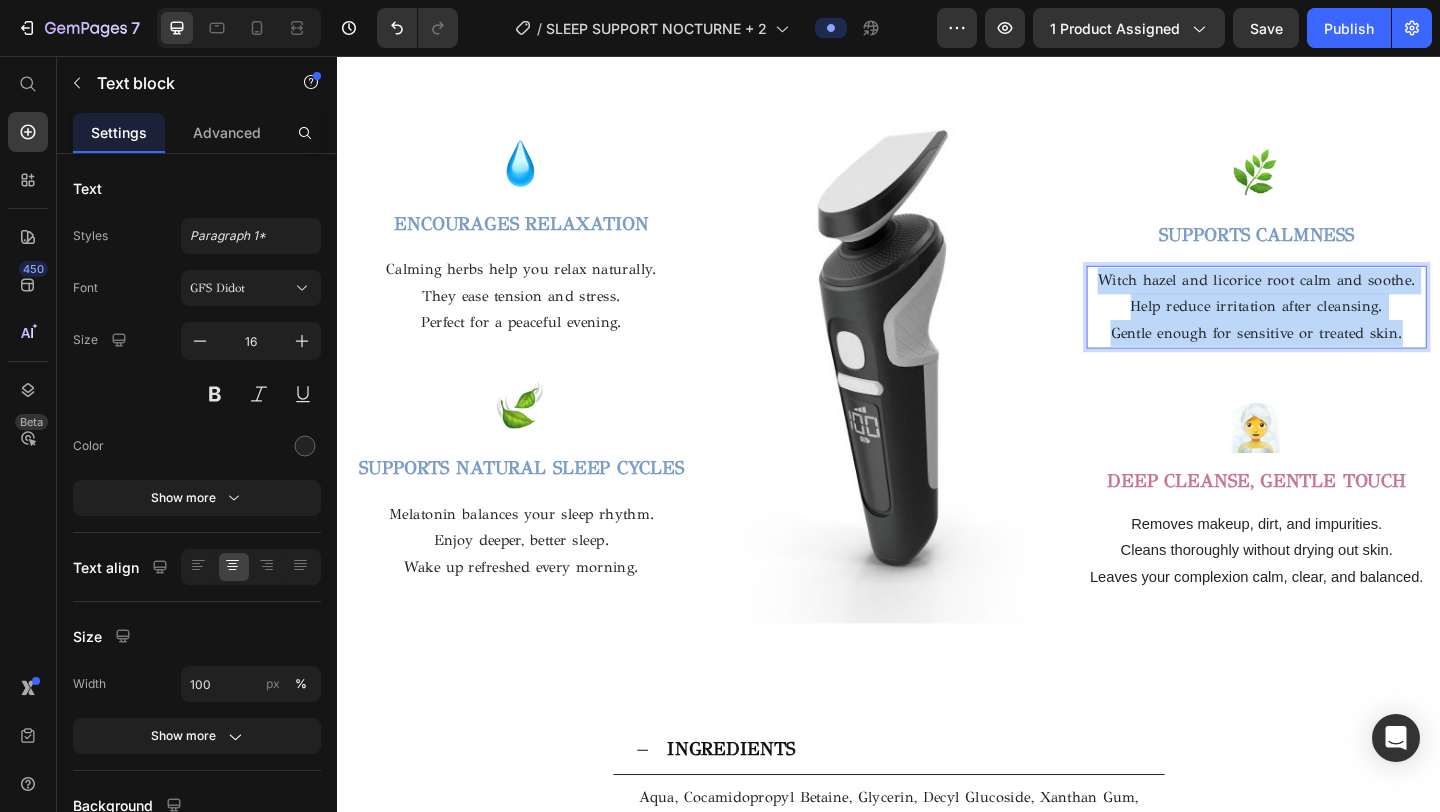 drag, startPoint x: 1496, startPoint y: 449, endPoint x: 1155, endPoint y: 396, distance: 345.09418 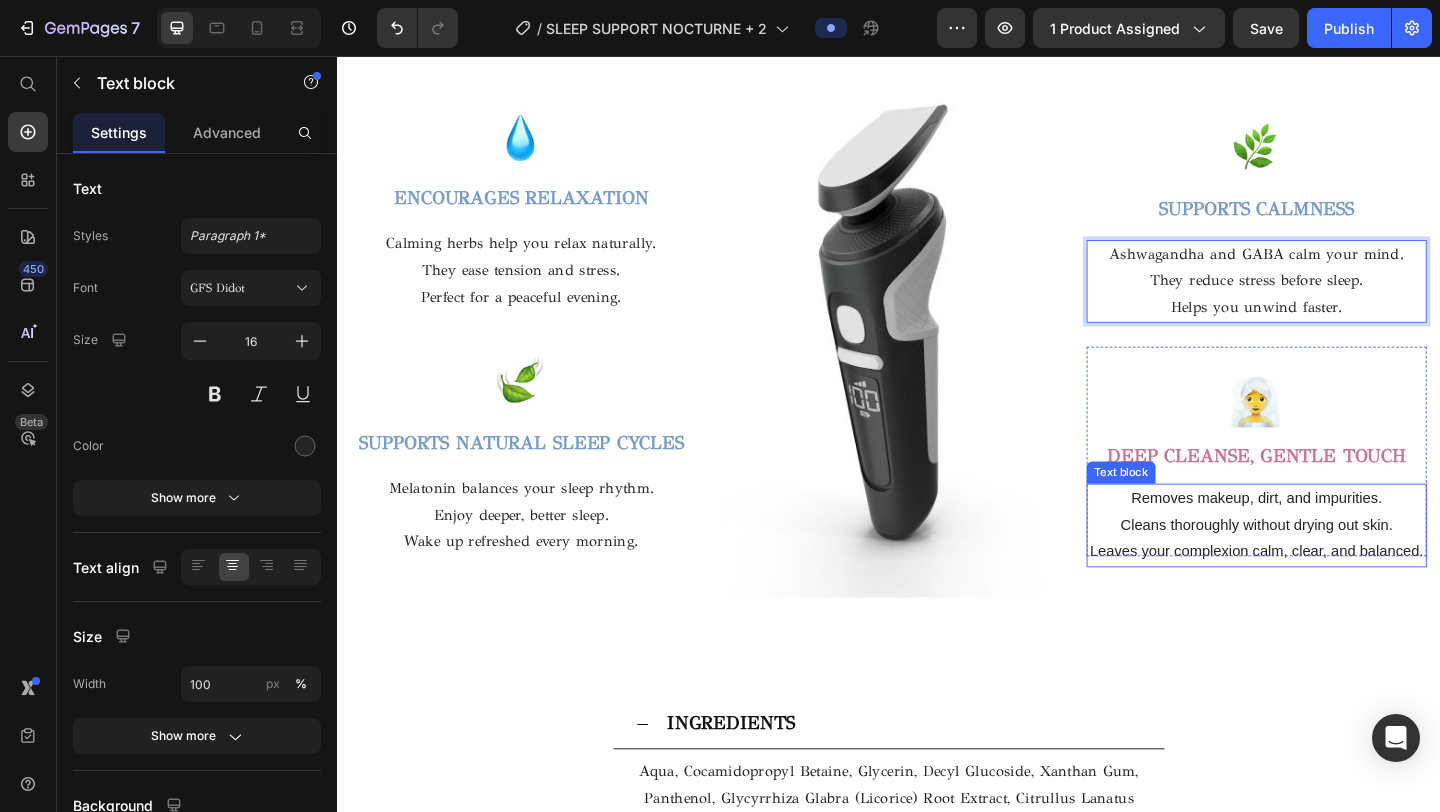 scroll, scrollTop: 2465, scrollLeft: 0, axis: vertical 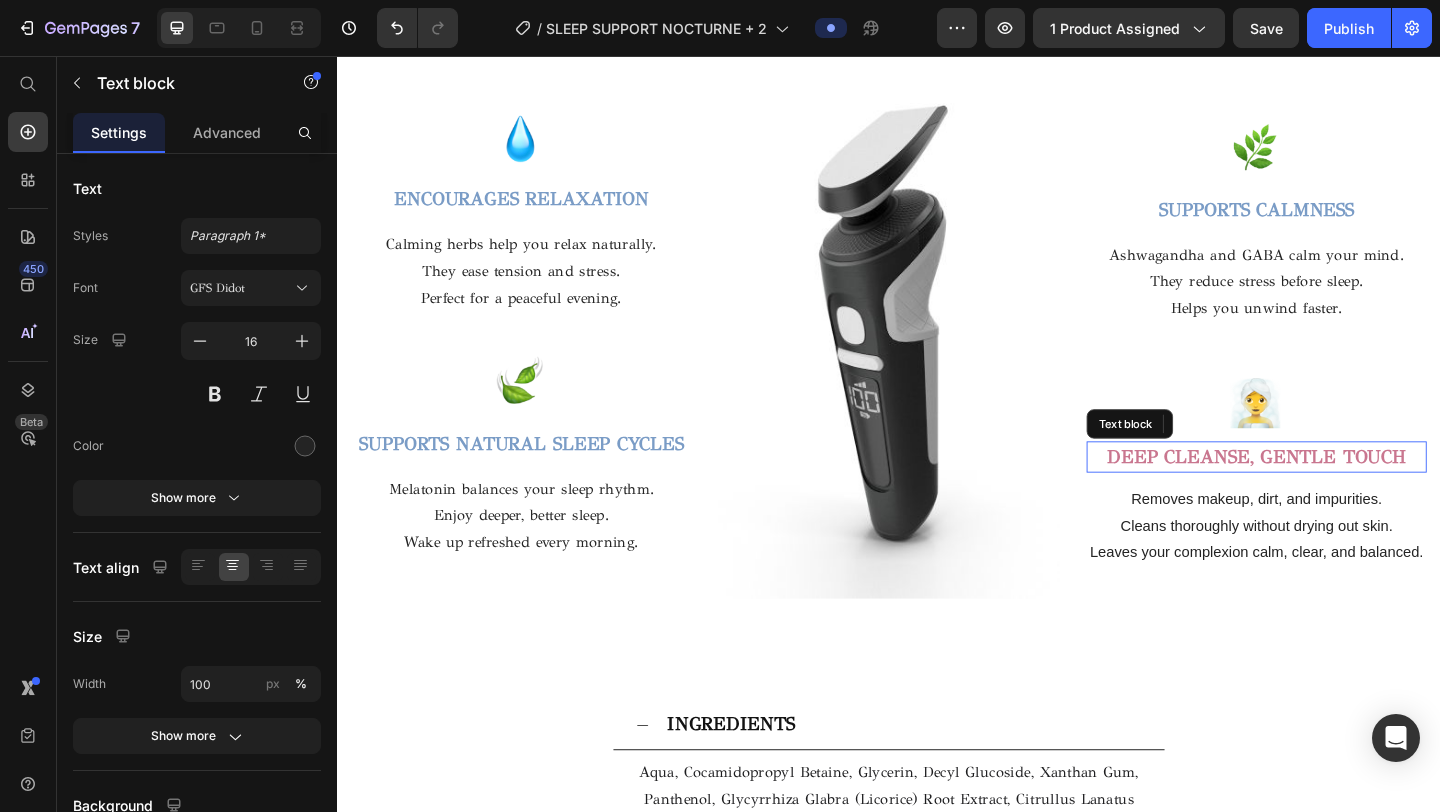 click on "DEEP CLEANSE, GENTLE TOUCH" at bounding box center [1337, 491] 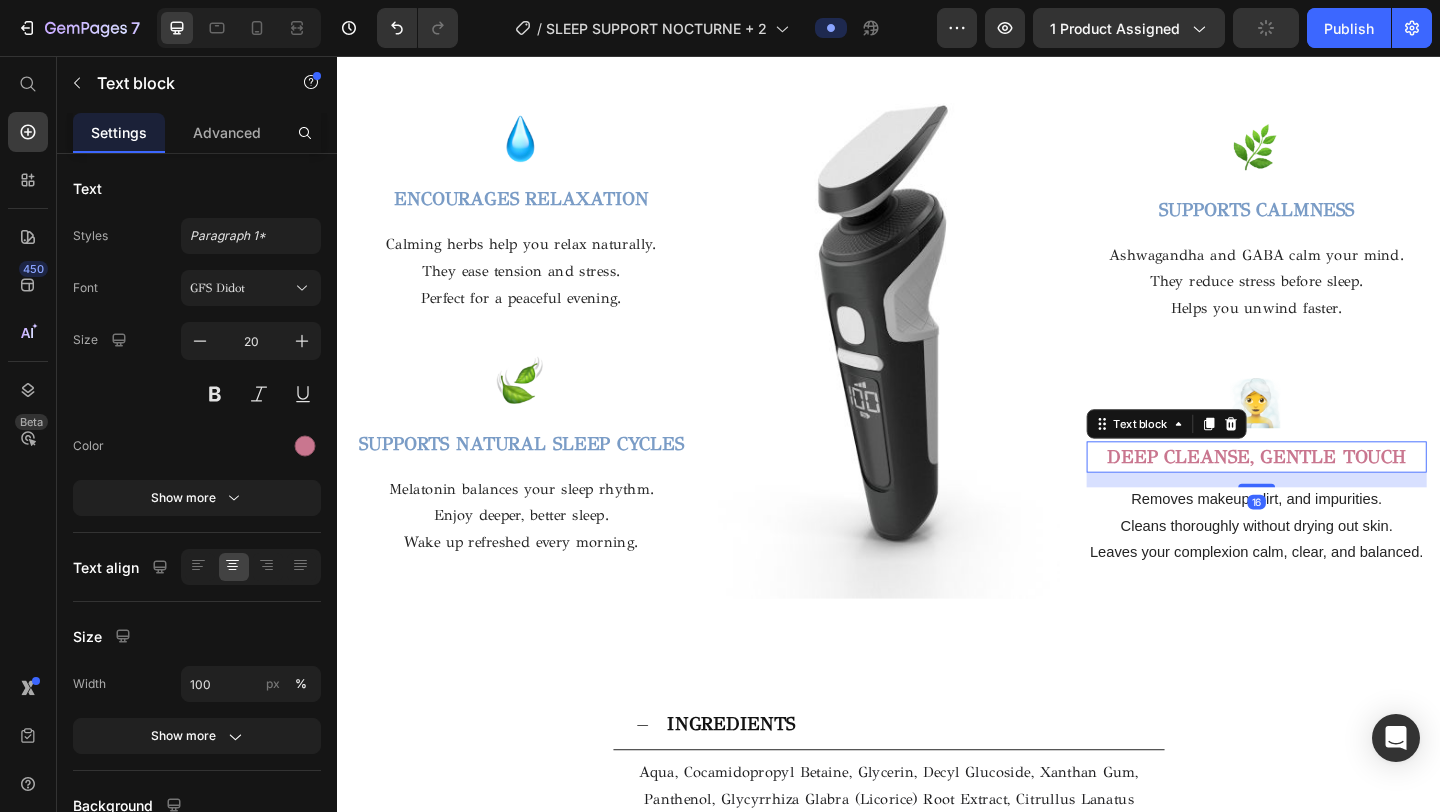 click on "DEEP CLEANSE, GENTLE TOUCH" at bounding box center (1337, 491) 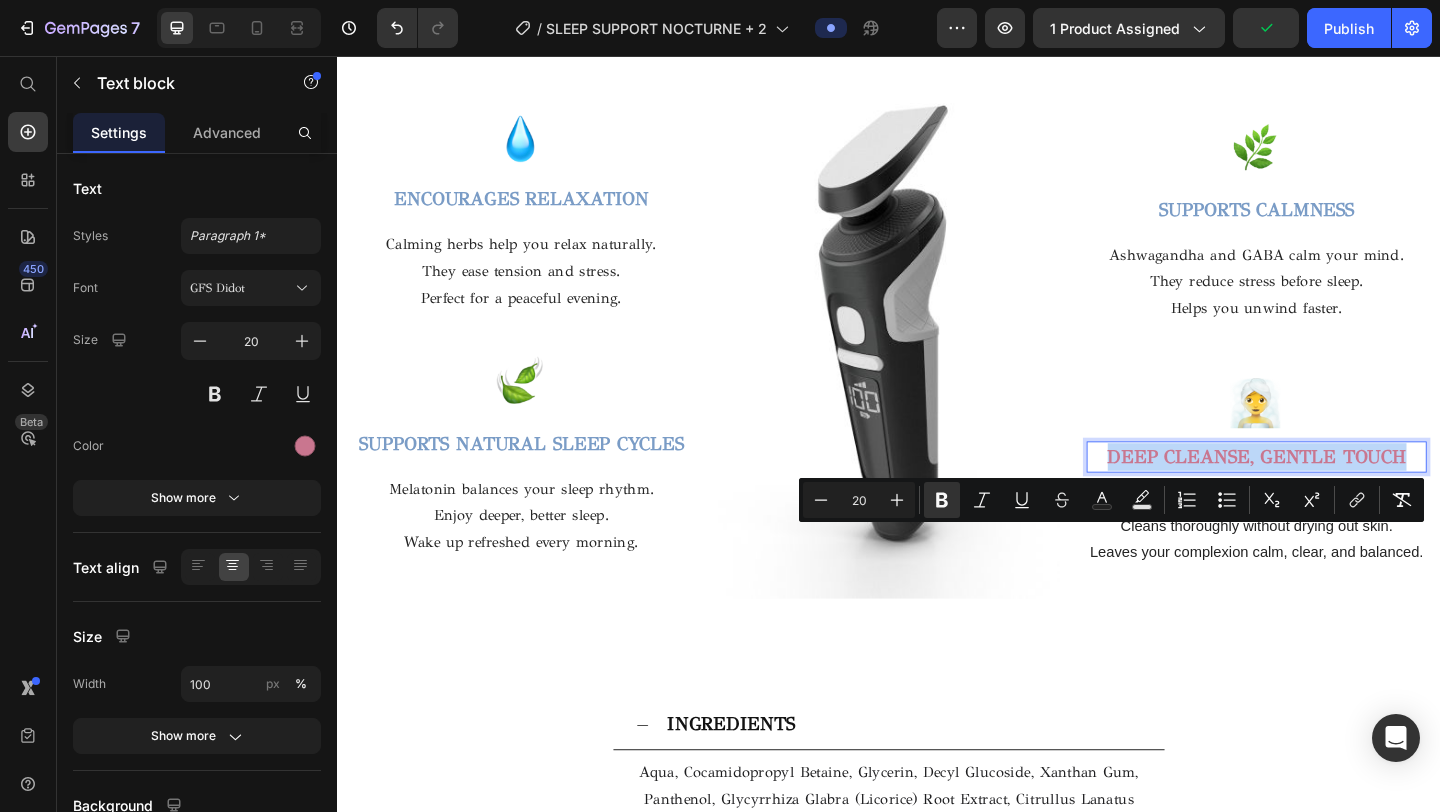 drag, startPoint x: 1508, startPoint y: 584, endPoint x: 1162, endPoint y: 594, distance: 346.14447 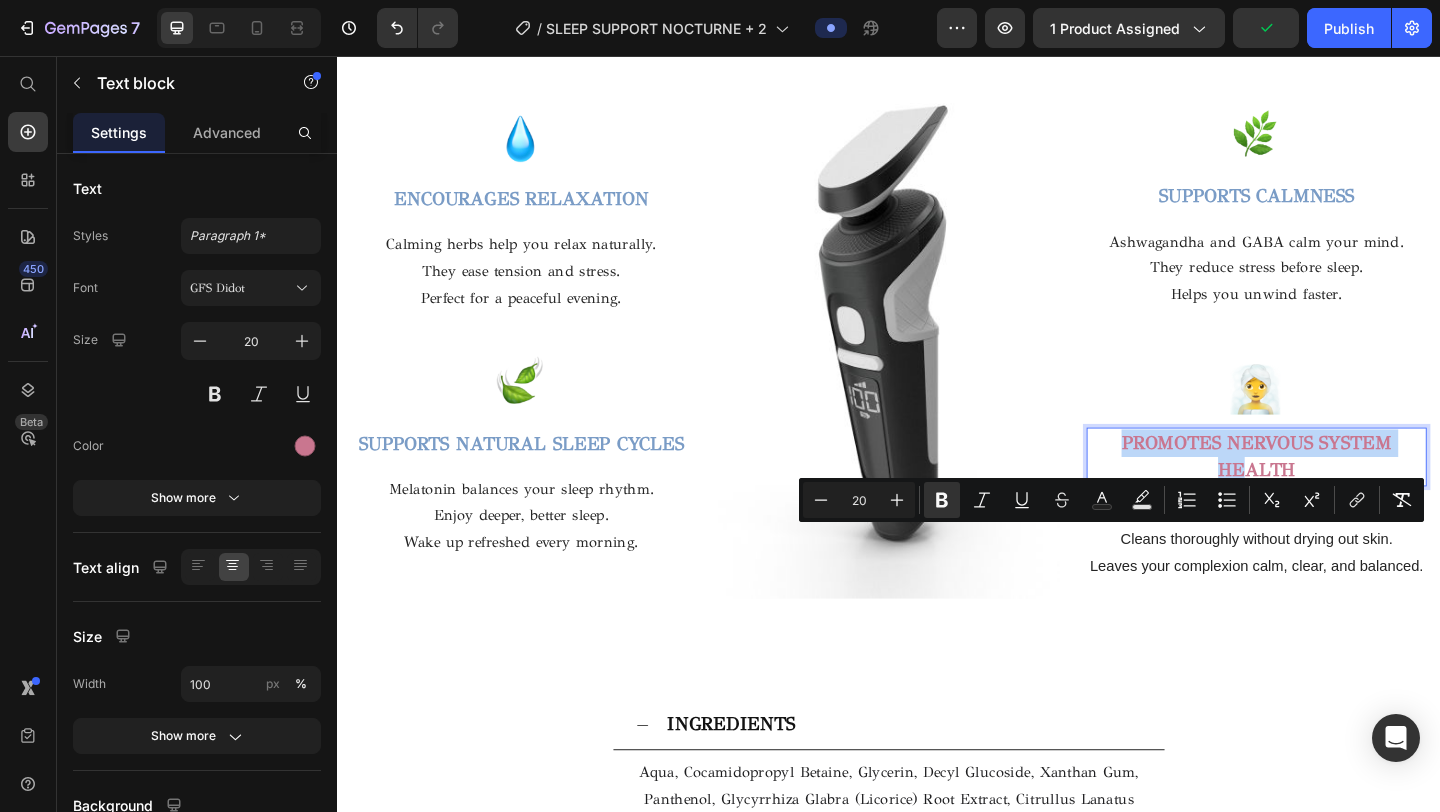 scroll, scrollTop: 2450, scrollLeft: 0, axis: vertical 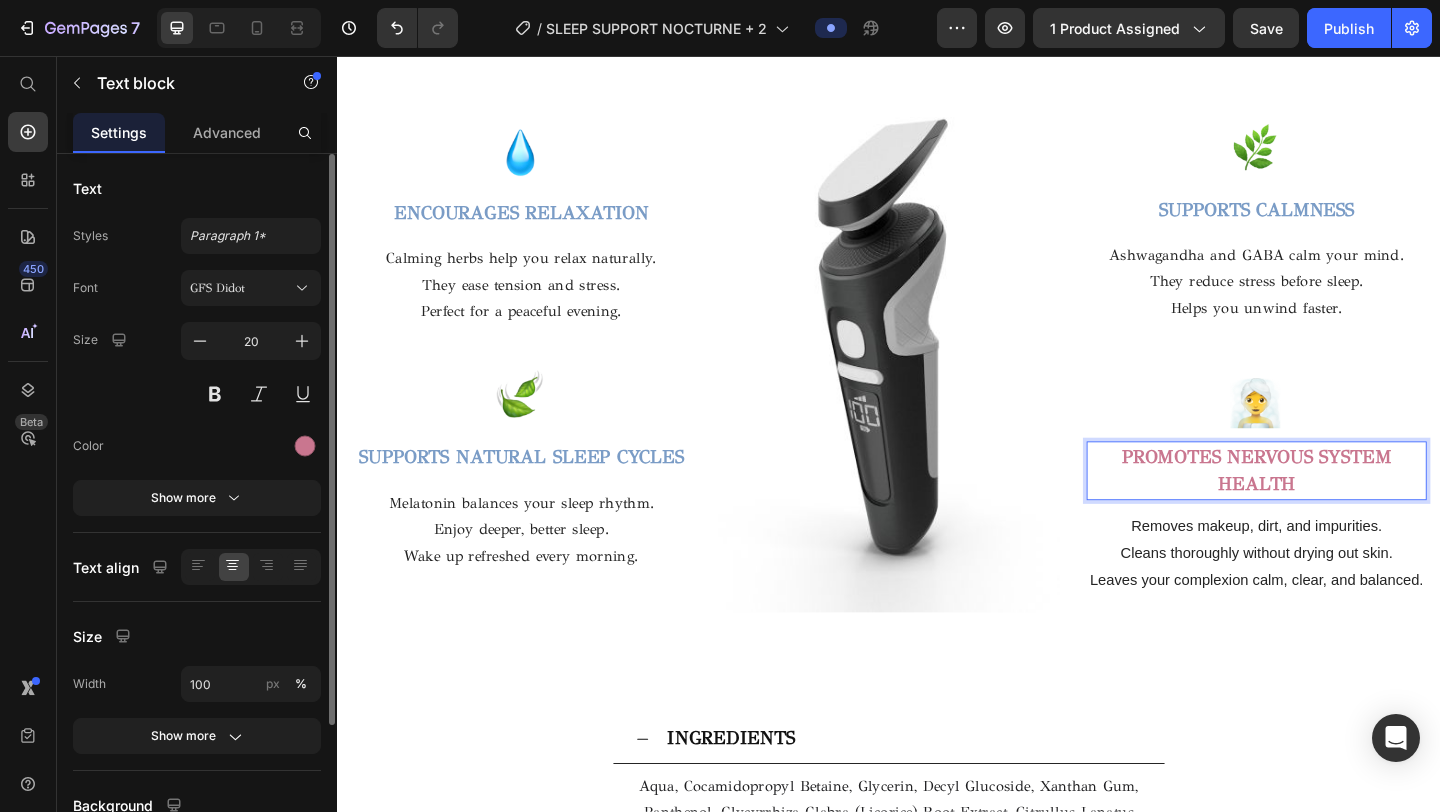 click at bounding box center (251, 446) 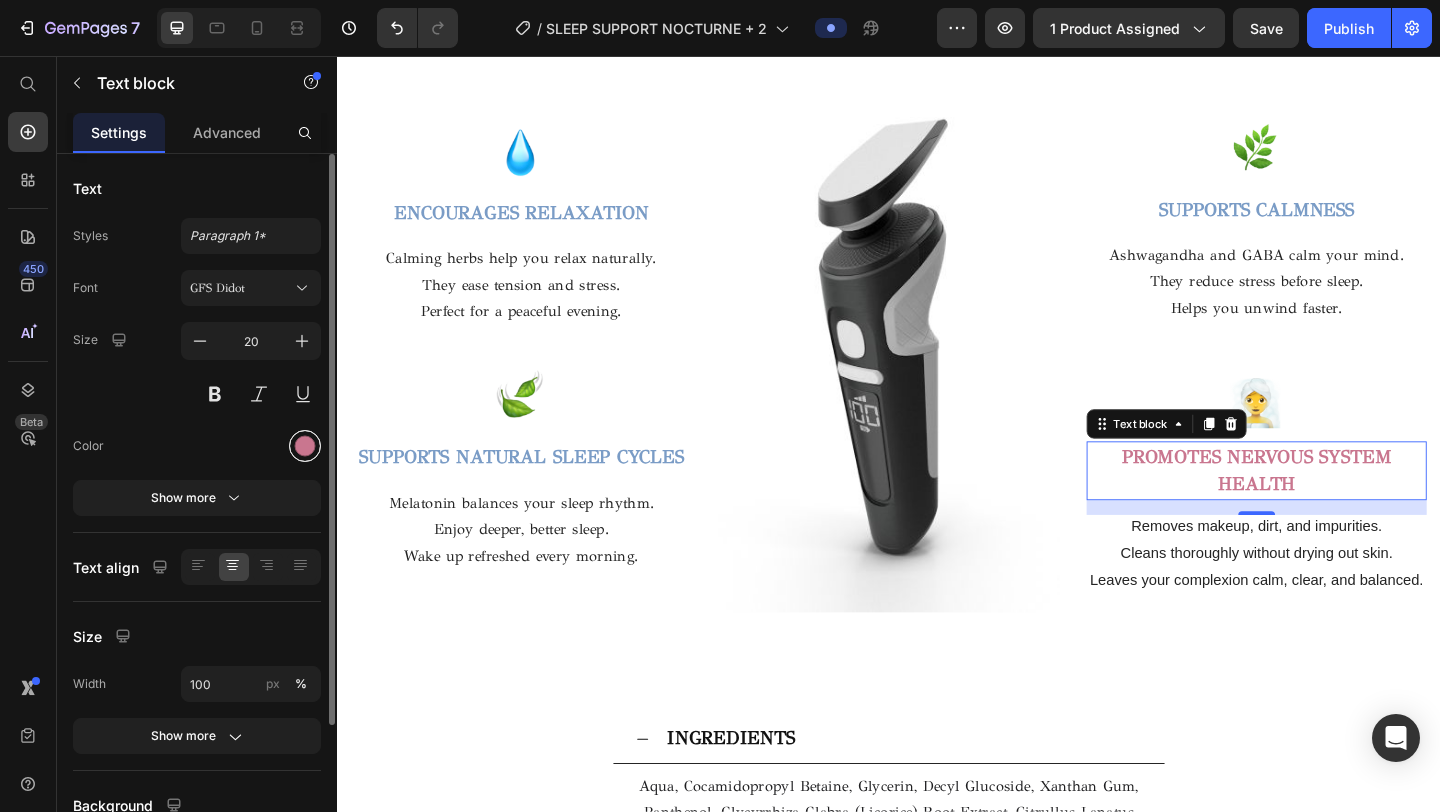 click at bounding box center [305, 446] 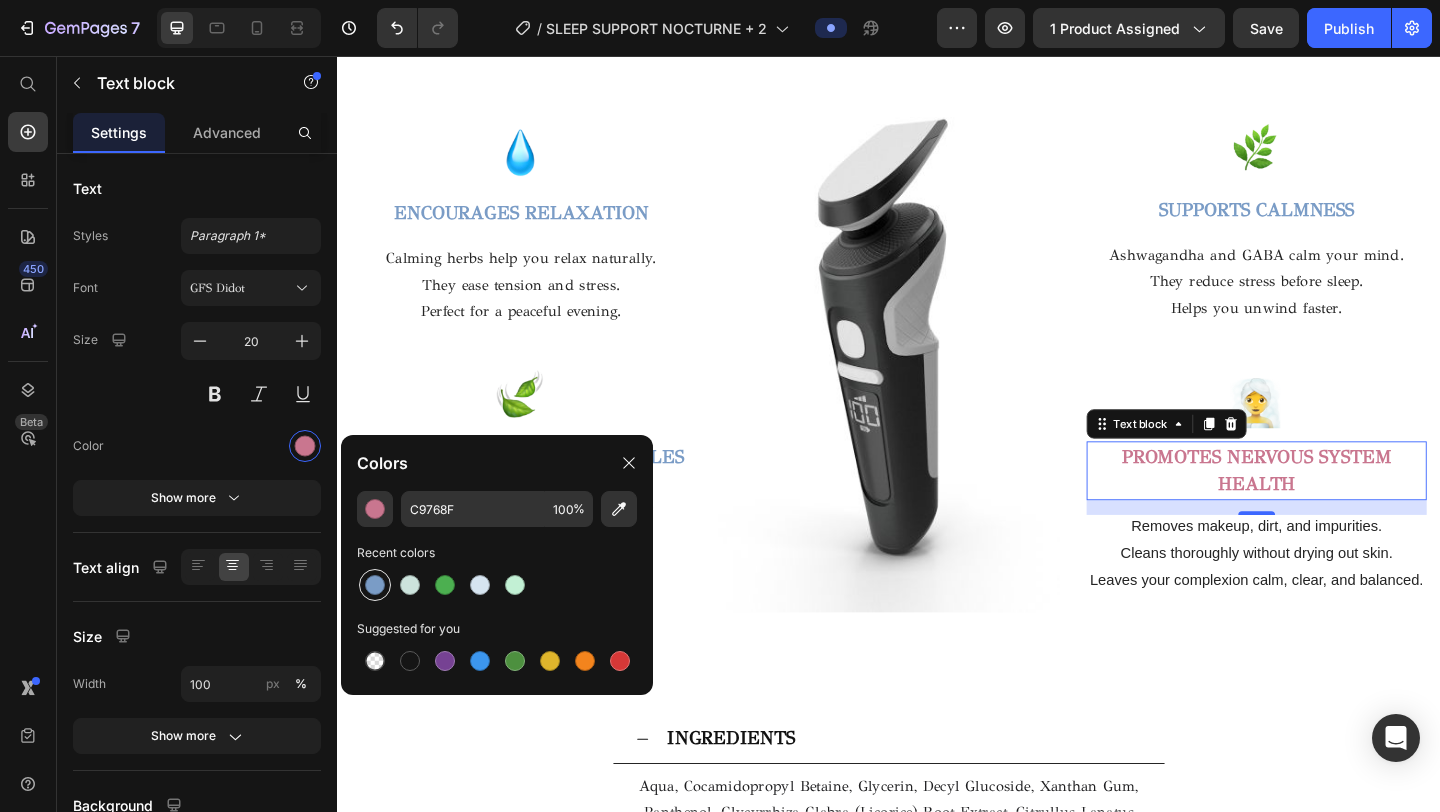 click at bounding box center (375, 585) 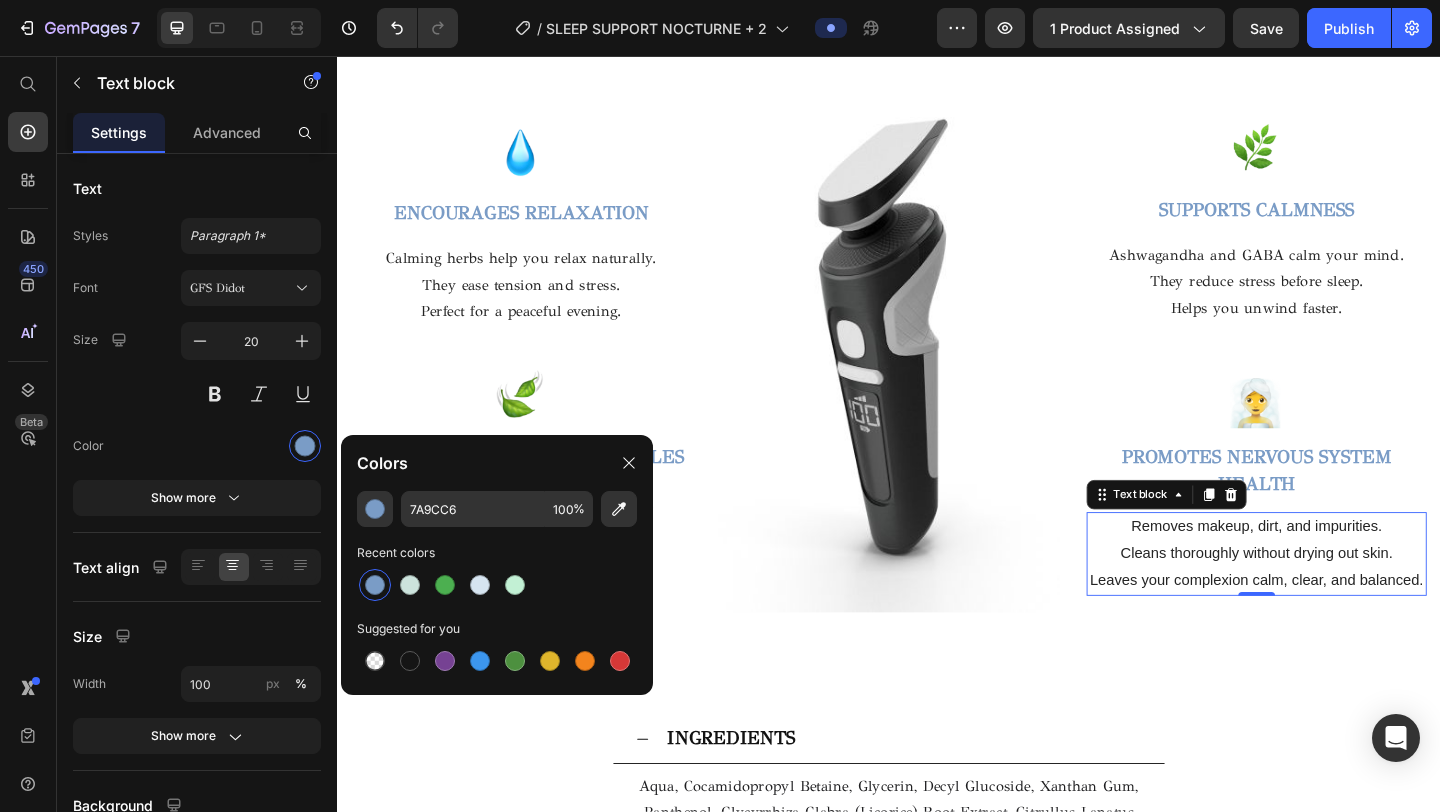 click on "Cleans thoroughly without drying out skin." at bounding box center [1337, 597] 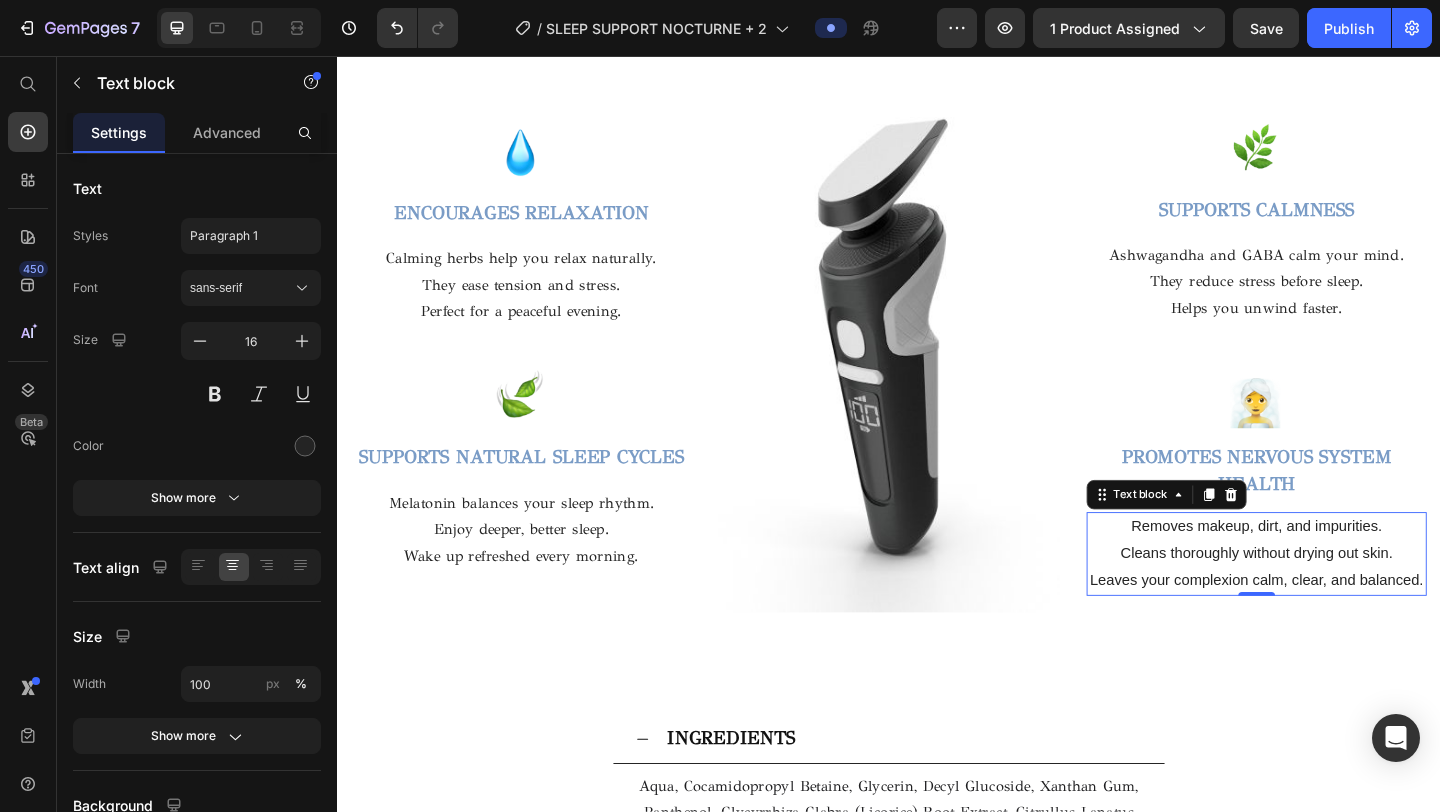 click on "Cleans thoroughly without drying out skin." at bounding box center (1337, 597) 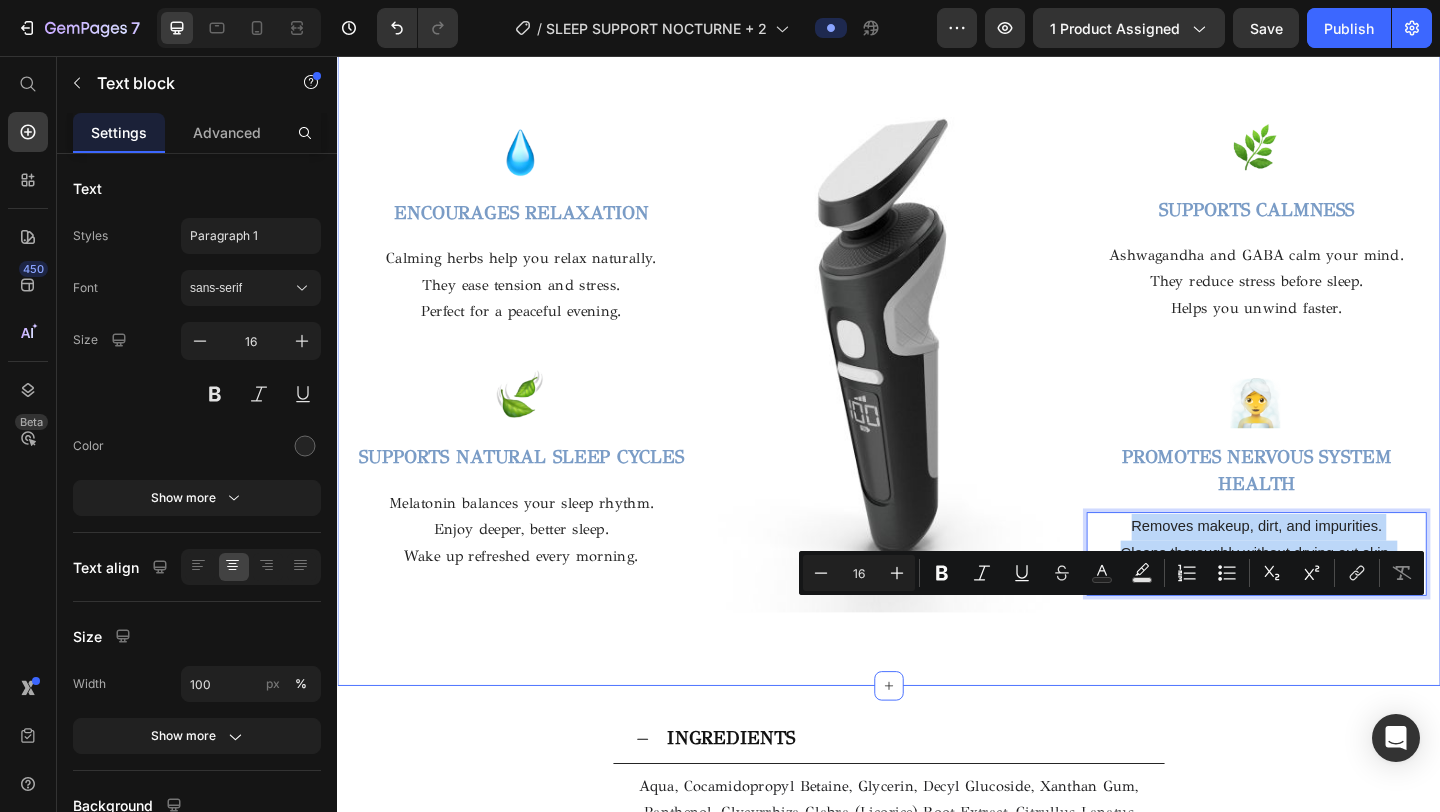drag, startPoint x: 1191, startPoint y: 655, endPoint x: 1525, endPoint y: 714, distance: 339.17105 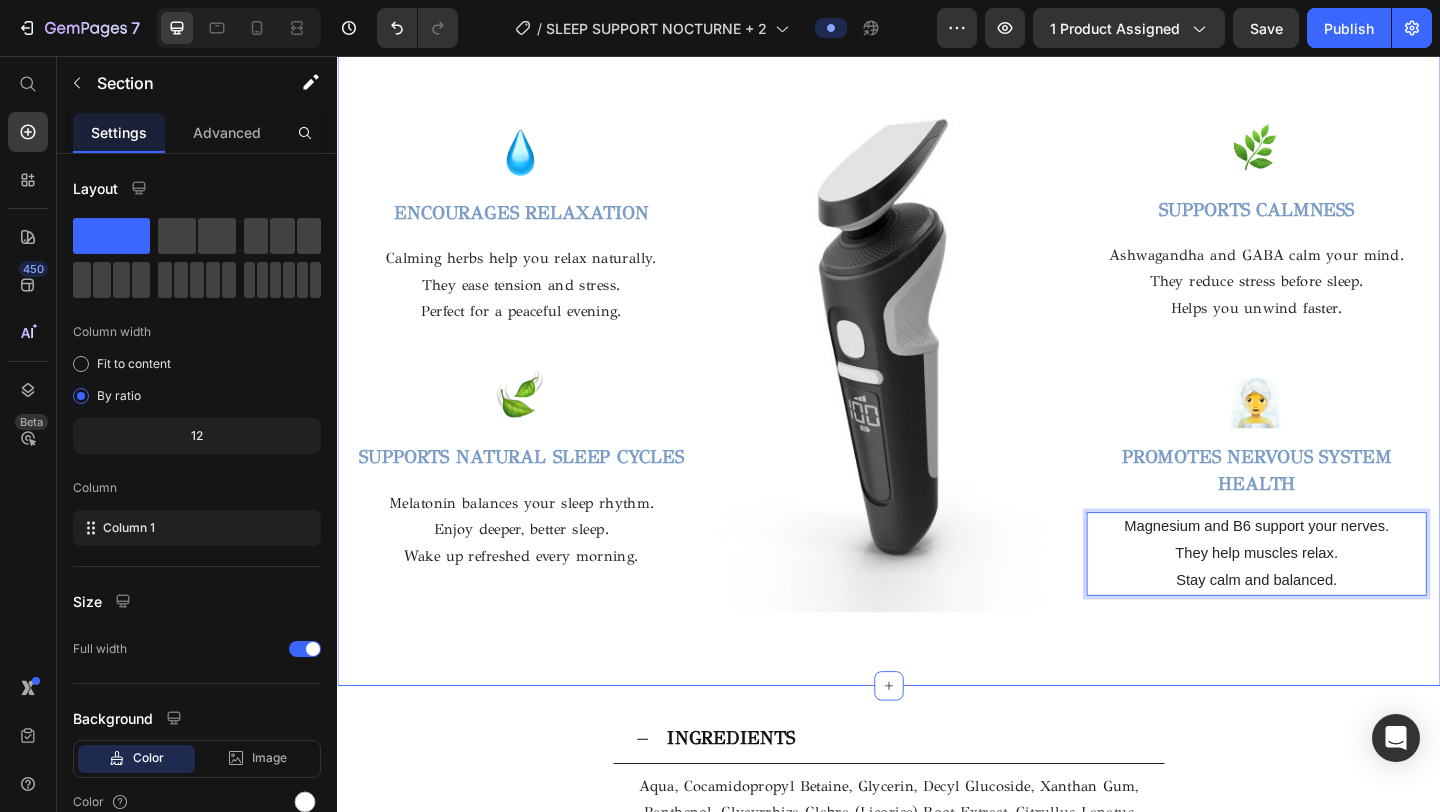 click on "BENEFITS OF SLEEP SUPPORT NOCTURNE + Heading Row Image ENCOURAGES RELAXATION Text block Calming herbs help you relax naturally. They ease tension and stress. Perfect for a peaceful evening. Text block Row Image SUPPORTS NATURAL SLEEP CYCLES Text block Melatonin balances your sleep rhythm. Enjoy deeper, better sleep. Wake up refreshed every morning. Text block Row Image Image SUPPORTS CALMNESS Text block Ashwagandha and GABA calm your mind. They reduce stress before sleep. Helps you unwind faster. Text block Row Image PROMOTES NERVOUS SYSTEM HEALTH Text block Magnesium and B6 support your nerves. They help muscles relax. Stay calm and balanced. Text block 0 Row Row" at bounding box center [937, 315] 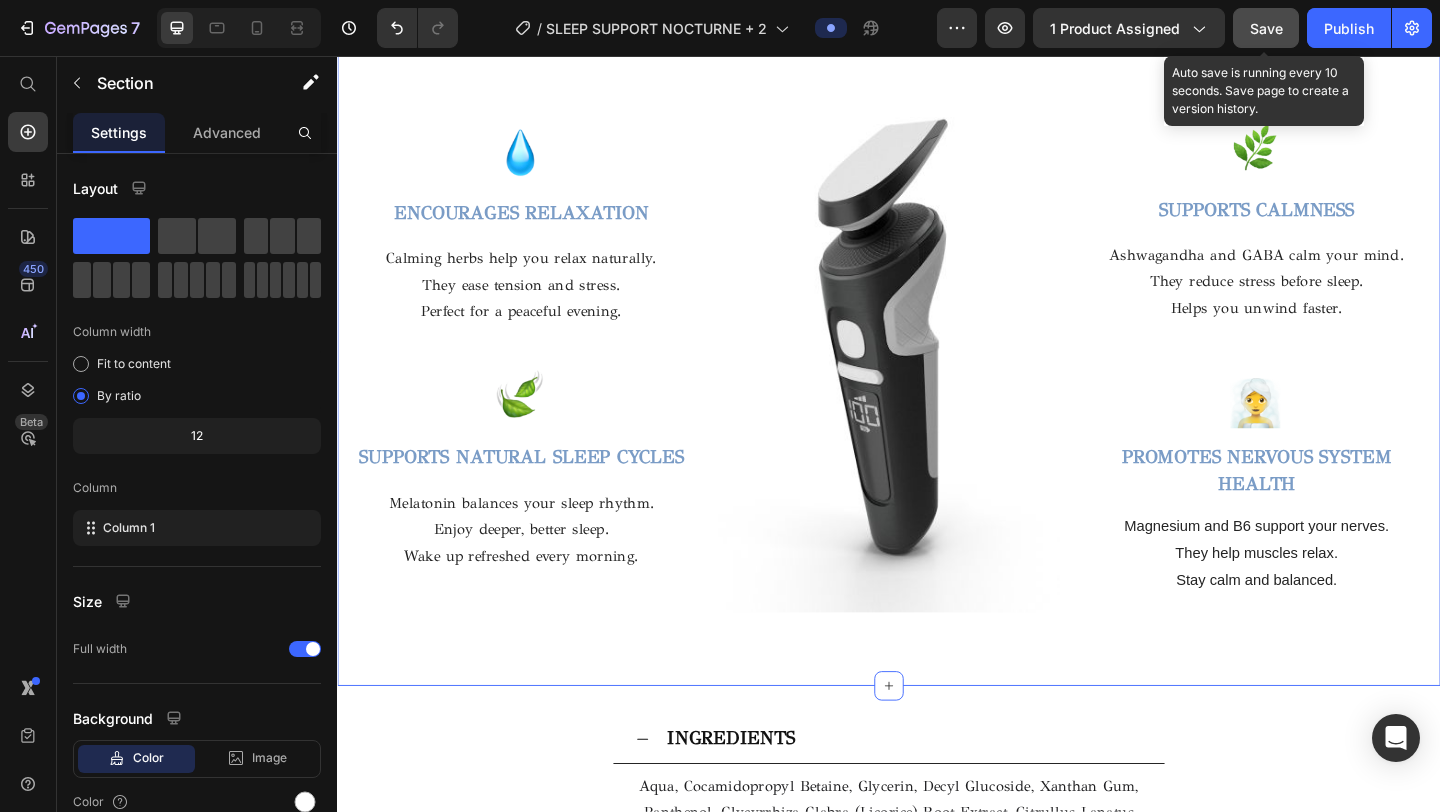 click on "Save" at bounding box center [1266, 28] 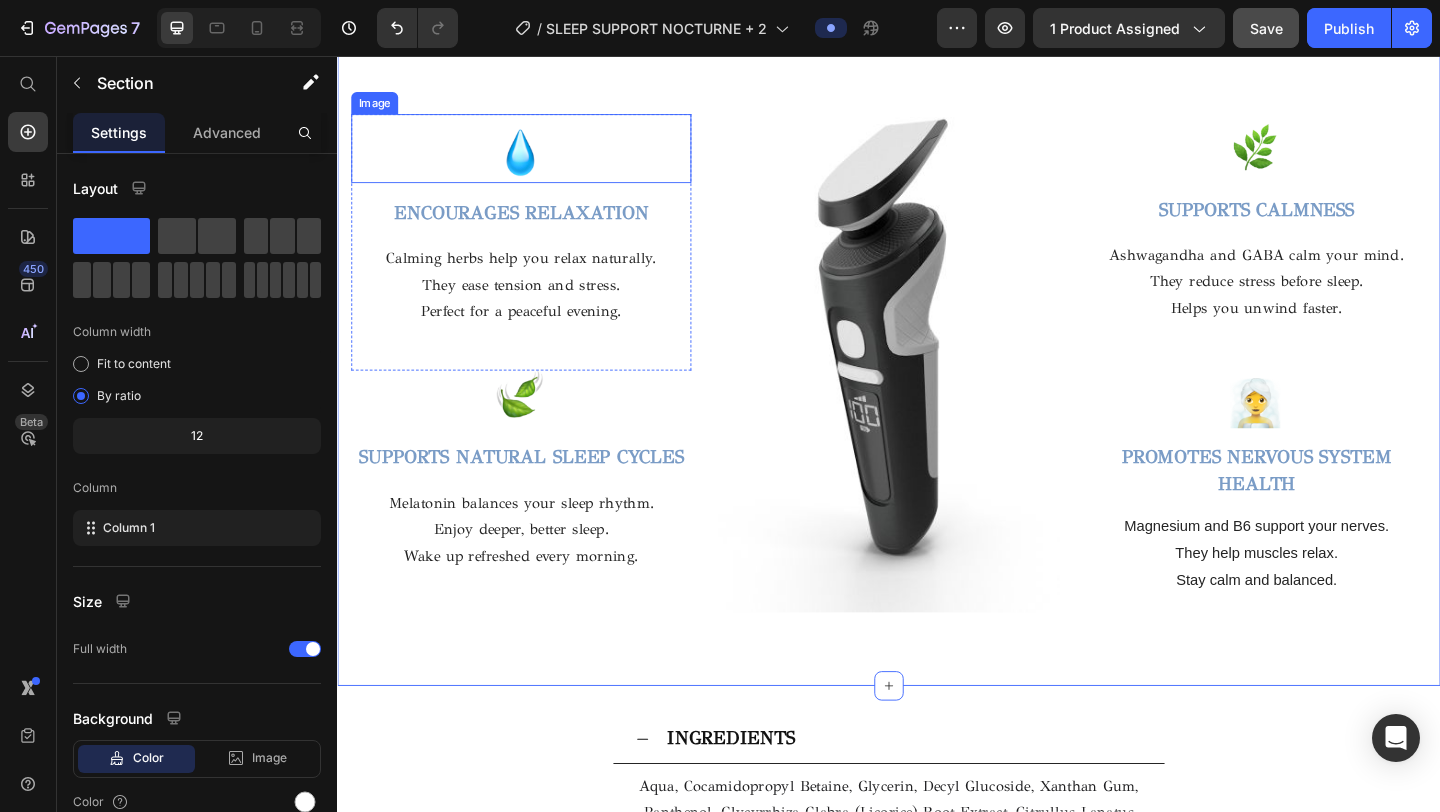 click at bounding box center [537, 156] 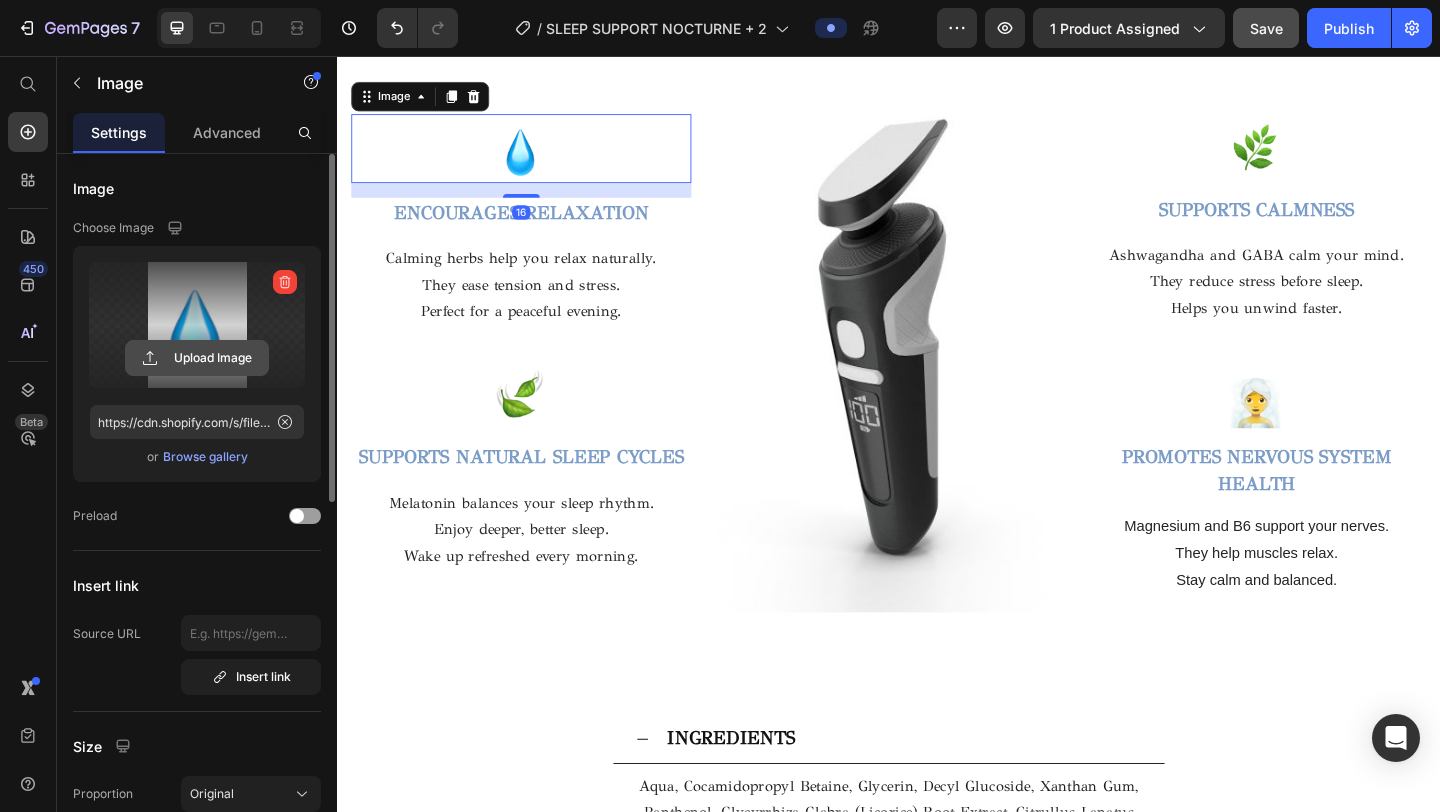 click 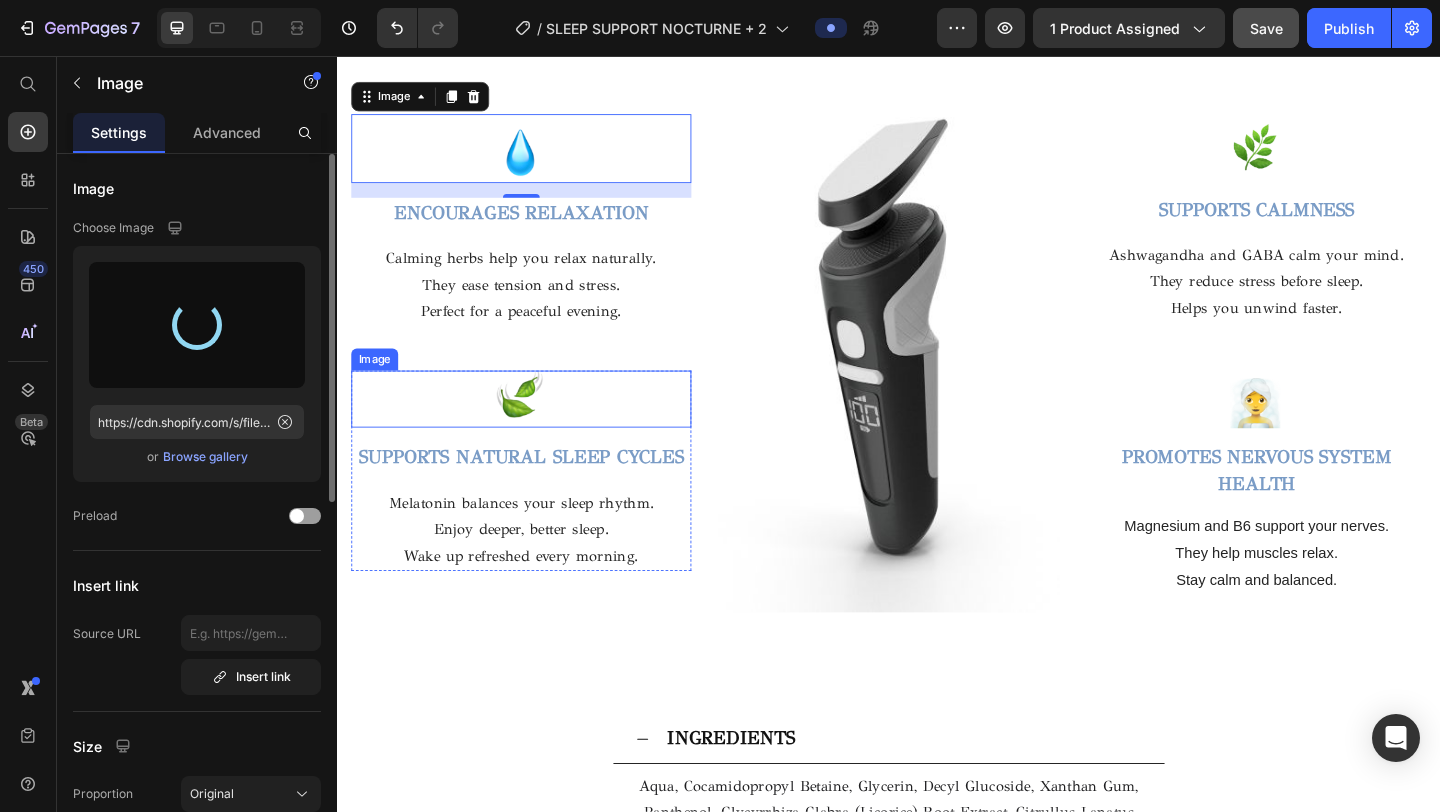 type on "https://cdn.shopify.com/s/files/1/0716/5673/4966/files/gempages_570221152178275200-627647d0-e5b4-4529-9477-9d37269d4455.png" 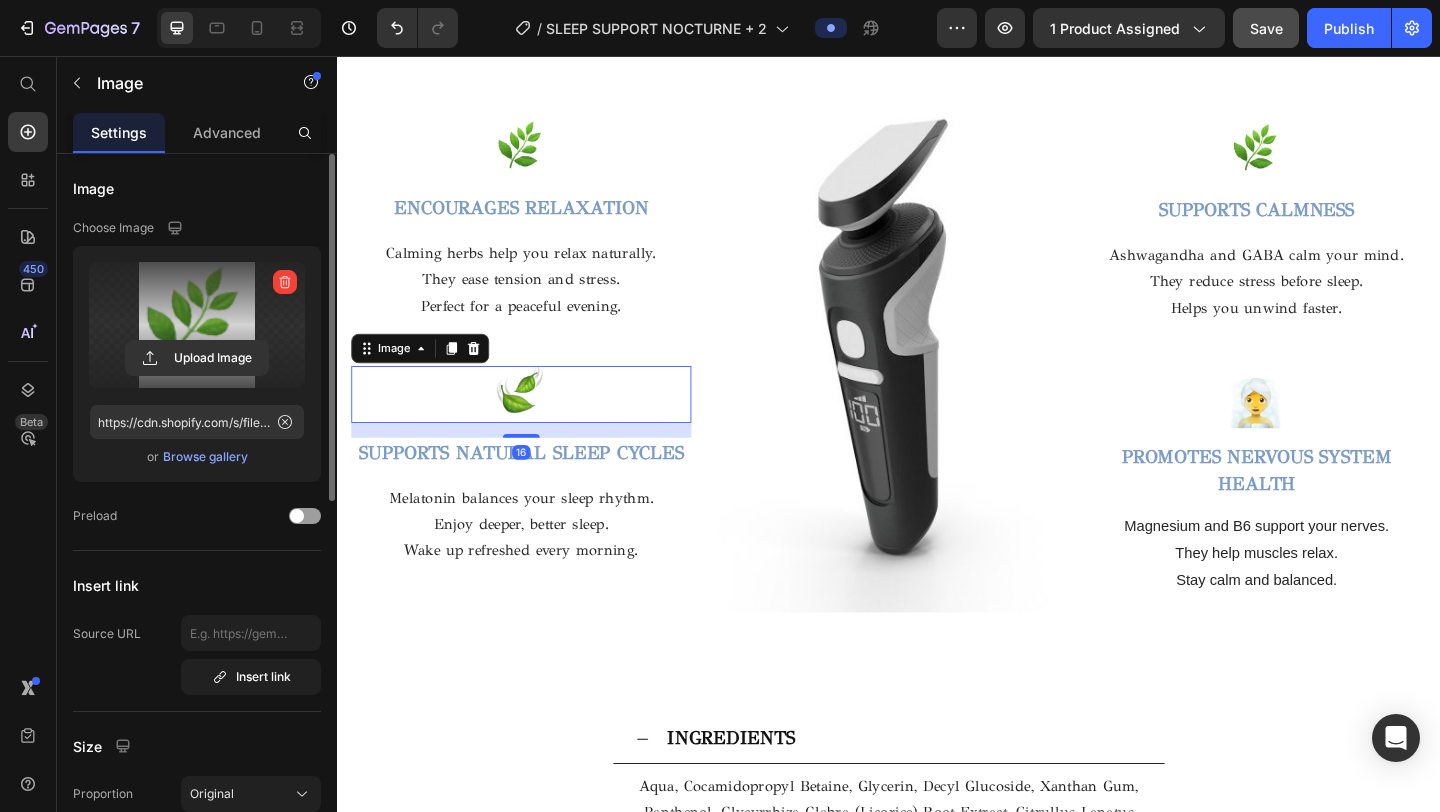 click at bounding box center [537, 424] 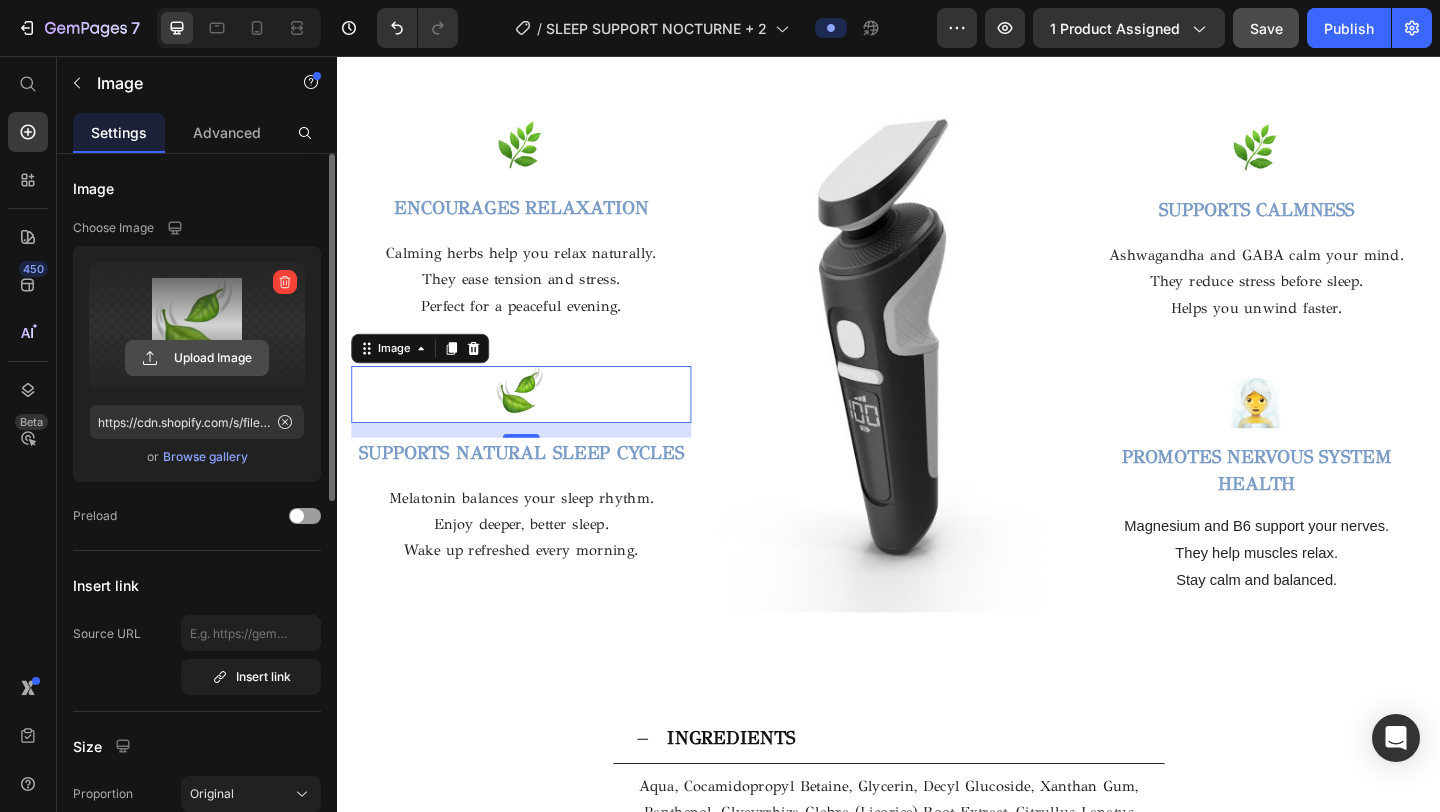 click 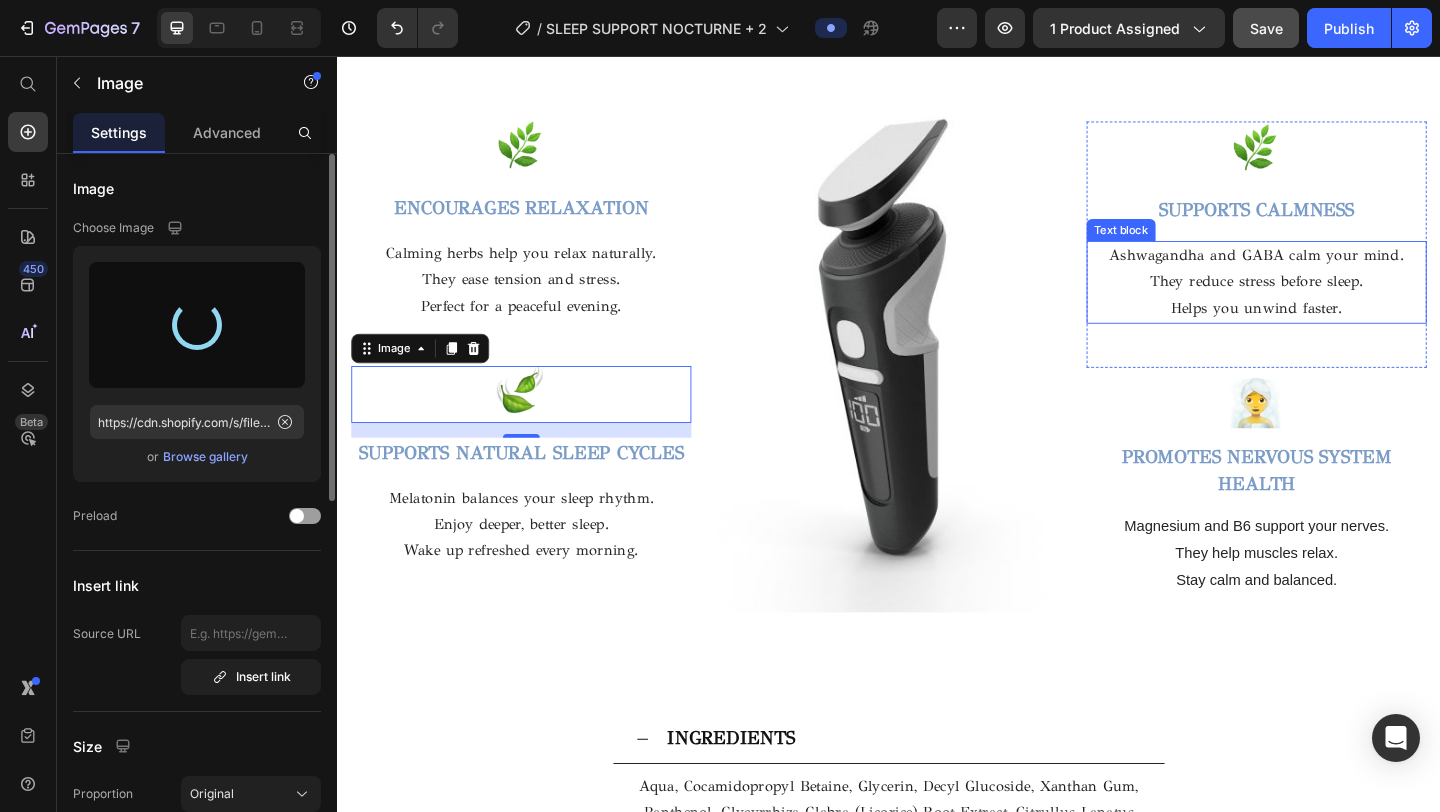 type on "https://cdn.shopify.com/s/files/1/0716/5673/4966/files/gempages_570221152178275200-8f776c2b-795a-46a3-ac11-3287caeb5885.png" 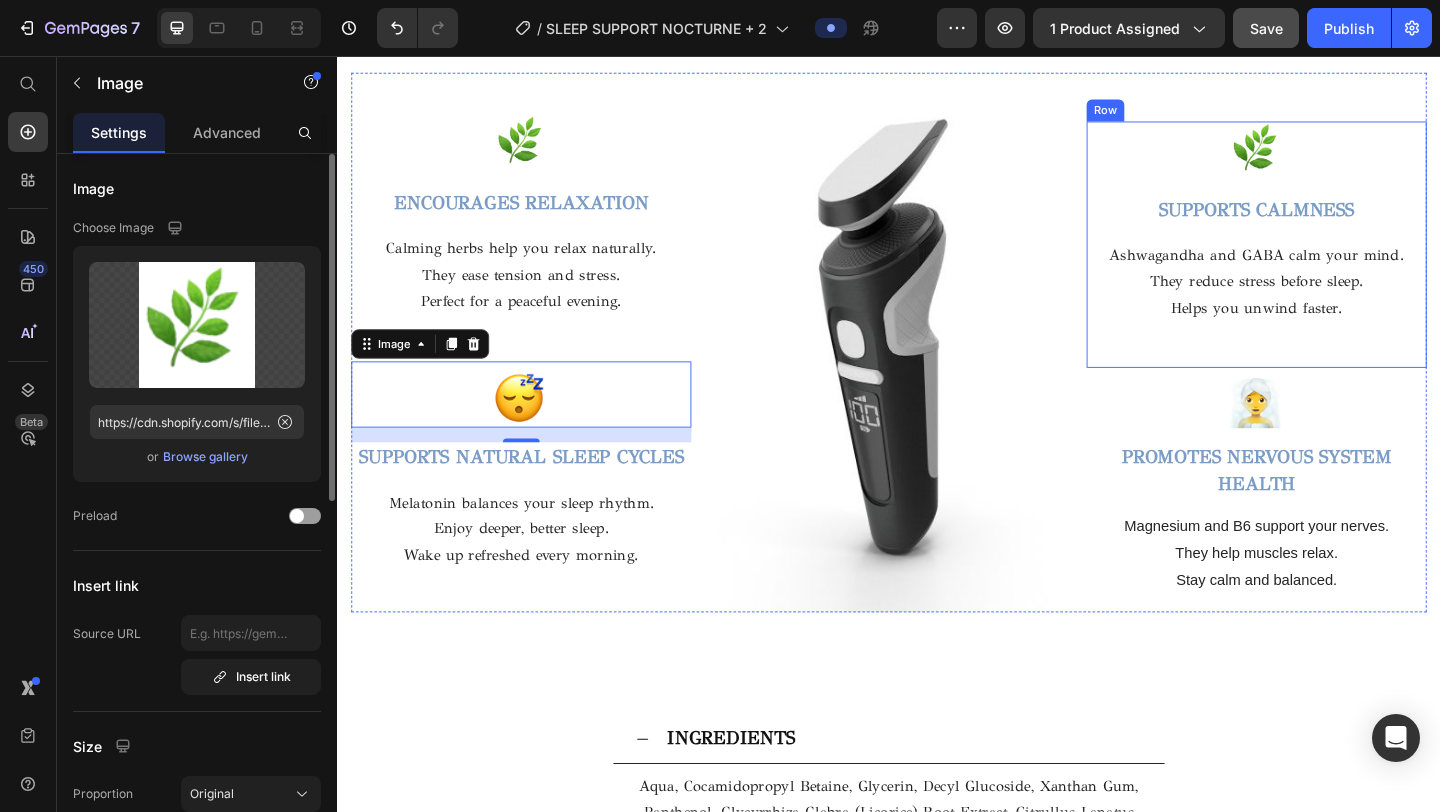 click at bounding box center [1337, 159] 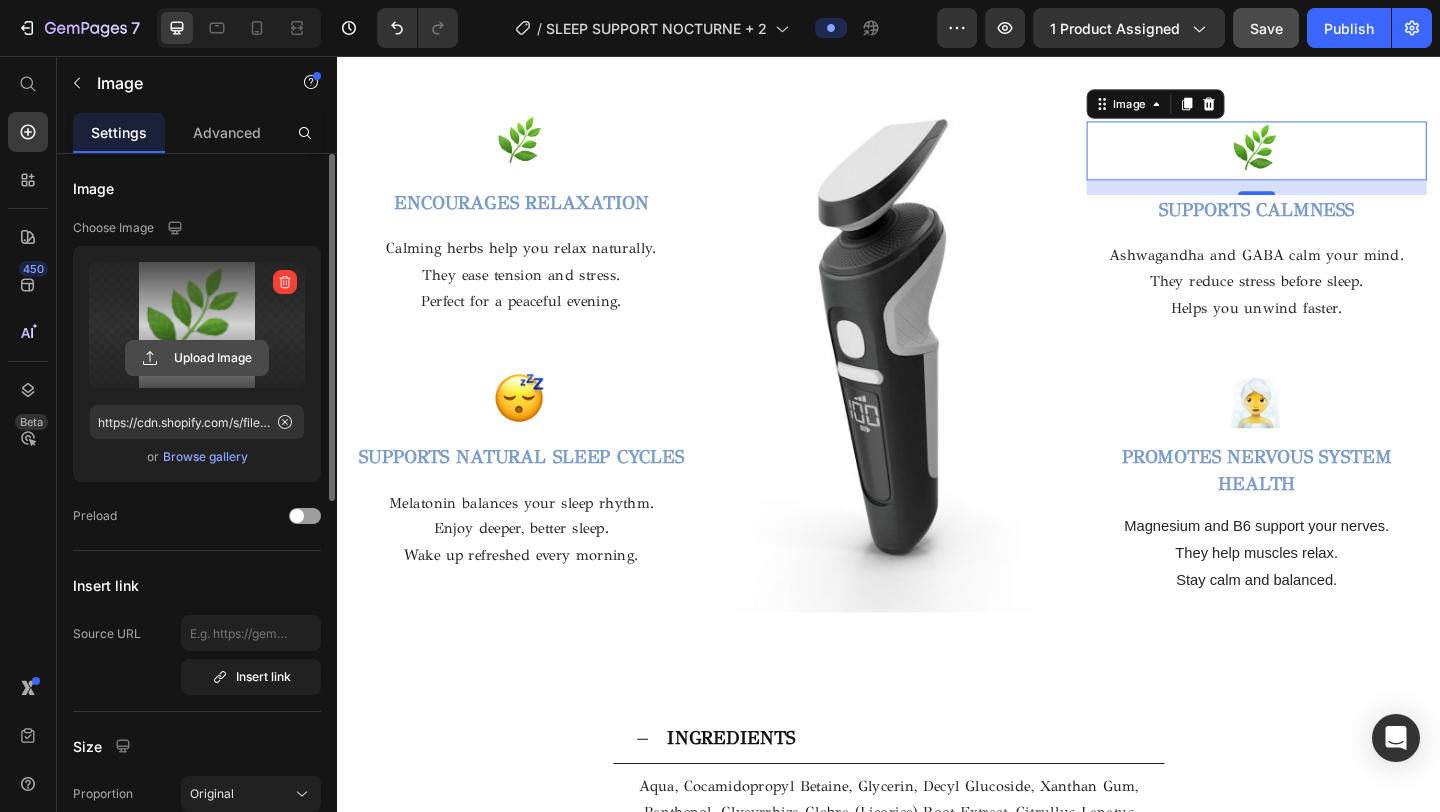 click 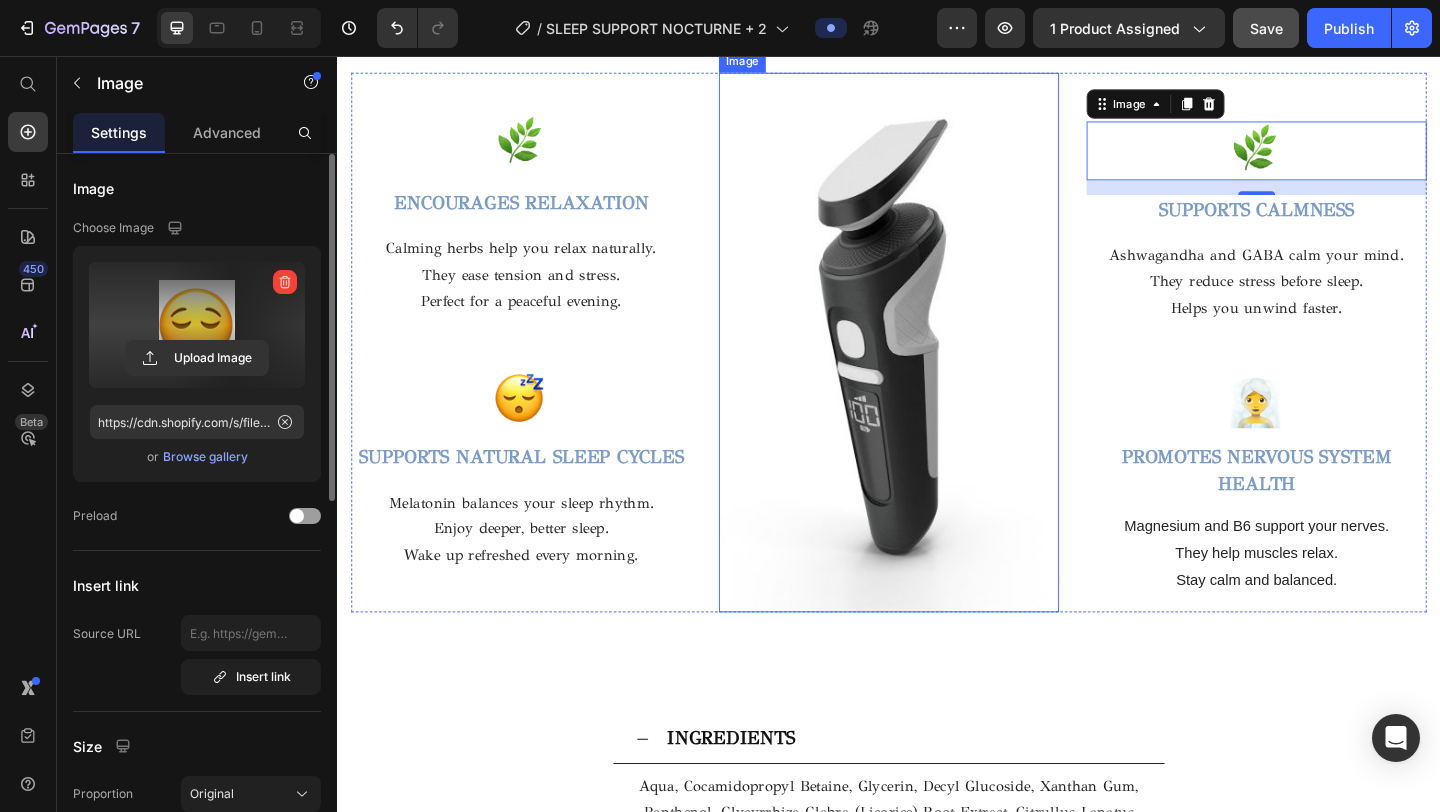 type on "https://cdn.shopify.com/s/files/1/0716/5673/4966/files/gempages_570221152178275200-8024b6e2-ff57-462a-801c-74a34b8004de.png" 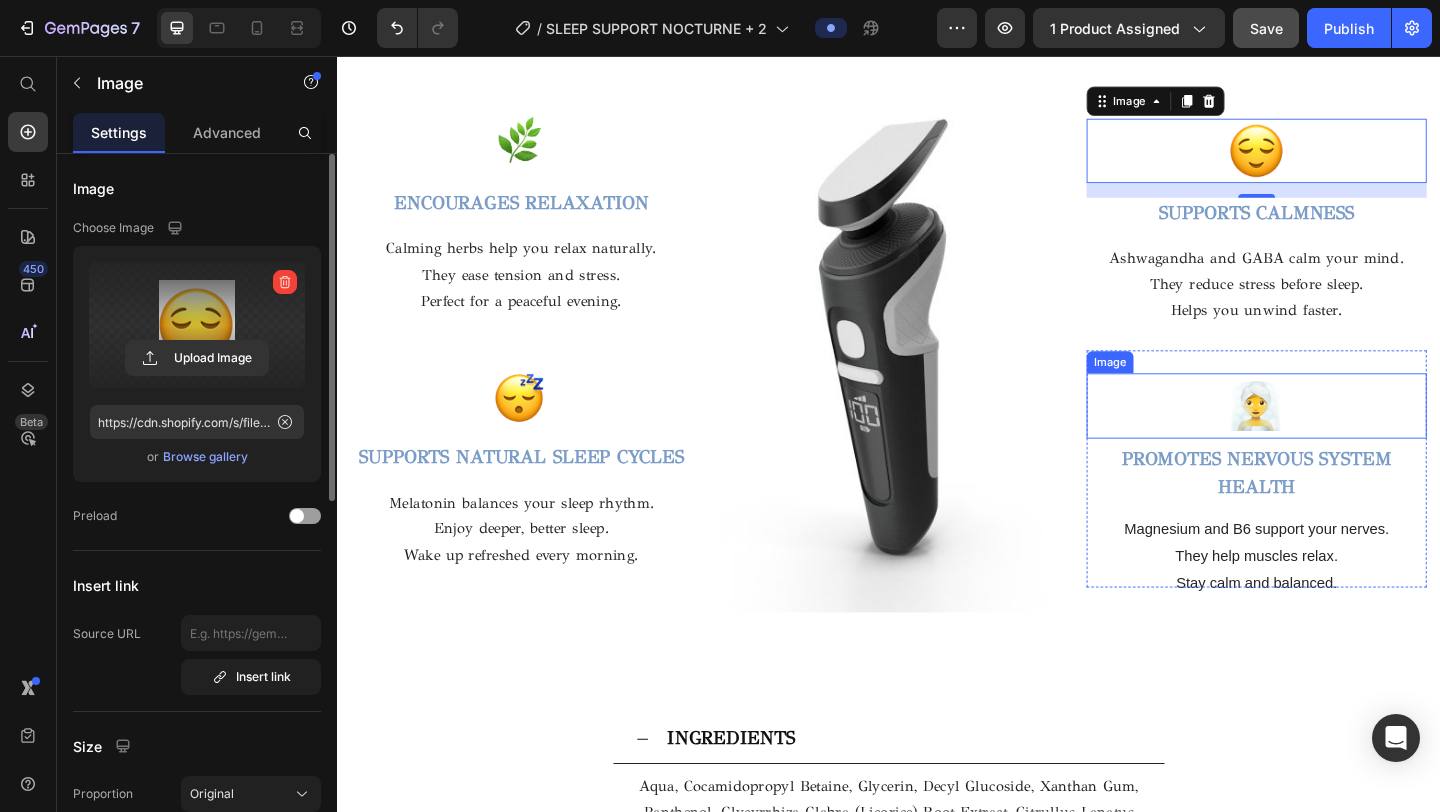 click at bounding box center (1337, 436) 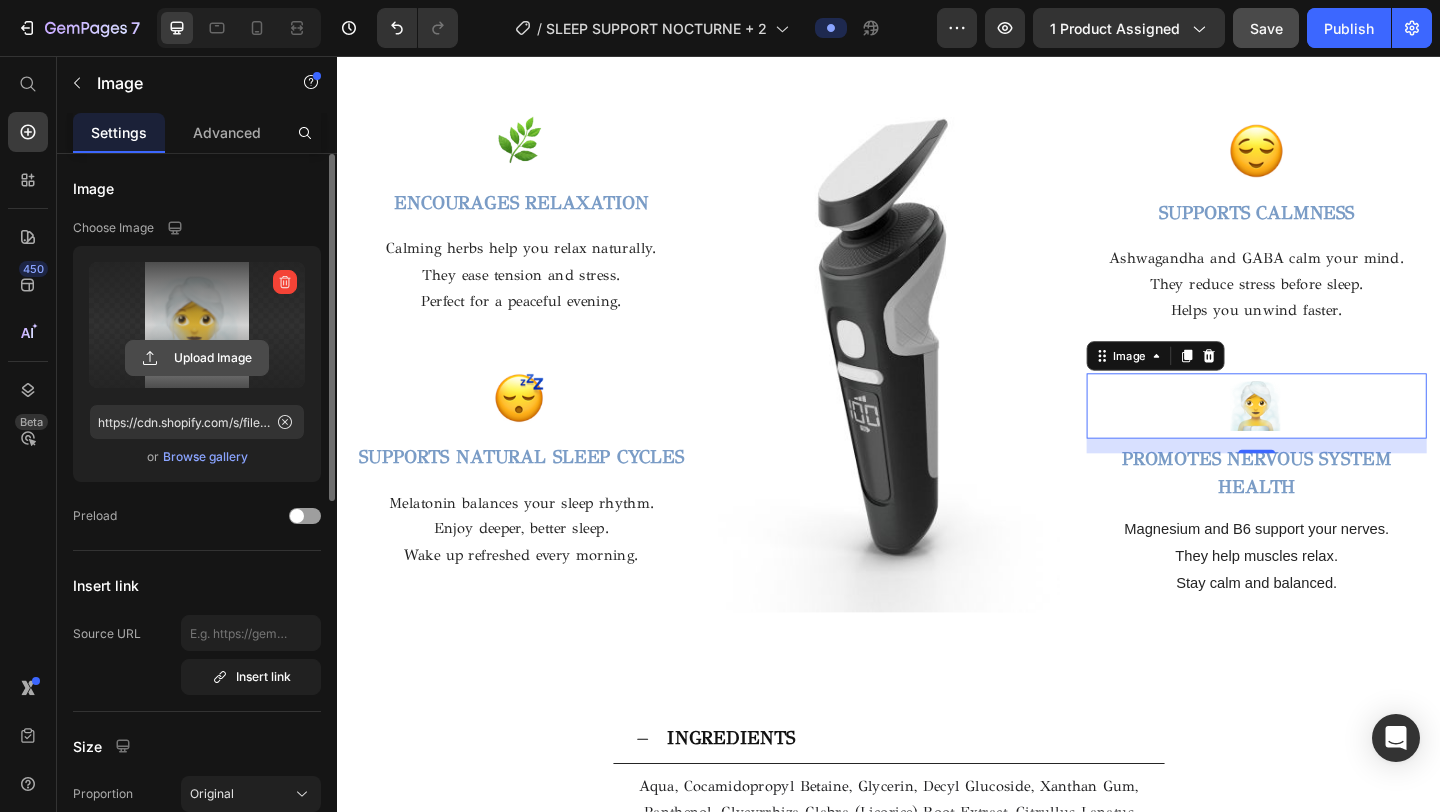 click 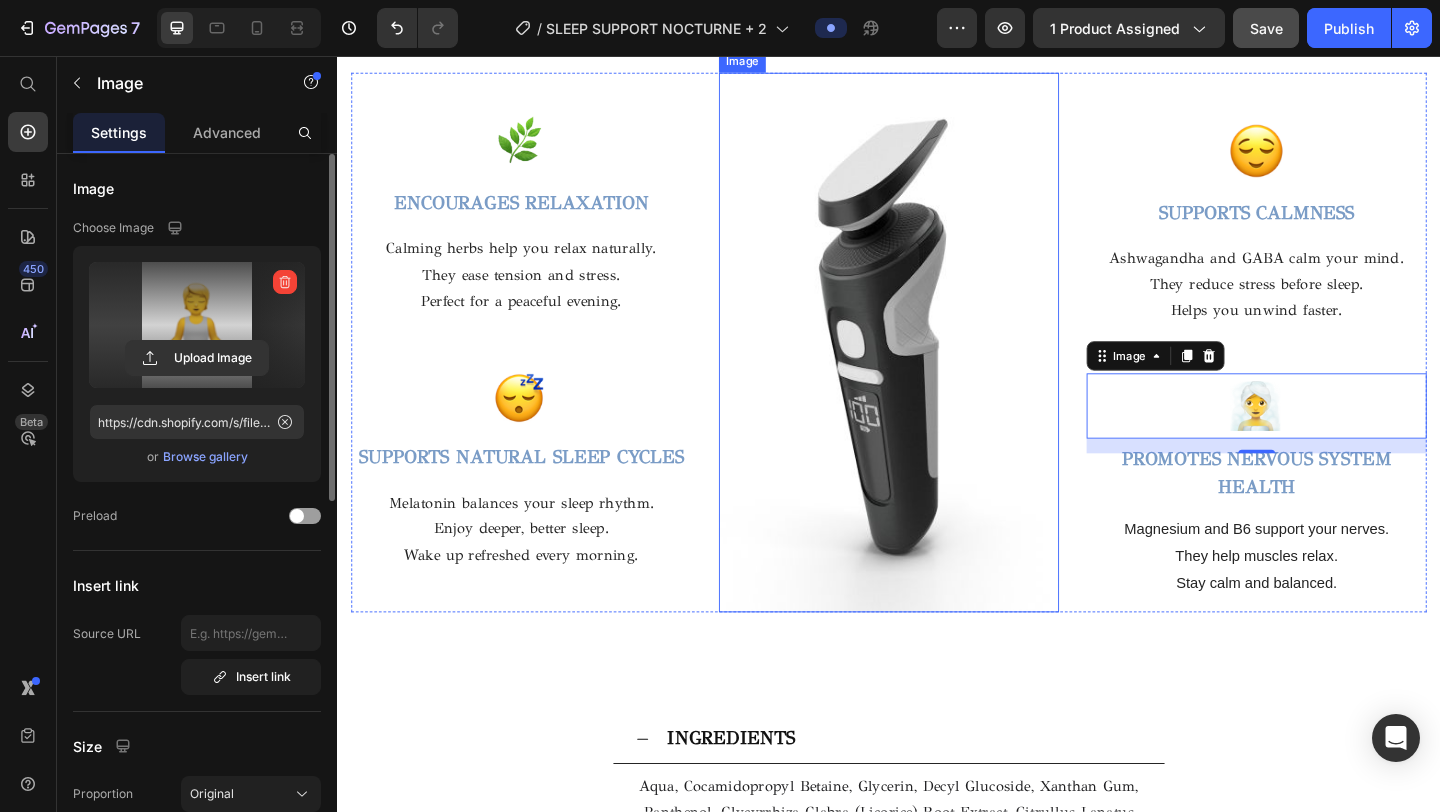 type on "https://cdn.shopify.com/s/files/1/0716/5673/4966/files/gempages_570221152178275200-eddf59fd-00e3-492c-865c-f07e74b78c23.png" 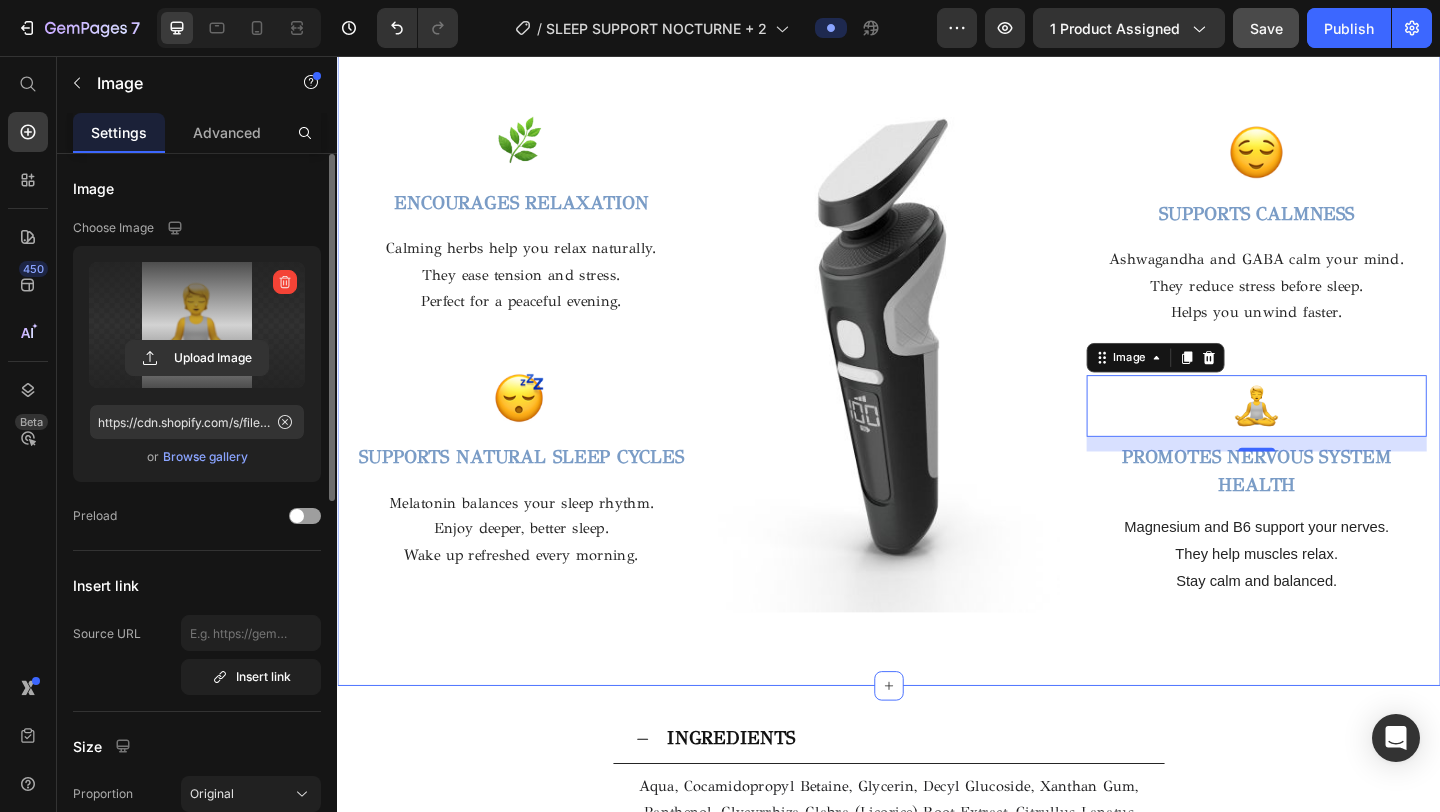 click on "BENEFITS OF SLEEP SUPPORT NOCTURNE + Heading Row Image ENCOURAGES RELAXATION Text block Calming herbs help you relax naturally. They ease tension and stress. Perfect for a peaceful evening. Text block Row Image SUPPORTS NATURAL SLEEP CYCLES Text block Melatonin balances your sleep rhythm. Enjoy deeper, better sleep. Wake up refreshed every morning. Text block Row Image Image SUPPORTS CALMNESS Text block Ashwagandha and GABA calm your mind. They reduce stress before sleep. Helps you unwind faster. Text block Row Image 16 PROMOTES NERVOUS SYSTEM HEALTH Text block Magnesium and B6 support your nerves. They help muscles relax. Stay calm and balanced. Text block Text block Row Section 6" at bounding box center (937, 315) 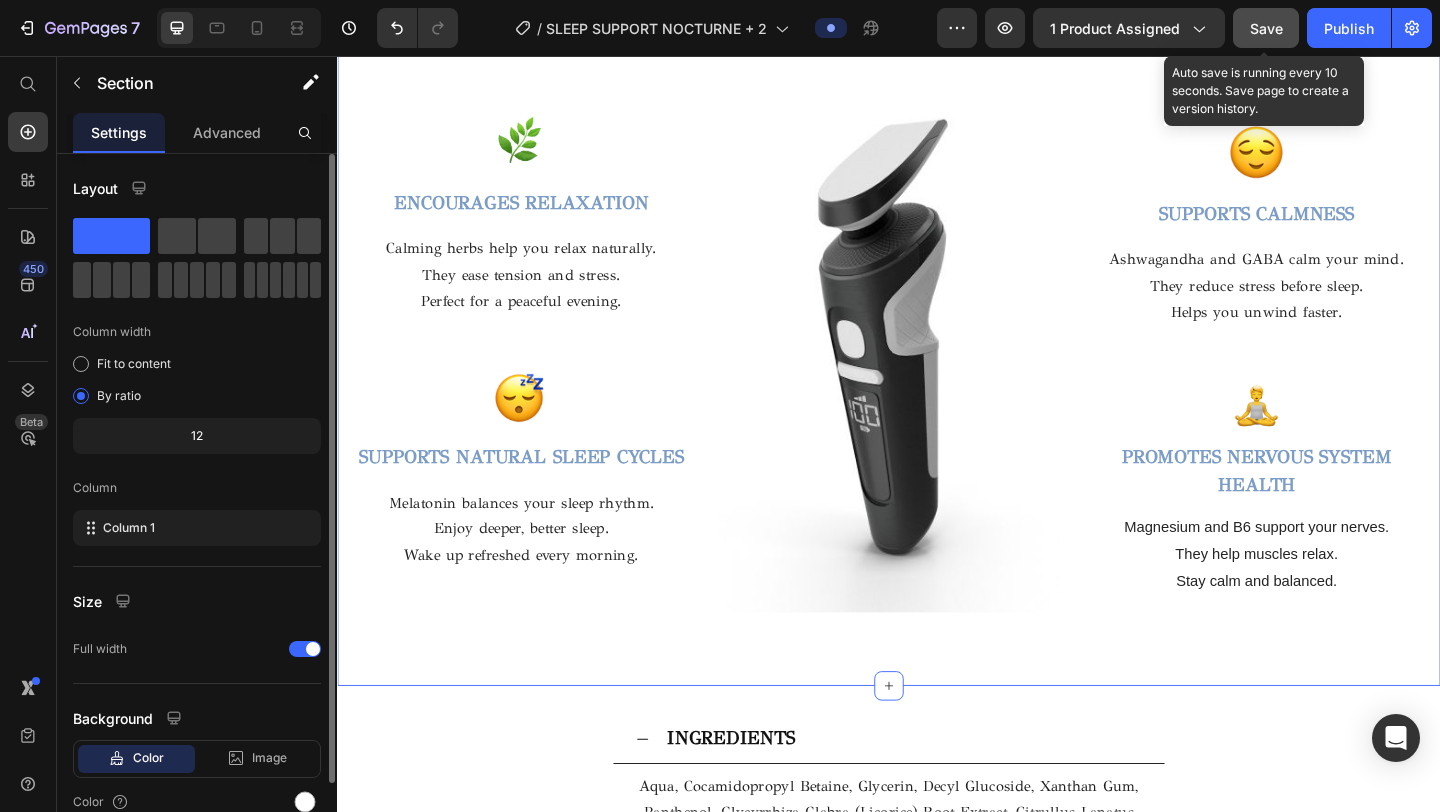 click on "Save" 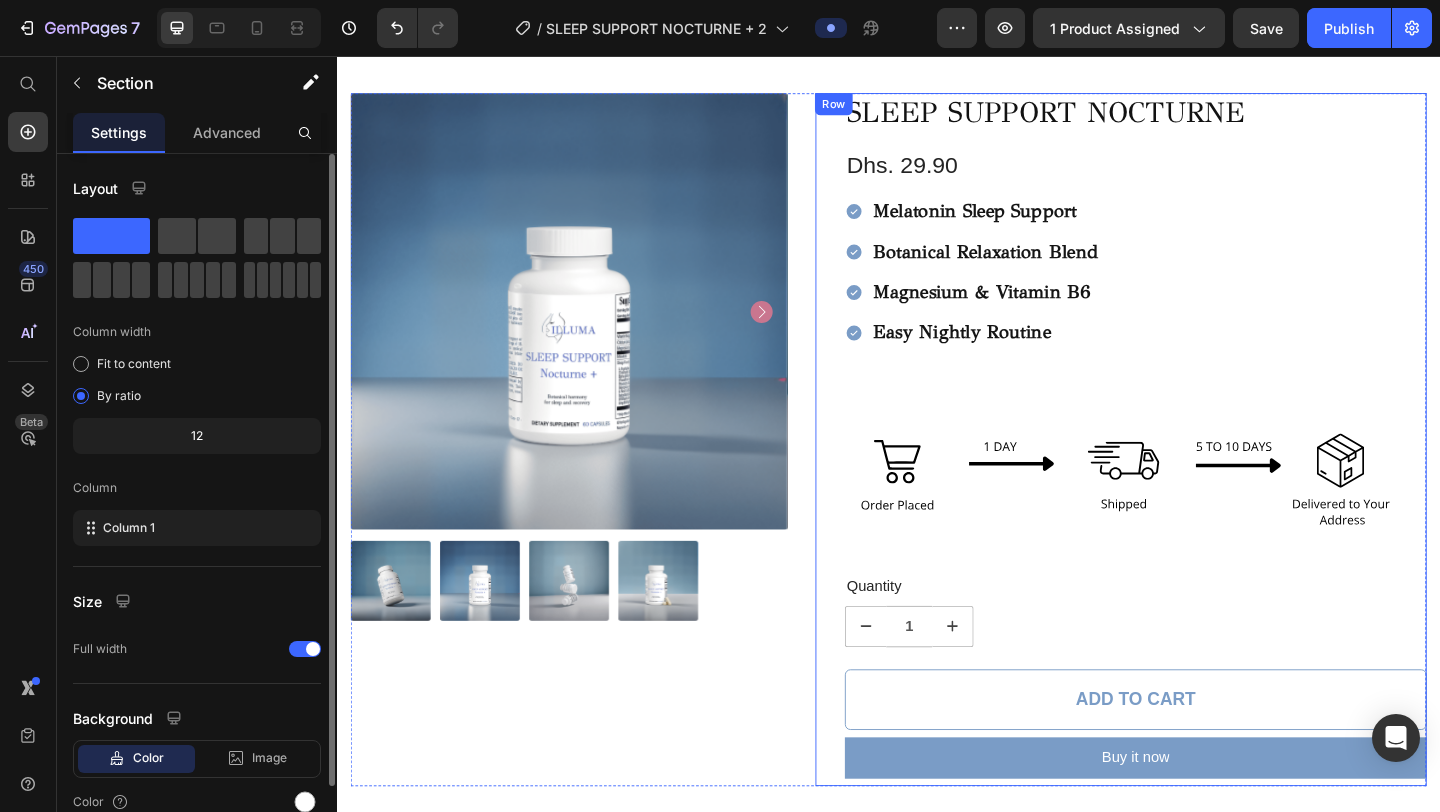 scroll, scrollTop: 0, scrollLeft: 0, axis: both 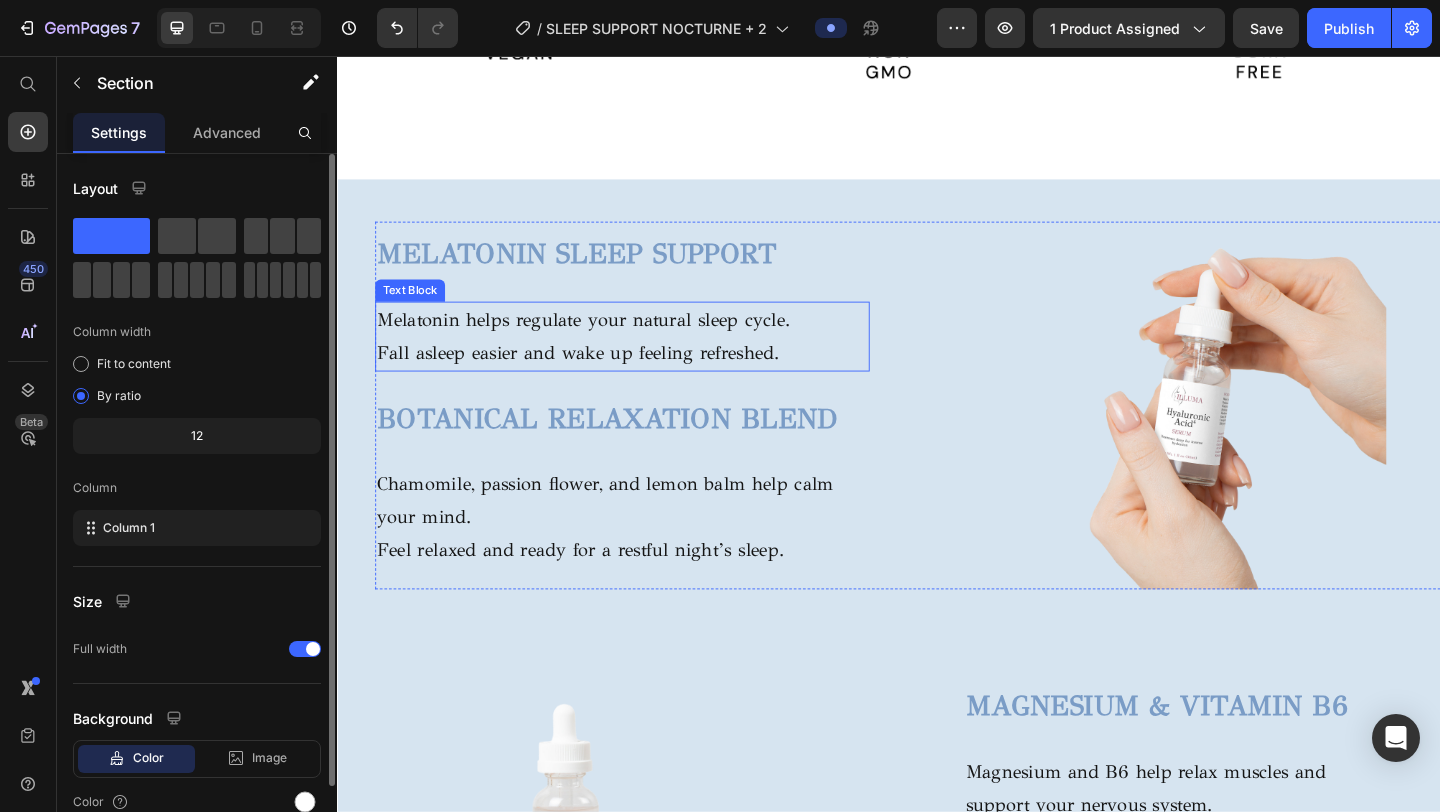 click on "MELATONIN SLEEP SUPPORT" at bounding box center (597, 271) 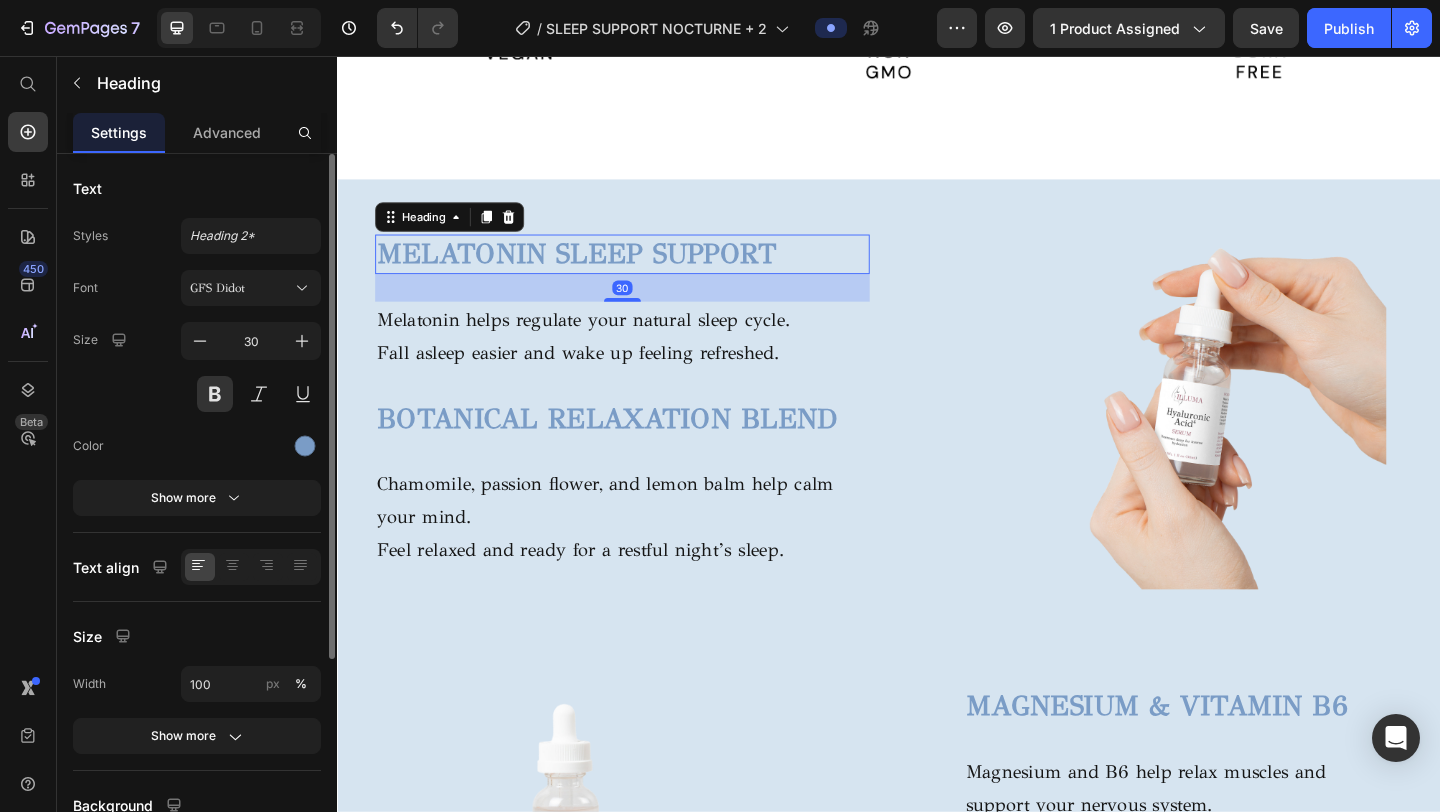 click on "MELATONIN SLEEP SUPPORT" at bounding box center [647, 271] 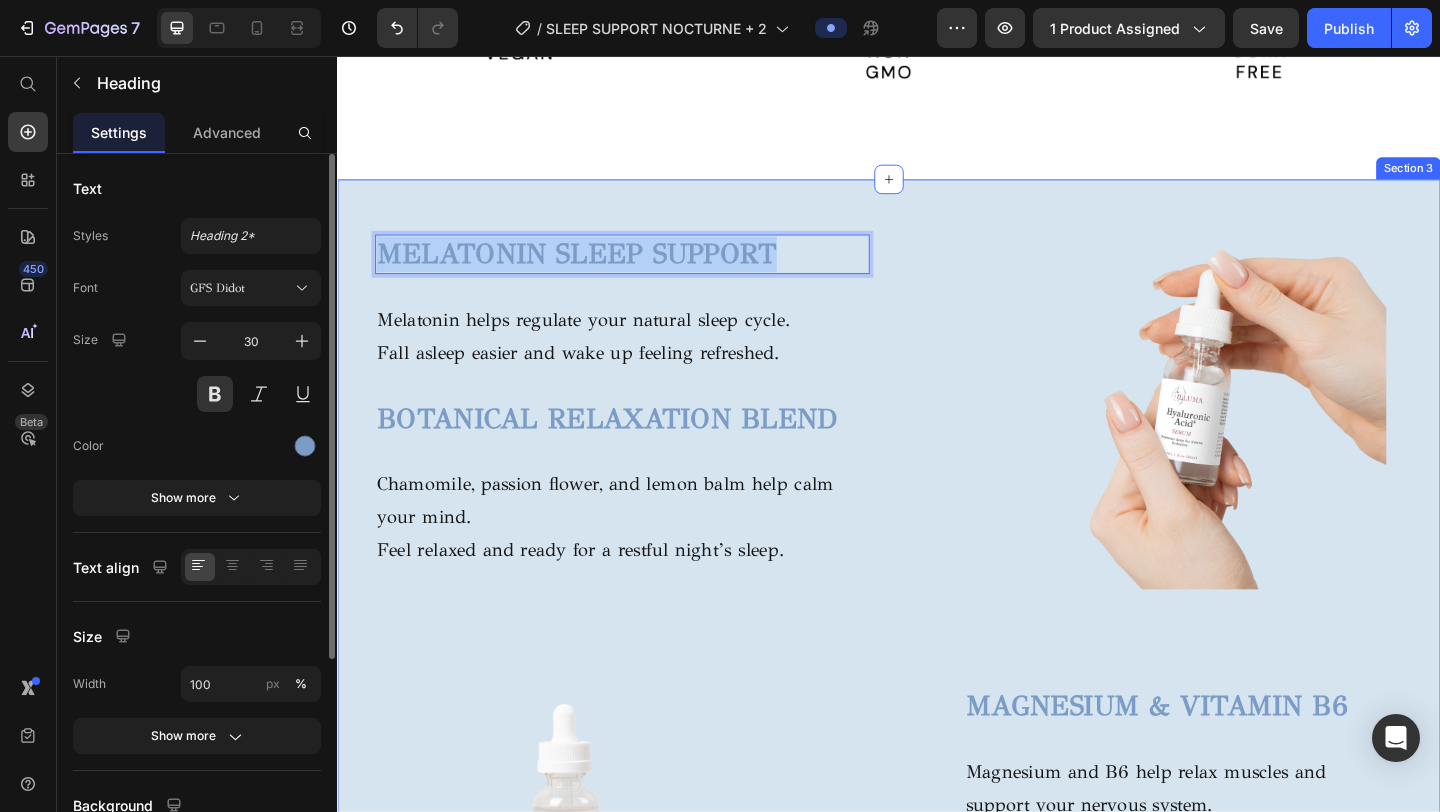 drag, startPoint x: 824, startPoint y: 264, endPoint x: 357, endPoint y: 264, distance: 467 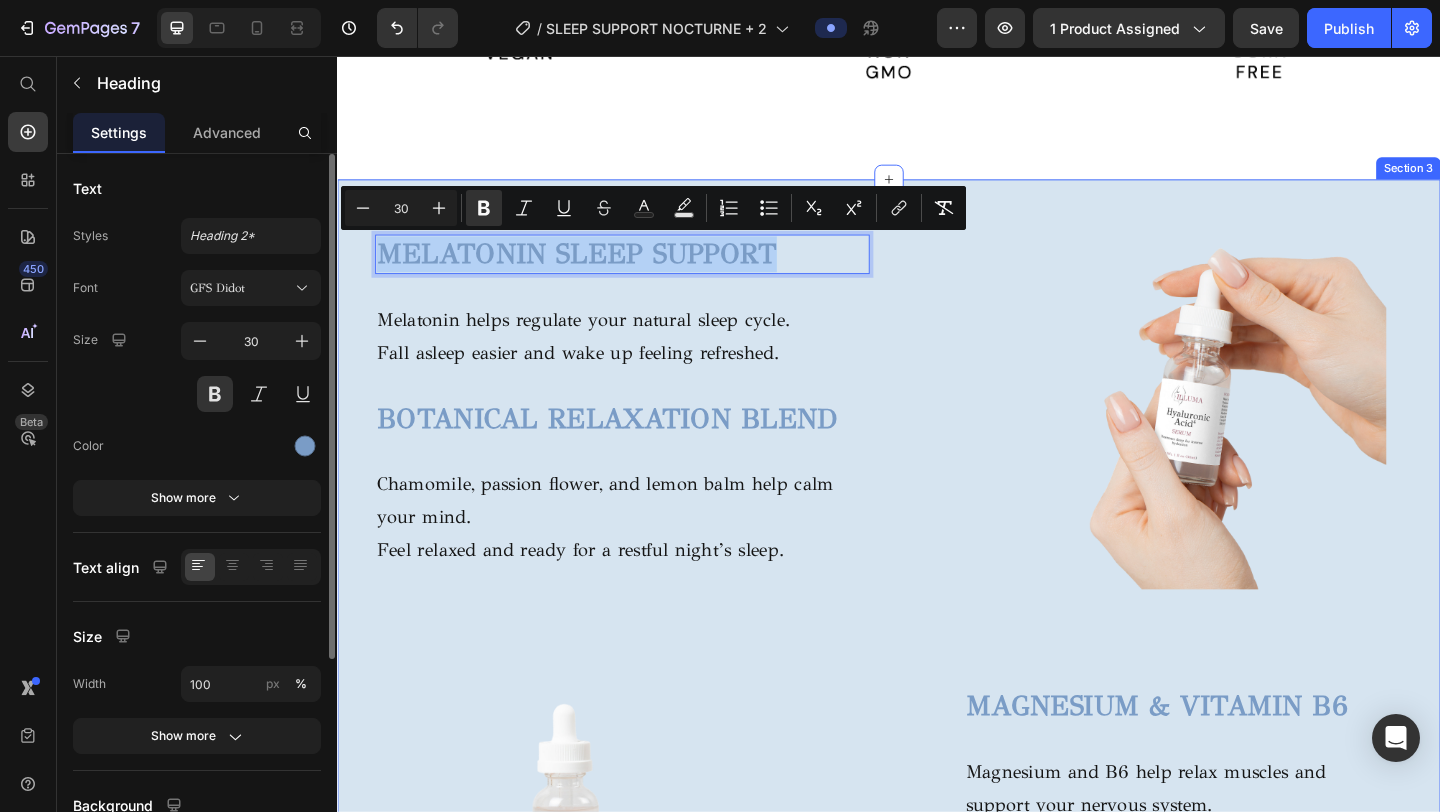 copy on "MELATONIN SLEEP SUPPORT" 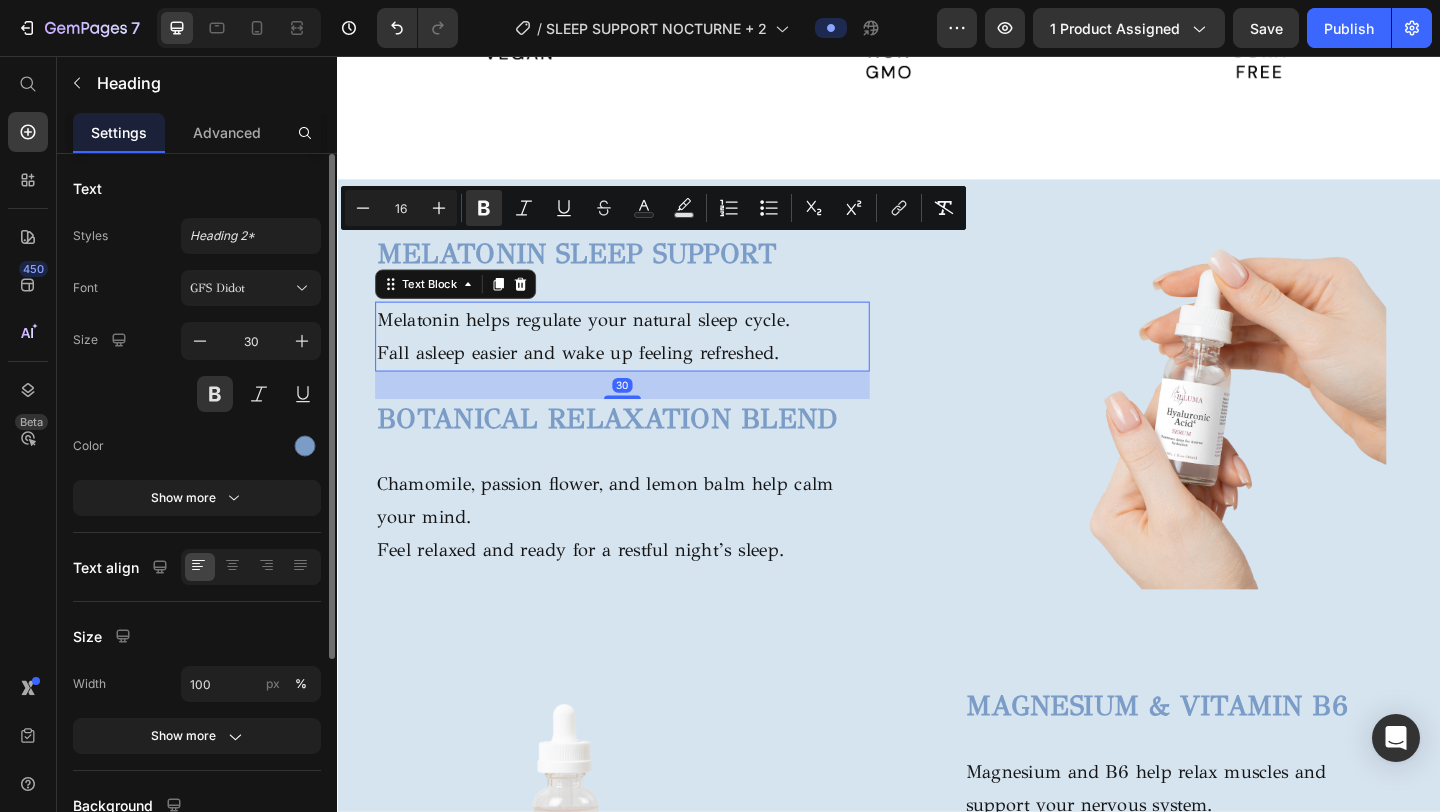 click on "Fall asleep easier and wake up feeling refreshed." at bounding box center (647, 379) 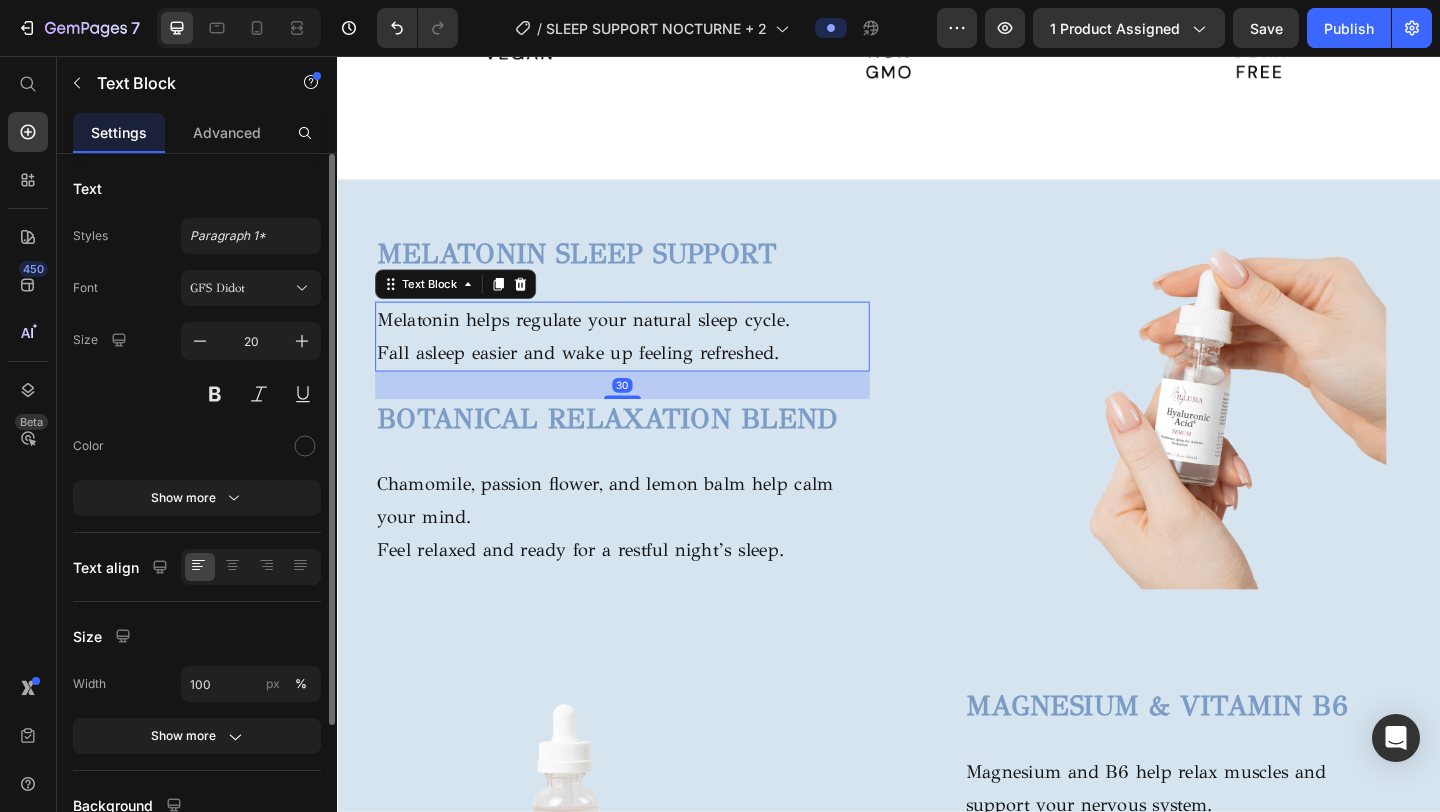 click on "Fall asleep easier and wake up feeling refreshed." at bounding box center (647, 379) 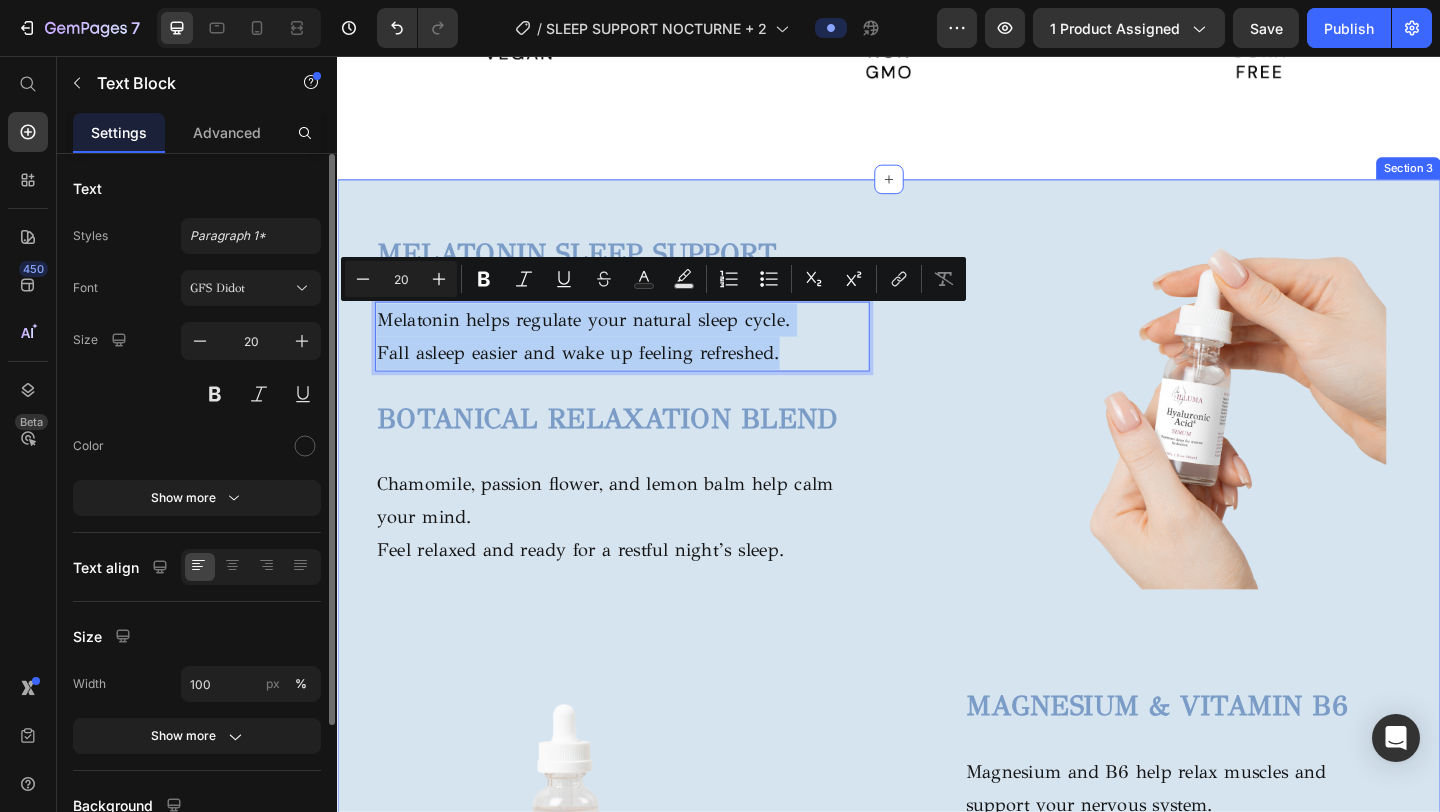 drag, startPoint x: 835, startPoint y: 380, endPoint x: 374, endPoint y: 351, distance: 461.91125 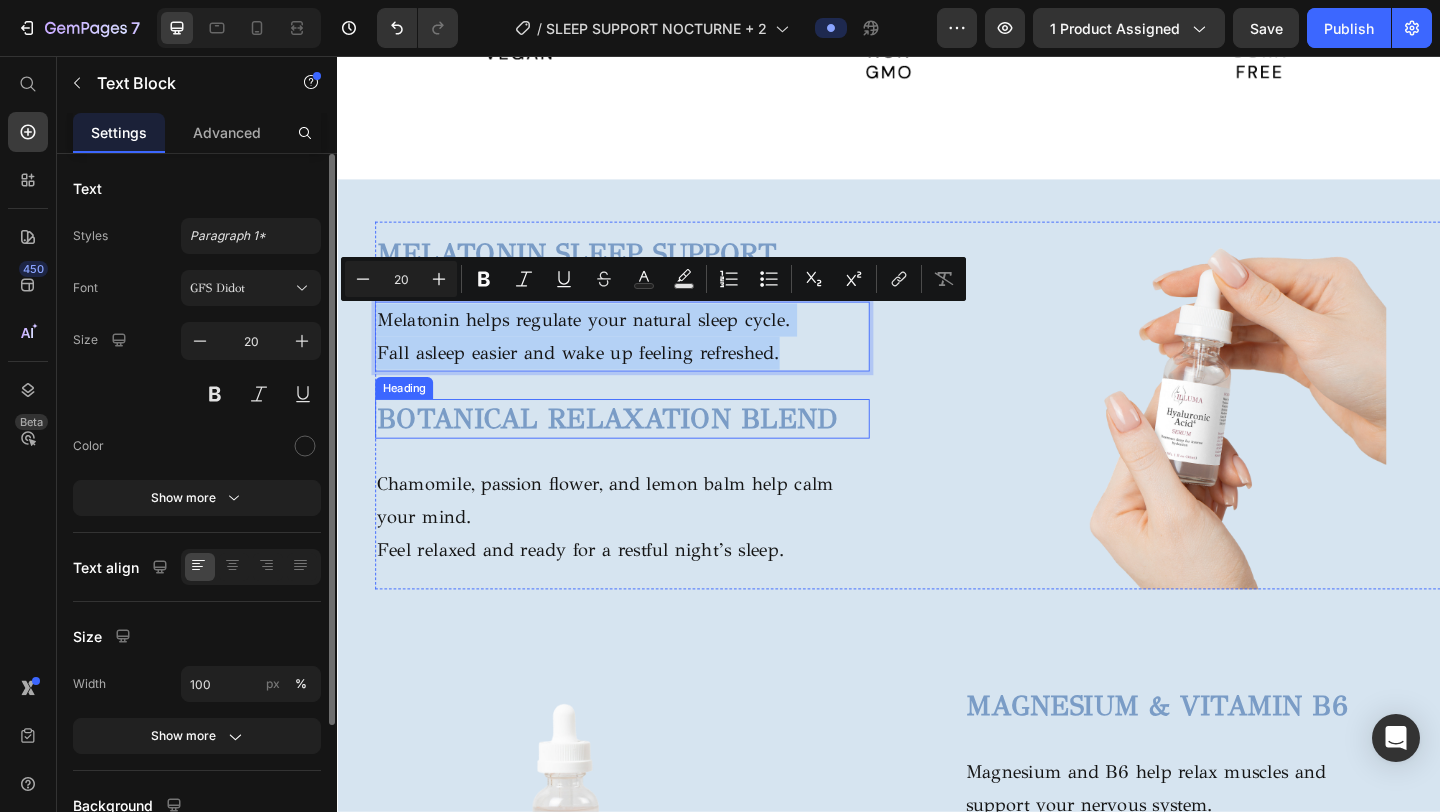 click on "BOTANICAL RELAXATION BLEND" at bounding box center (631, 450) 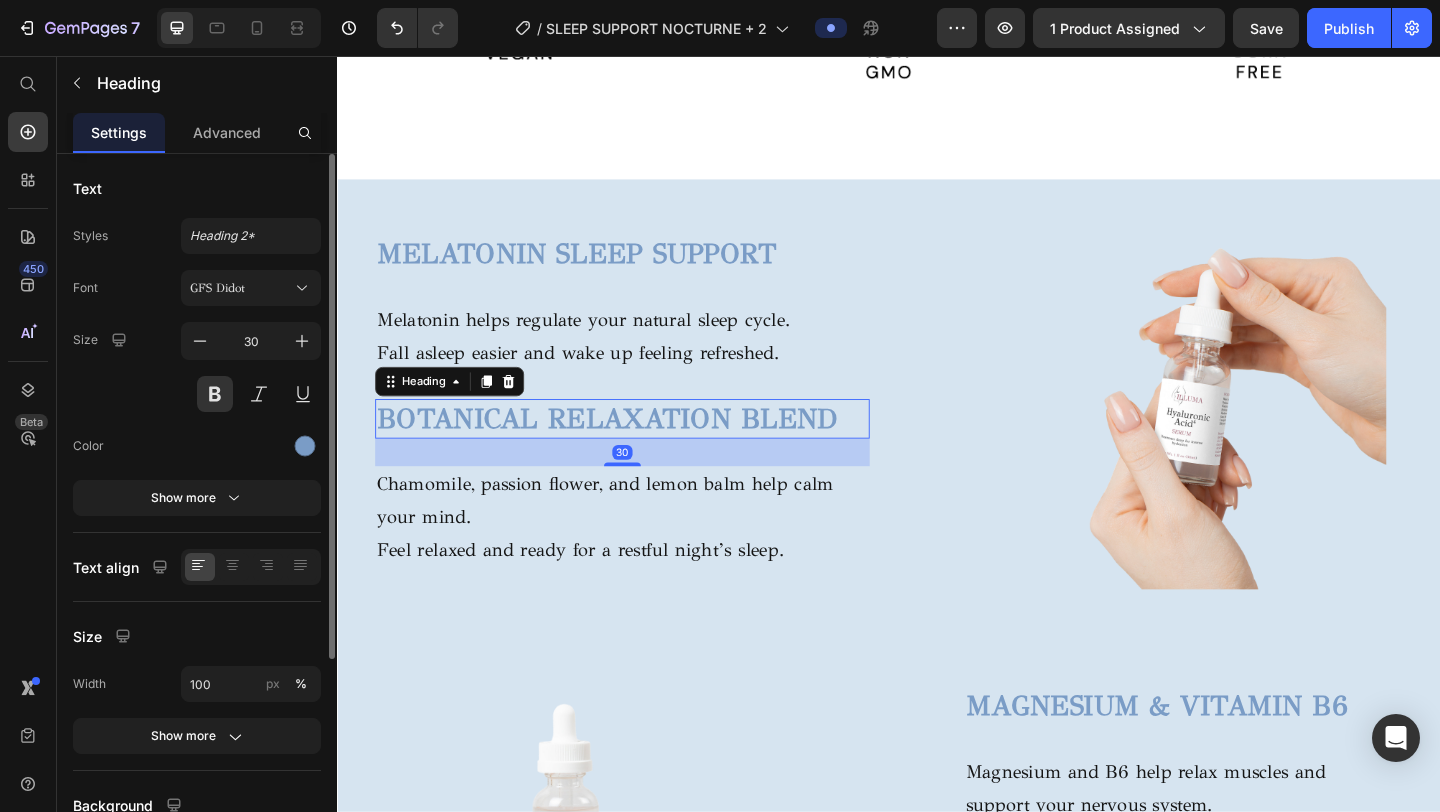 click on "BOTANICAL RELAXATION BLEND" at bounding box center [647, 450] 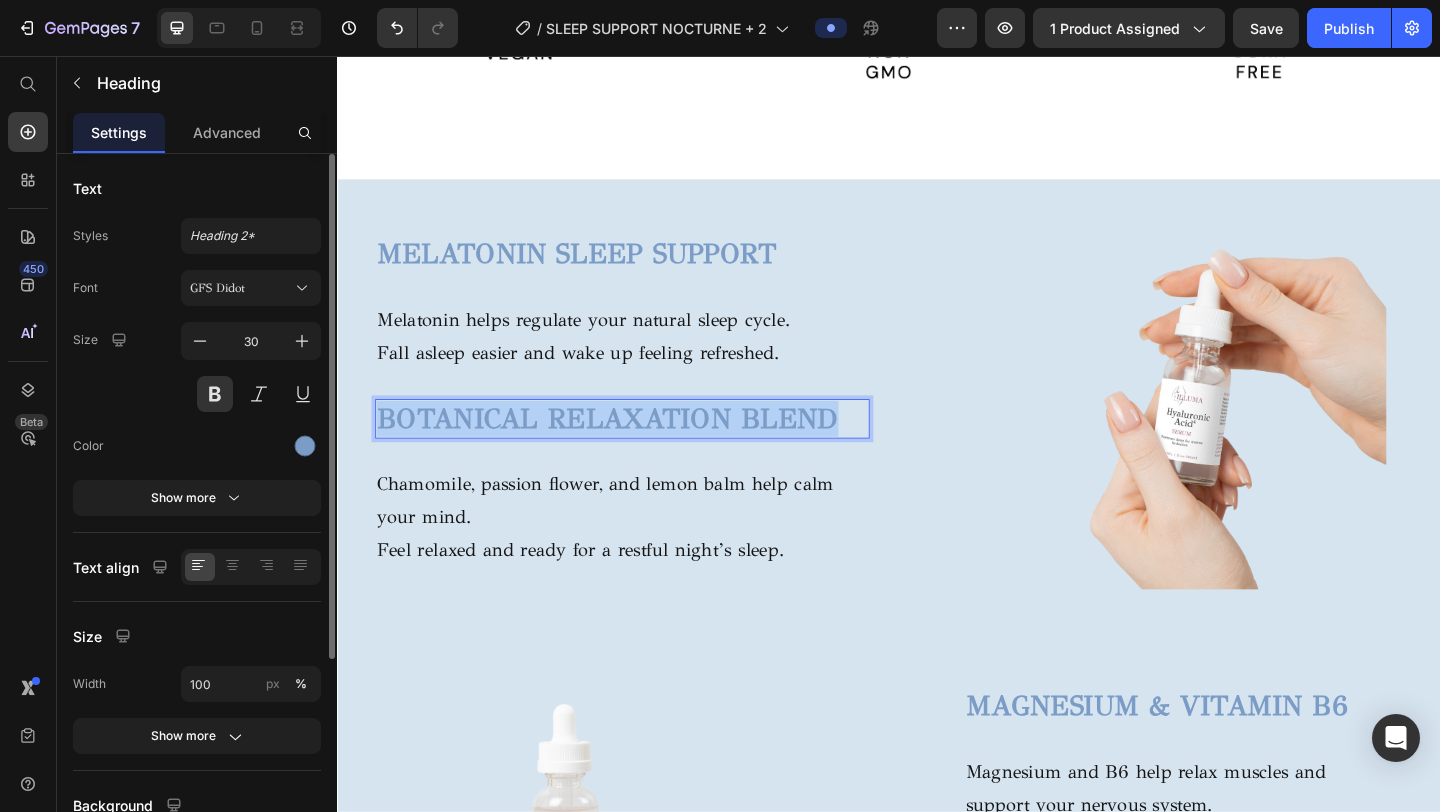 drag, startPoint x: 890, startPoint y: 452, endPoint x: 386, endPoint y: 456, distance: 504.01587 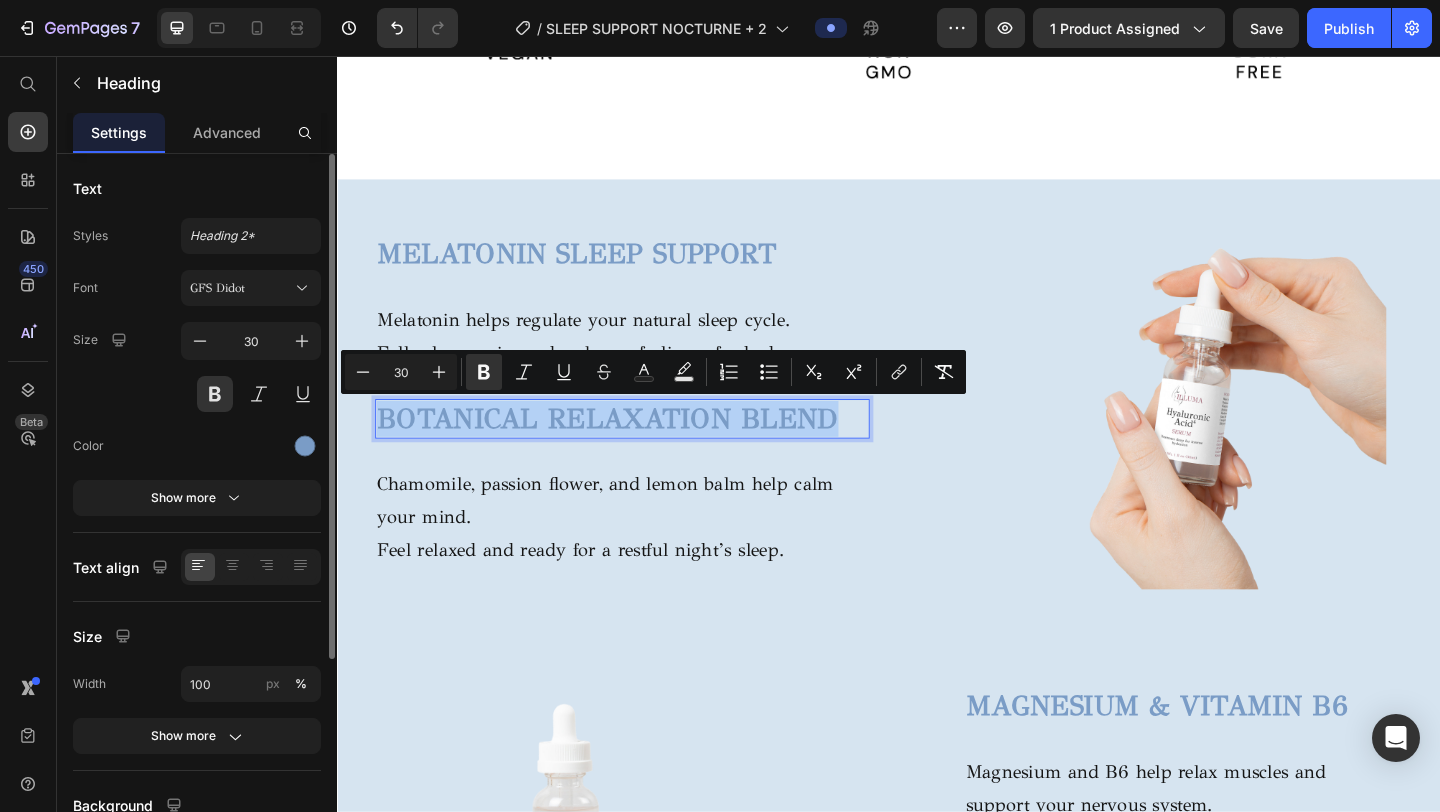 copy on "BOTANICAL RELAXATION BLEND" 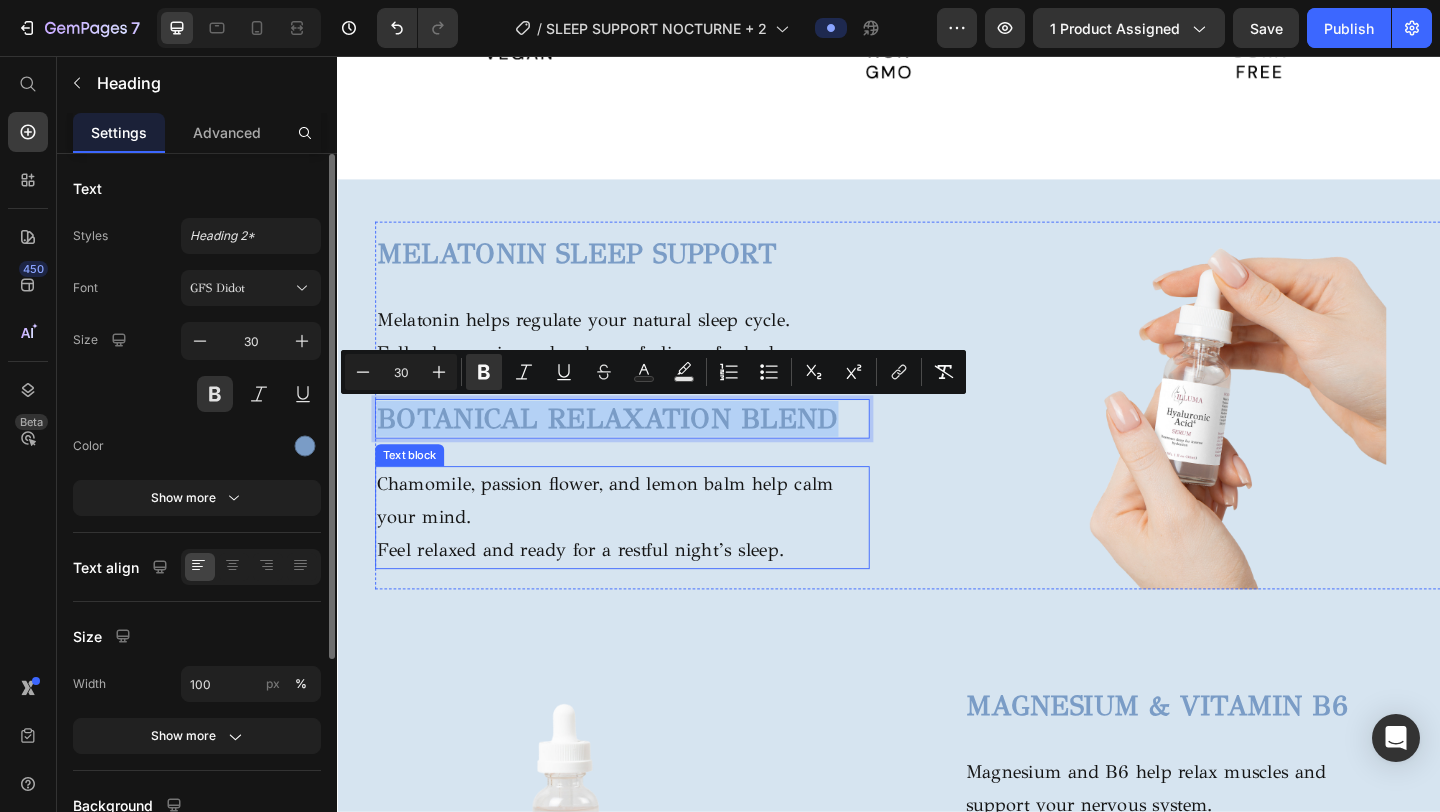 click on "Feel relaxed and ready for a restful night’s sleep." at bounding box center (647, 594) 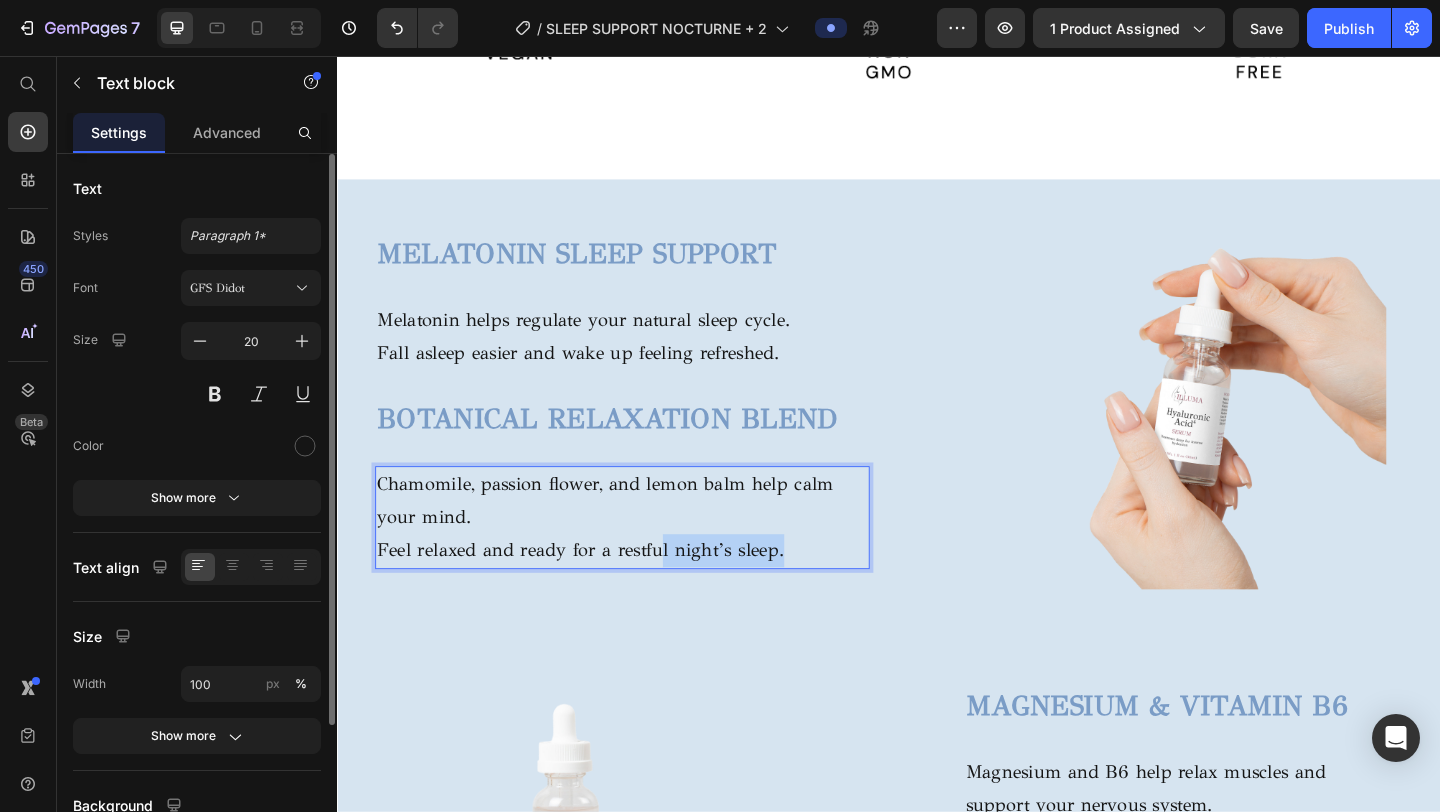 scroll, scrollTop: 1266, scrollLeft: 0, axis: vertical 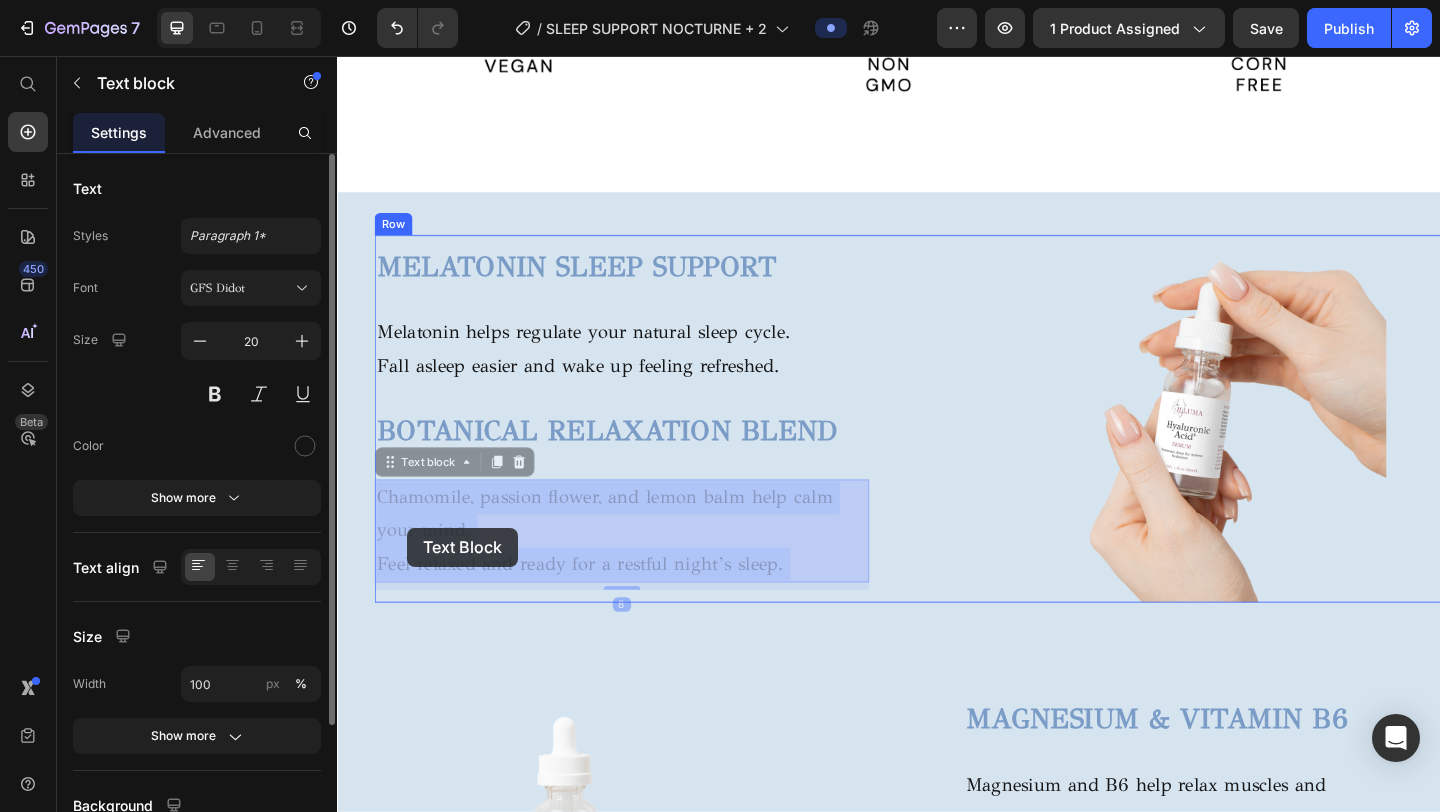 drag, startPoint x: 836, startPoint y: 596, endPoint x: 413, endPoint y: 570, distance: 423.7983 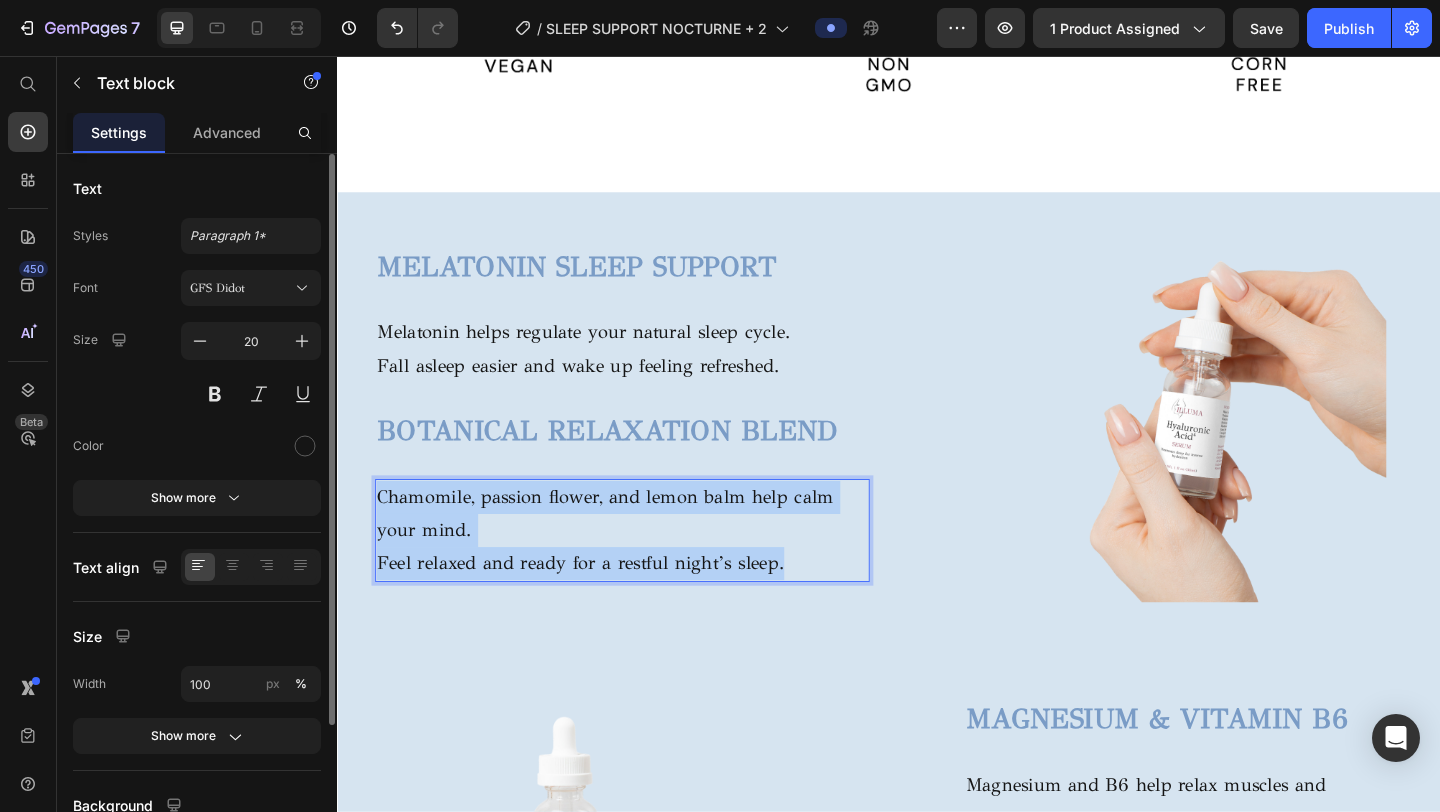 drag, startPoint x: 833, startPoint y: 611, endPoint x: 386, endPoint y: 544, distance: 451.99338 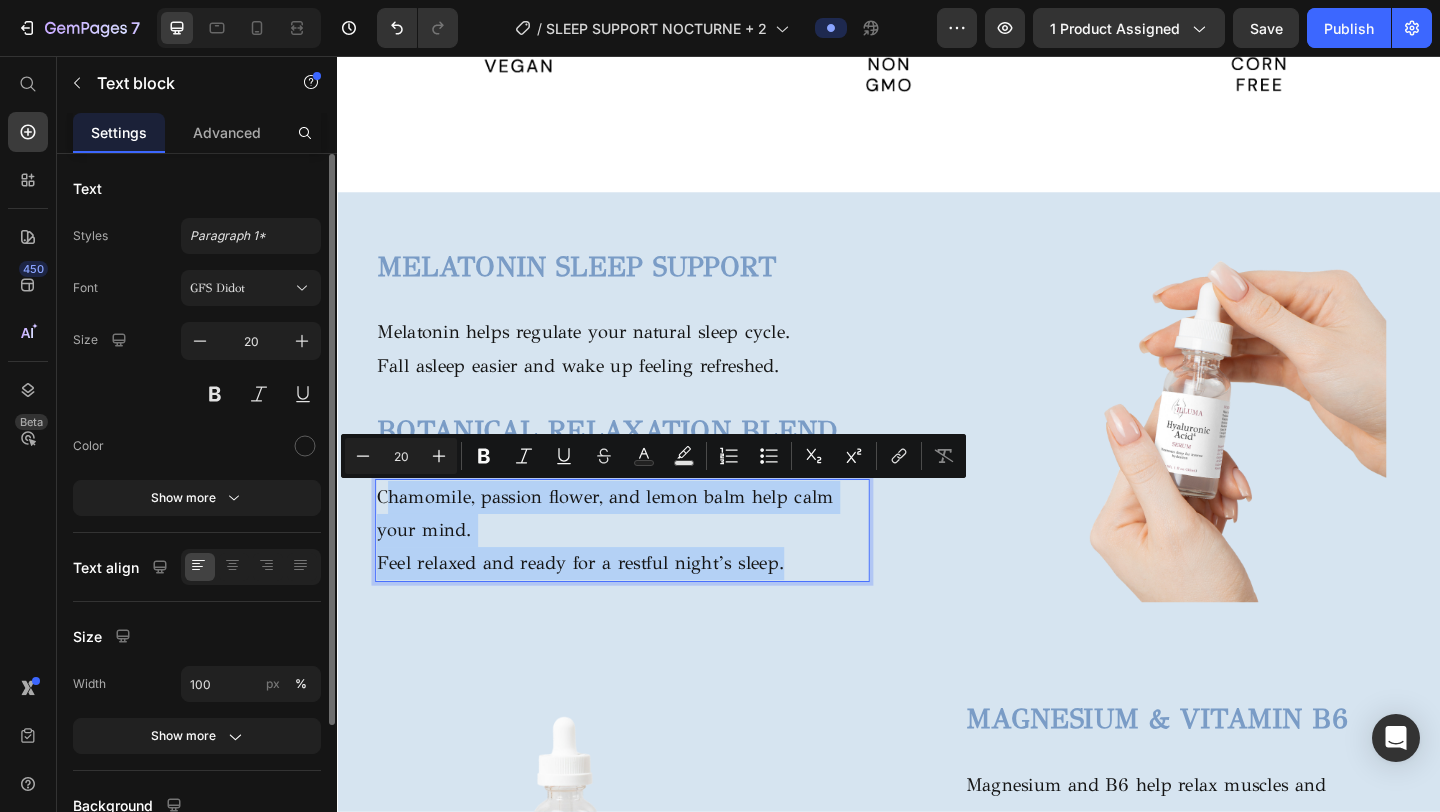click on "Chamomile, passion flower, and lemon balm help calm your mind." at bounding box center (647, 554) 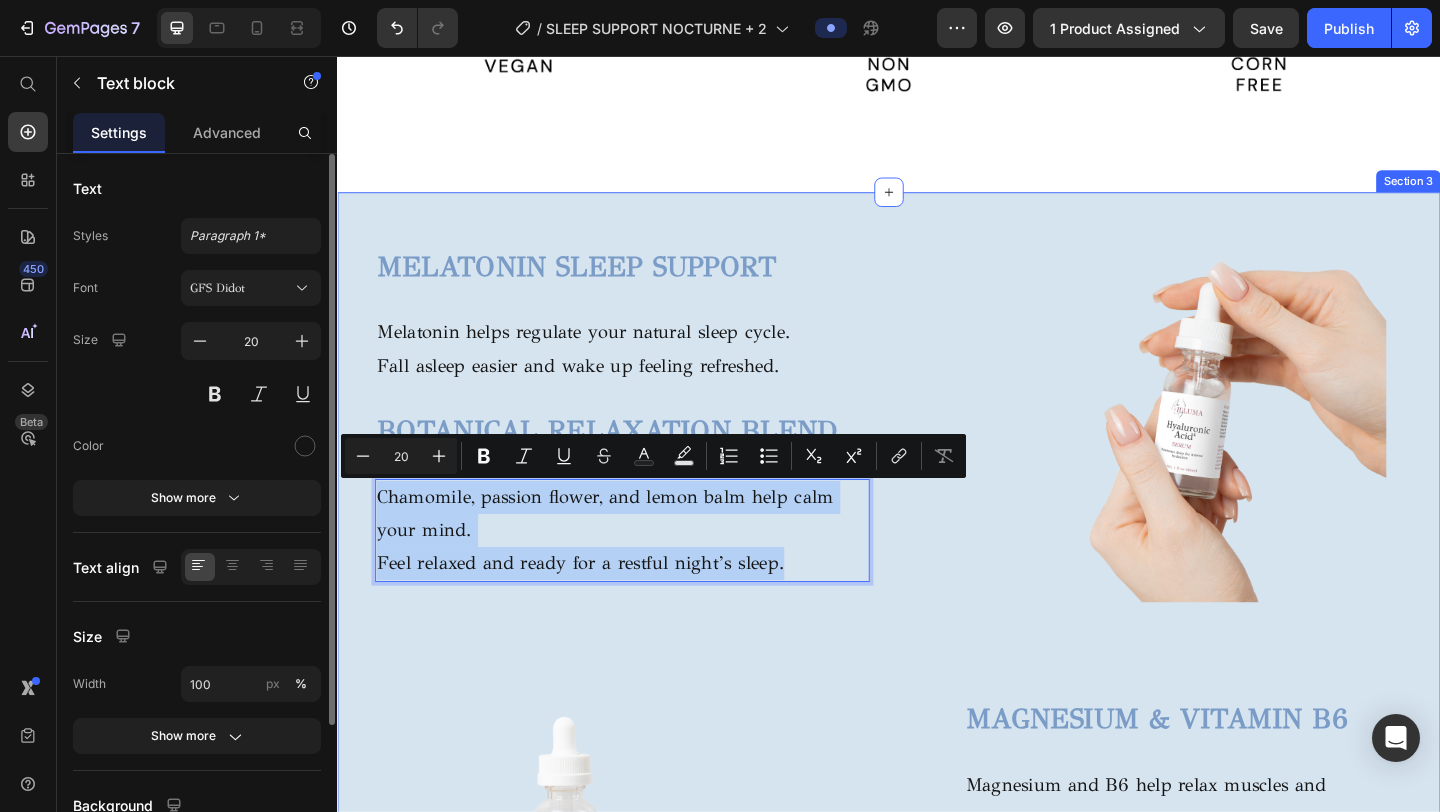 drag, startPoint x: 839, startPoint y: 609, endPoint x: 370, endPoint y: 530, distance: 475.607 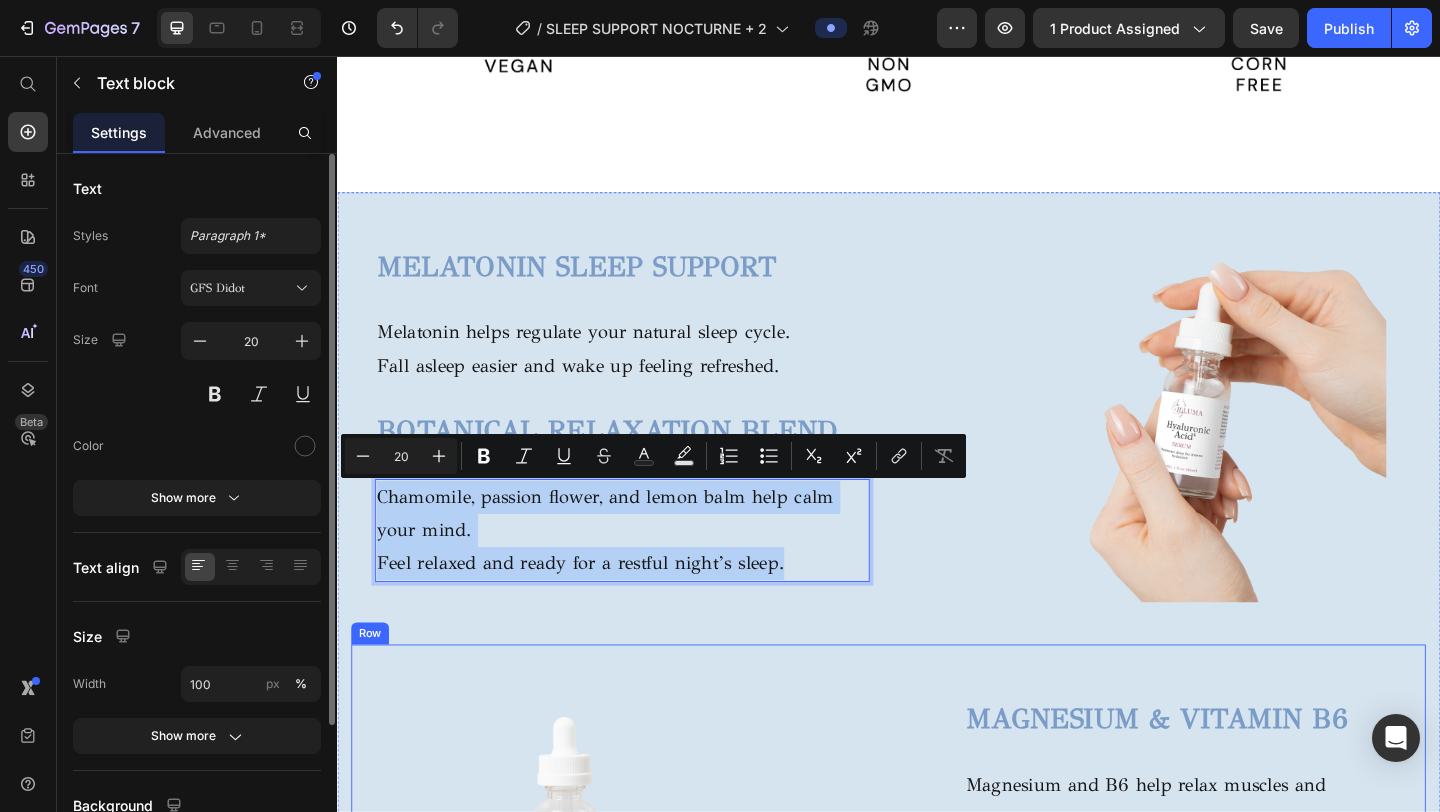 scroll, scrollTop: 1507, scrollLeft: 0, axis: vertical 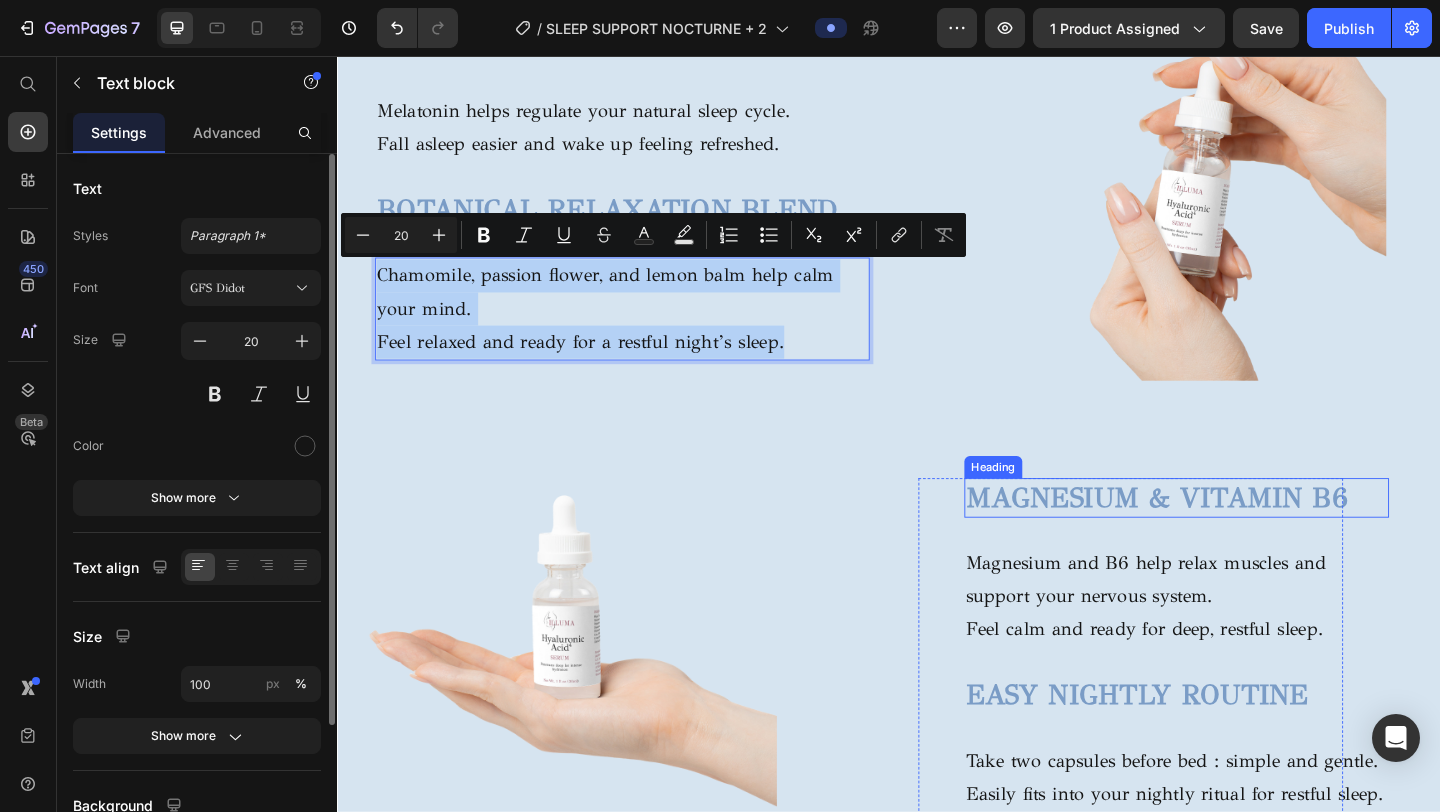 click on "MAGNESIUM & VITAMIN B6" at bounding box center [1250, 536] 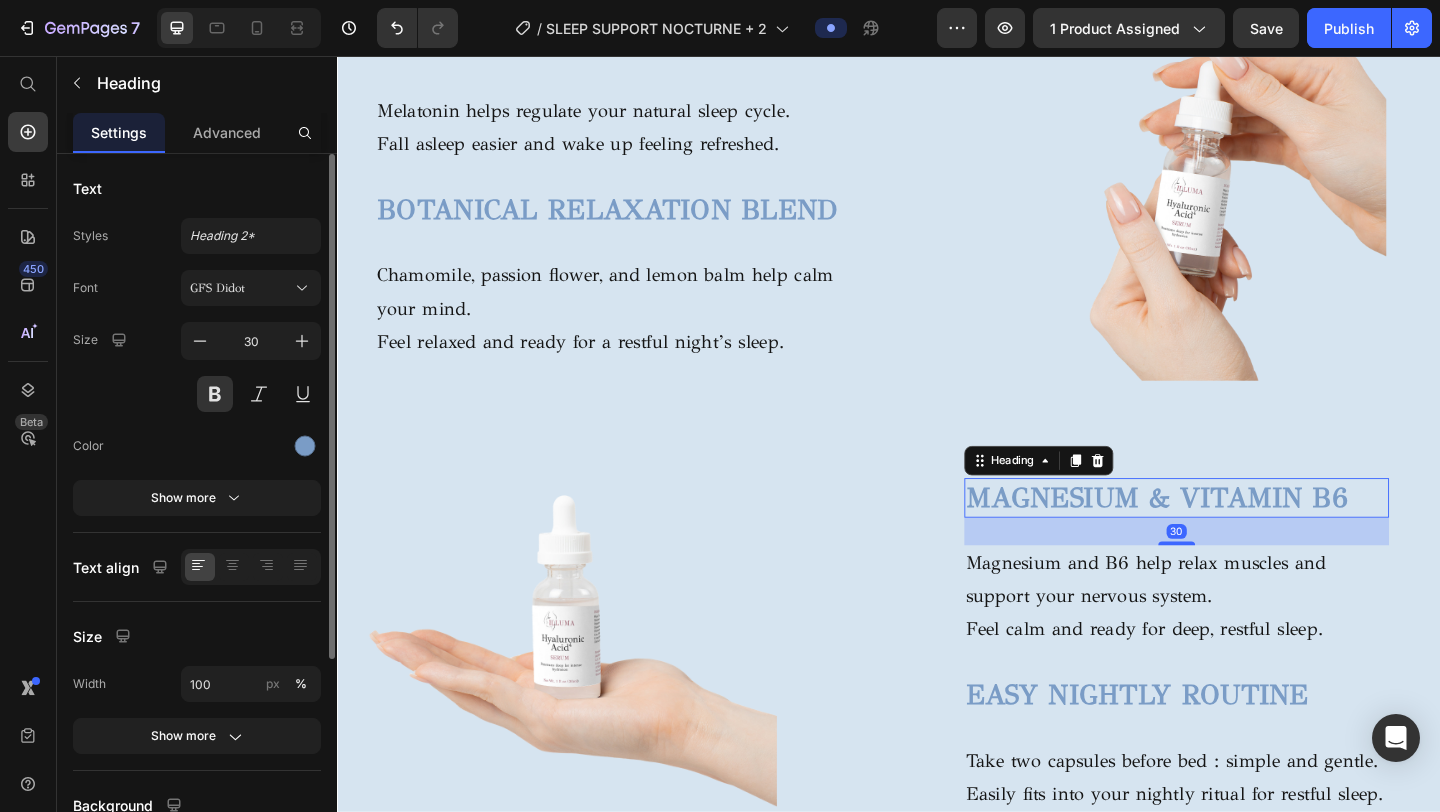 click on "MAGNESIUM & VITAMIN B6" at bounding box center [1250, 536] 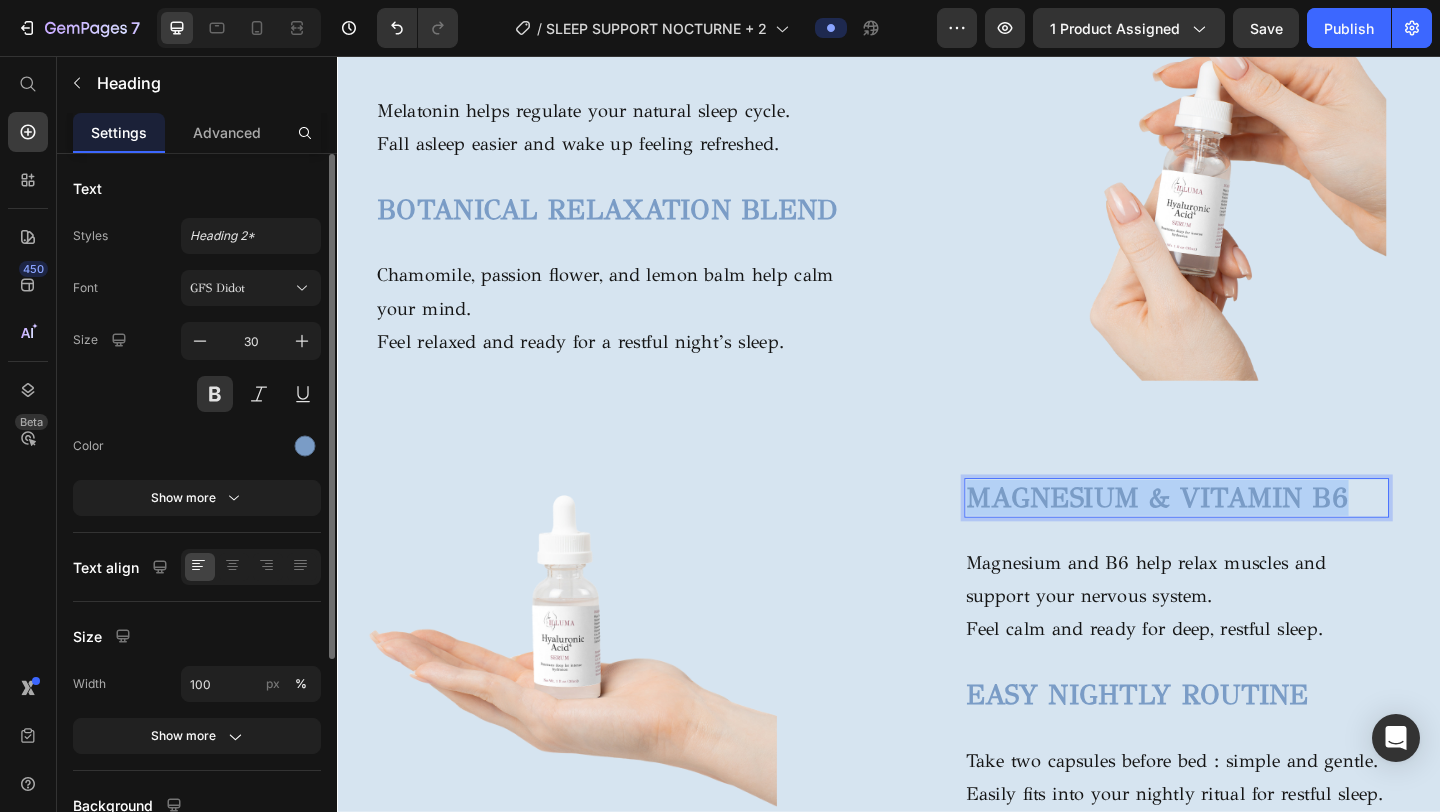 drag, startPoint x: 1442, startPoint y: 540, endPoint x: 1031, endPoint y: 547, distance: 411.0596 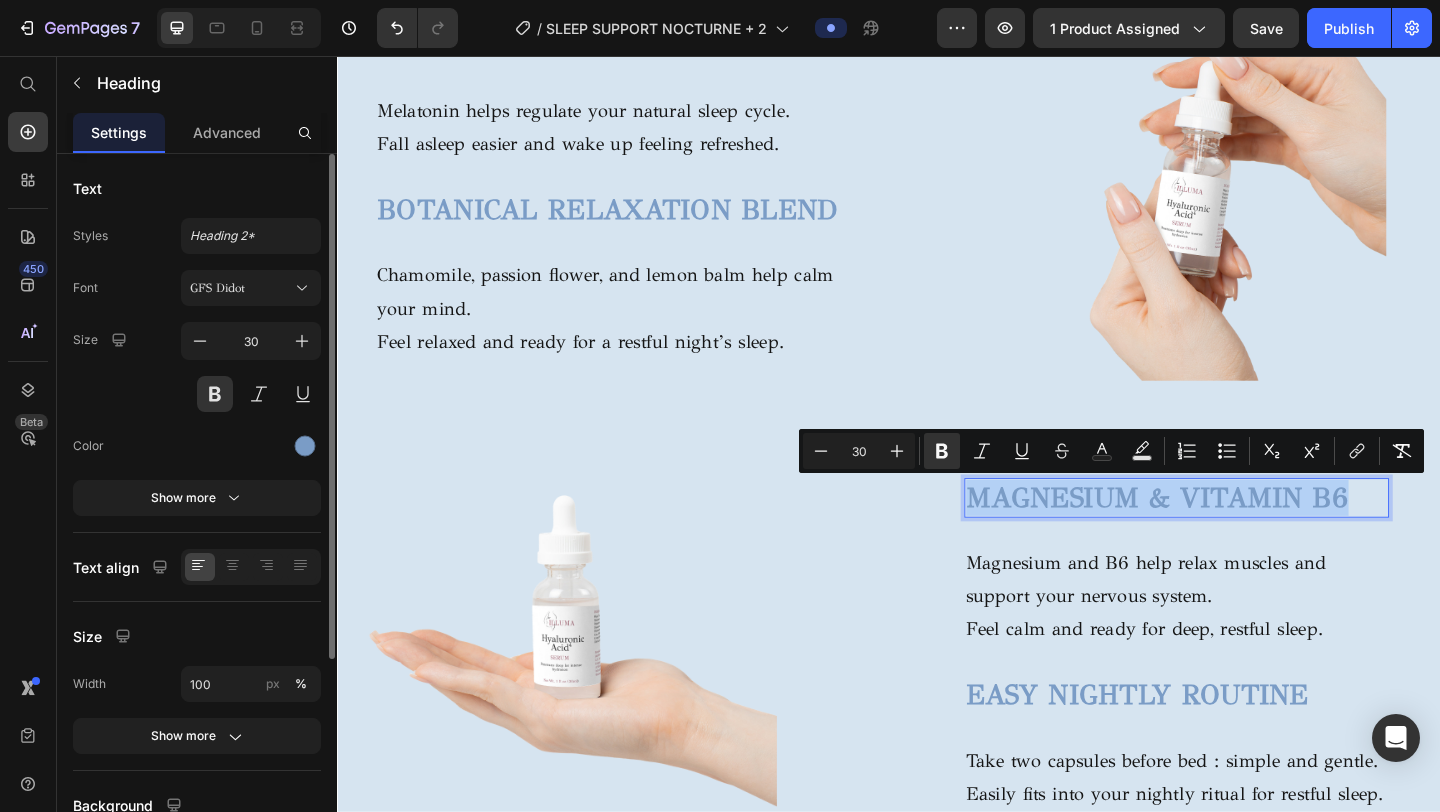 copy on "MAGNESIUM & VITAMIN B6" 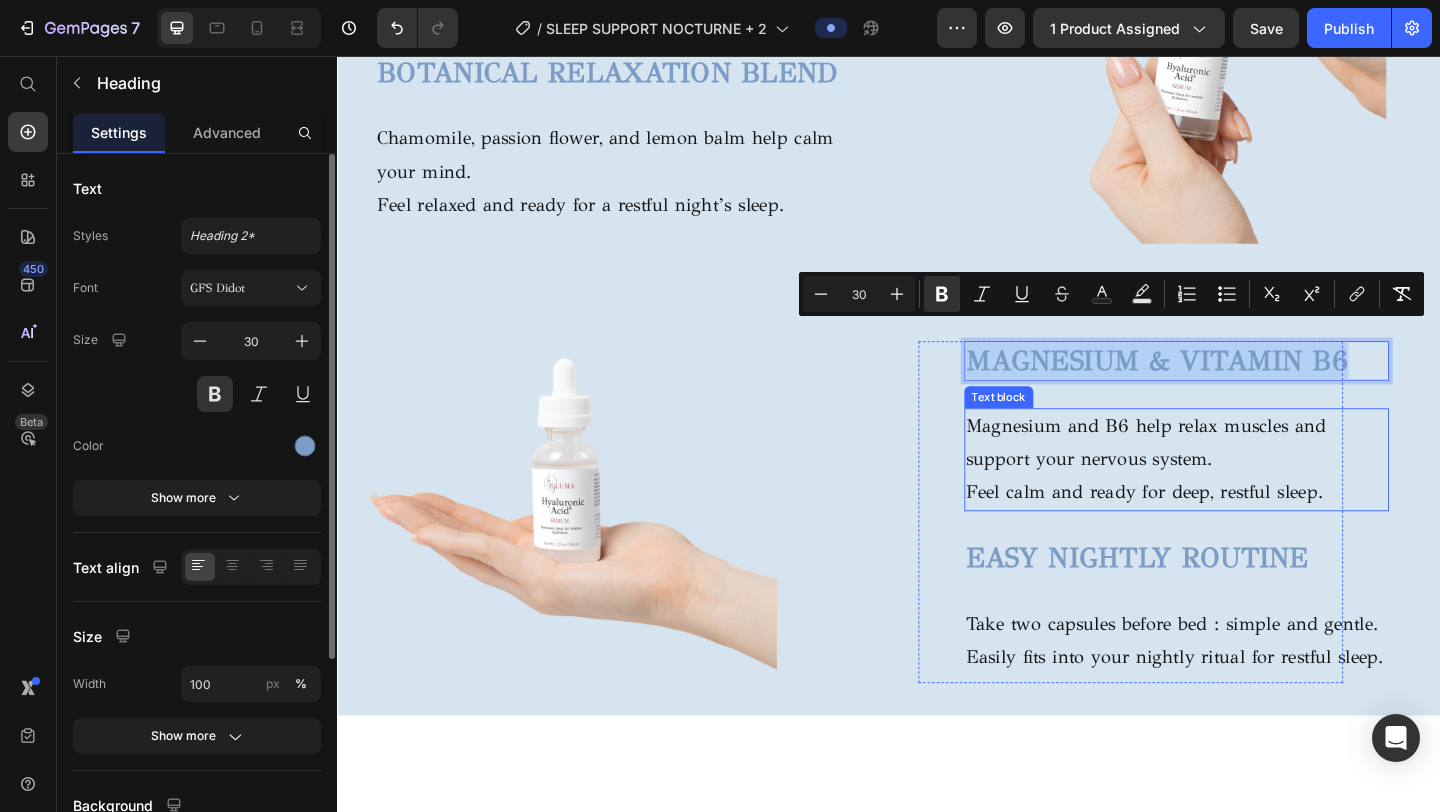scroll, scrollTop: 1711, scrollLeft: 0, axis: vertical 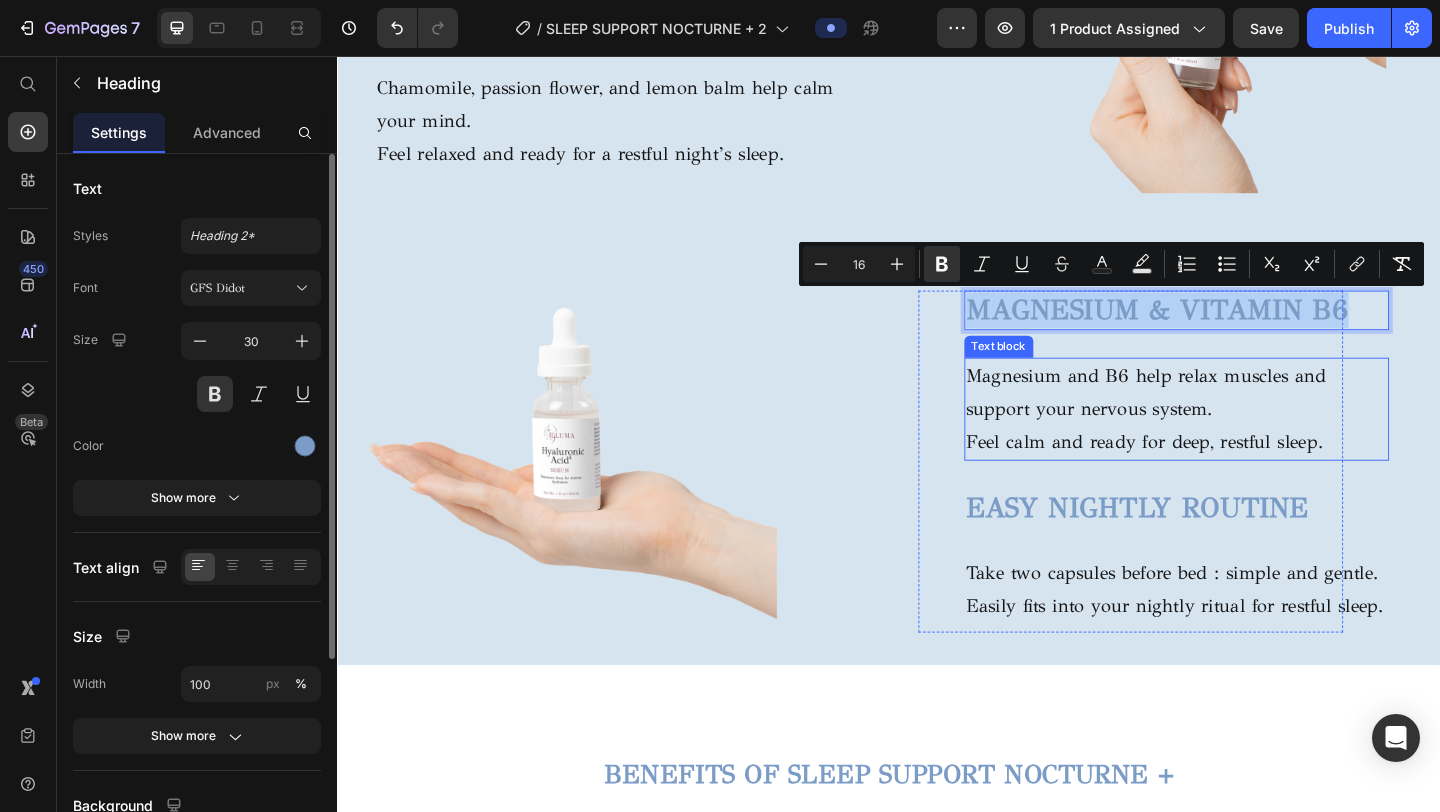 click on "Feel calm and ready for deep, restful sleep." at bounding box center [1250, 476] 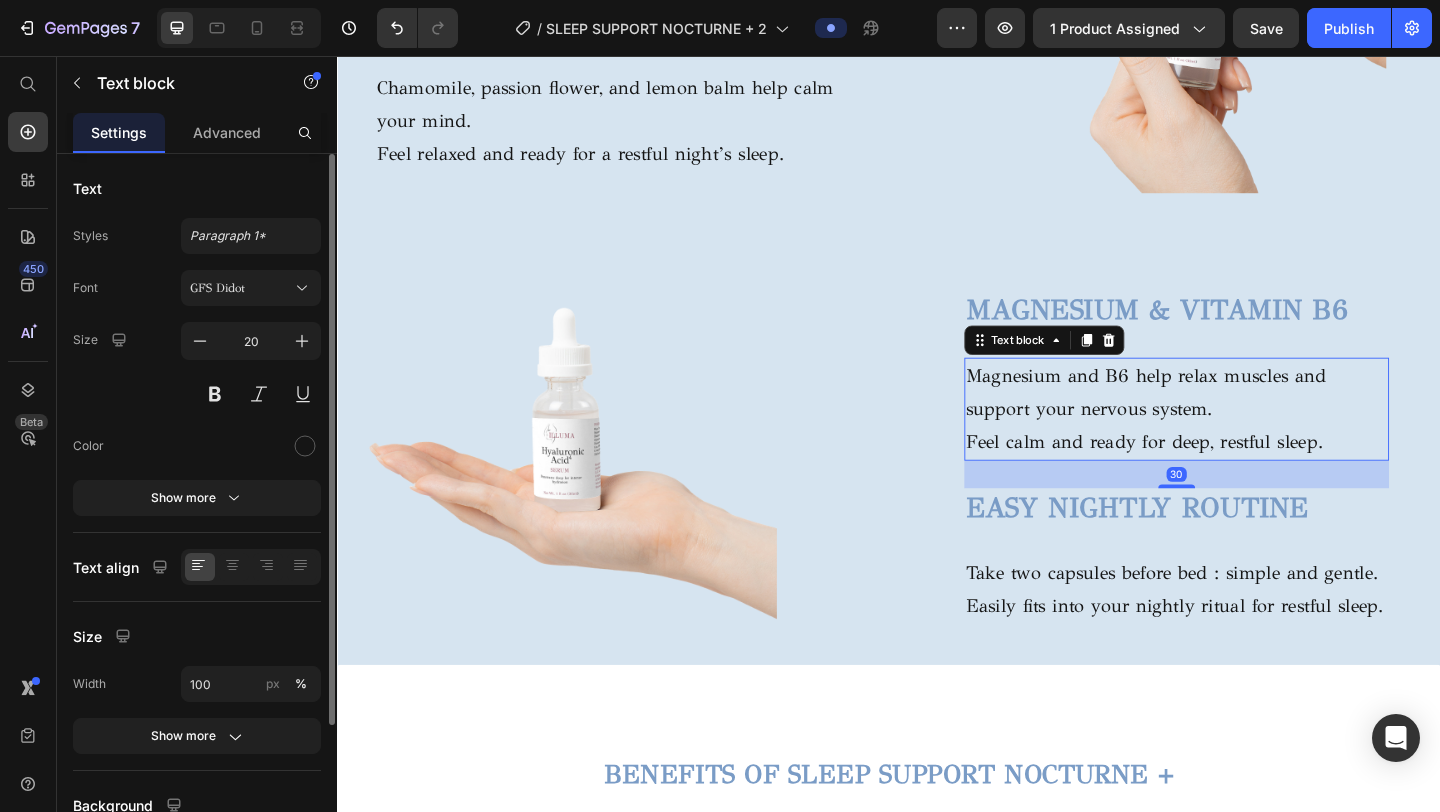 click on "Feel calm and ready for deep, restful sleep." at bounding box center [1250, 476] 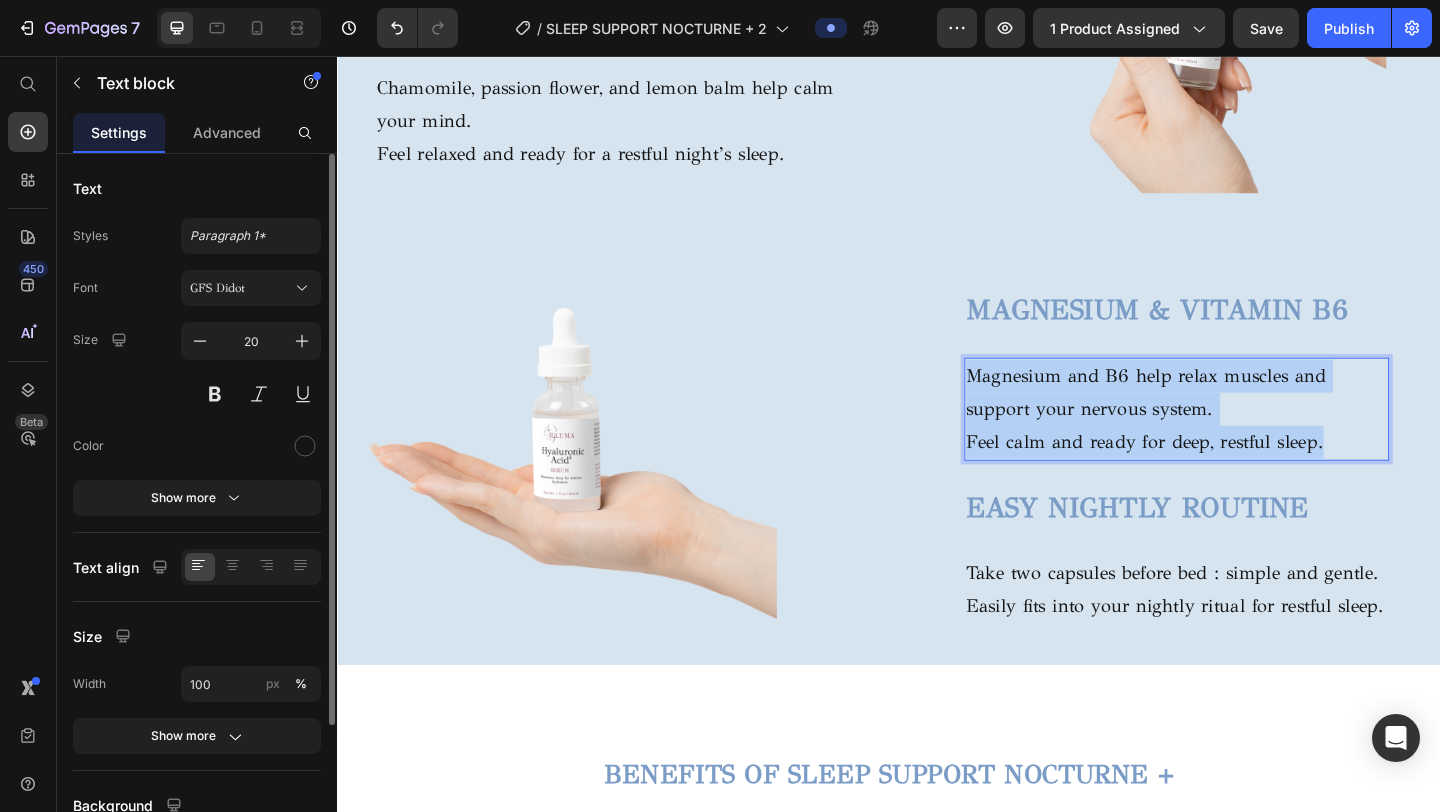 drag, startPoint x: 1418, startPoint y: 475, endPoint x: 1020, endPoint y: 411, distance: 403.11288 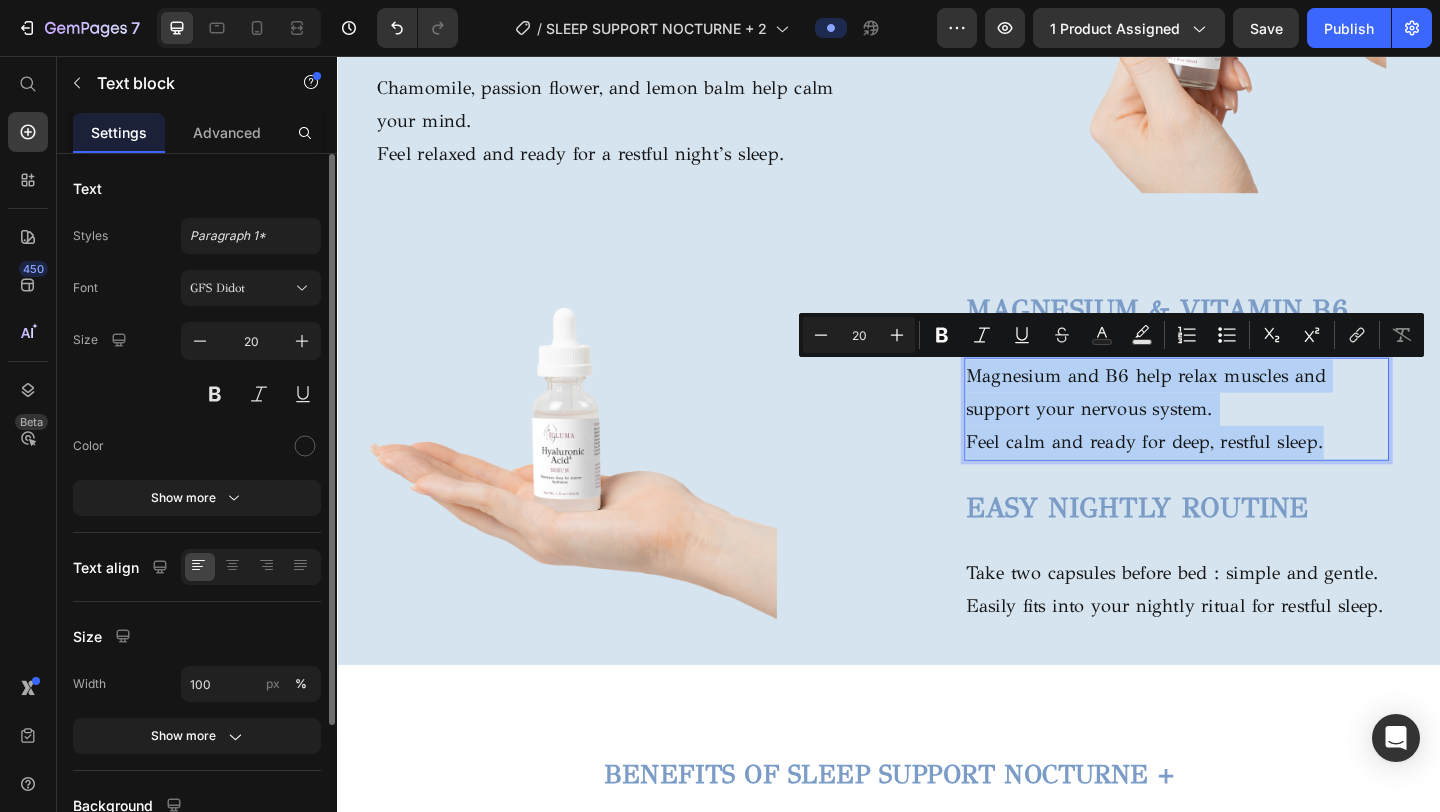 copy on "Magnesium and B6 help relax muscles and support your nervous system. Feel calm and ready for deep, restful sleep." 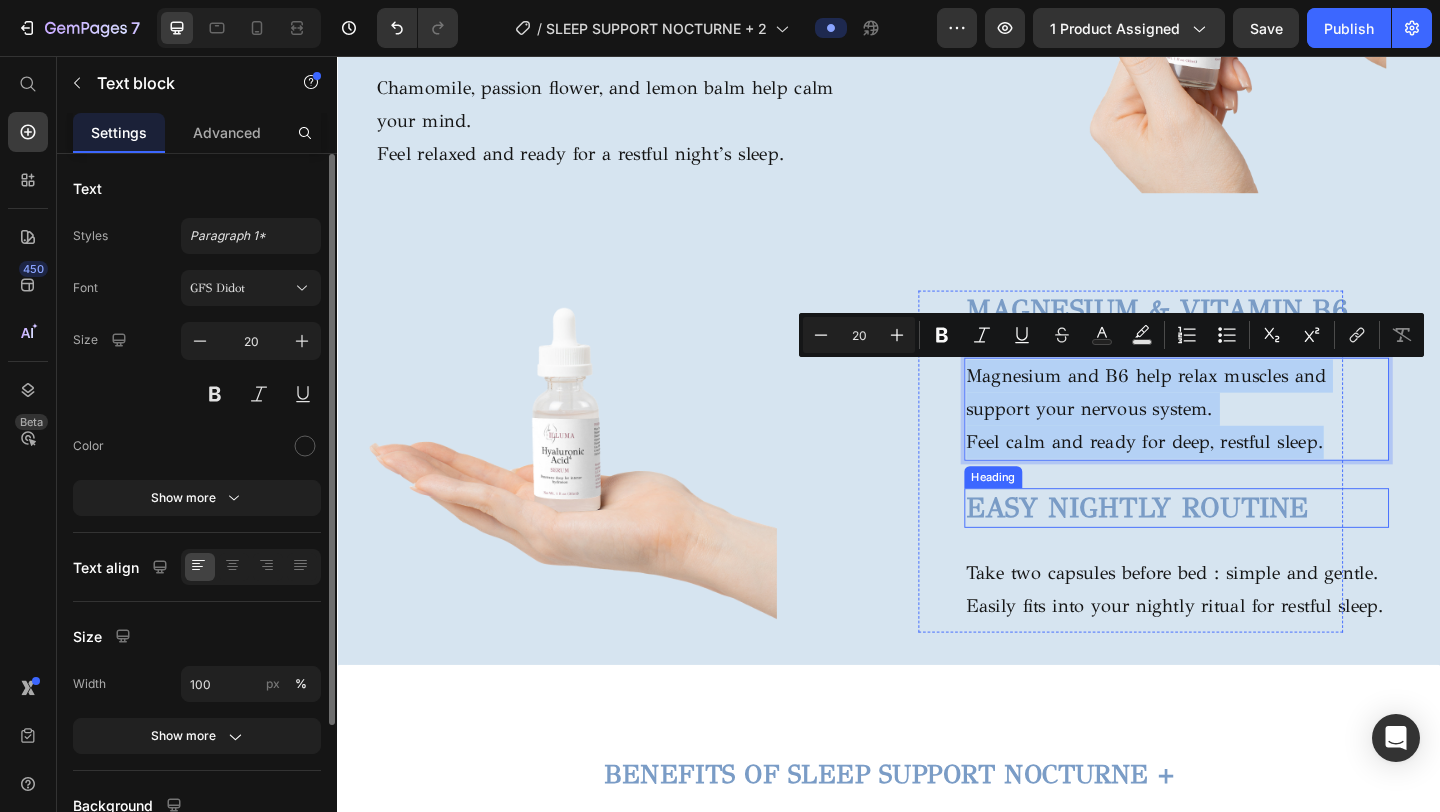 click on "⁠⁠⁠⁠⁠⁠⁠ MAGNESIUM & VITAMIN B6 Heading Magnesium and B6 help relax muscles and support your nervous system. Feel calm and ready for deep, restful sleep. Text block 30 EASY NIGHTLY ROUTINE Heading Take two capsules before bed : simple and gentle. Easily fits into your nightly ritual for restful sleep. Text block" at bounding box center [1200, 497] 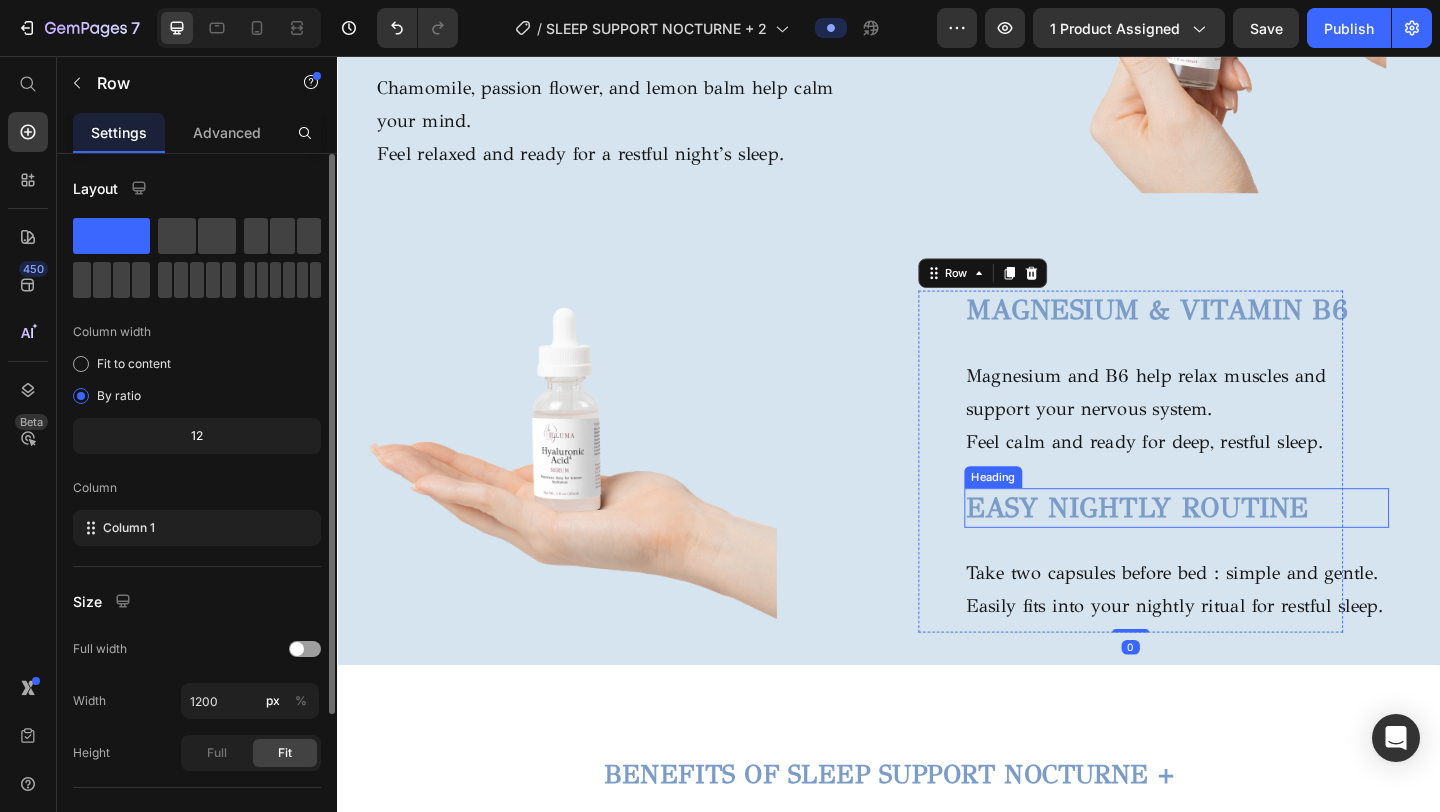 click on "EASY NIGHTLY ROUTINE" at bounding box center [1207, 547] 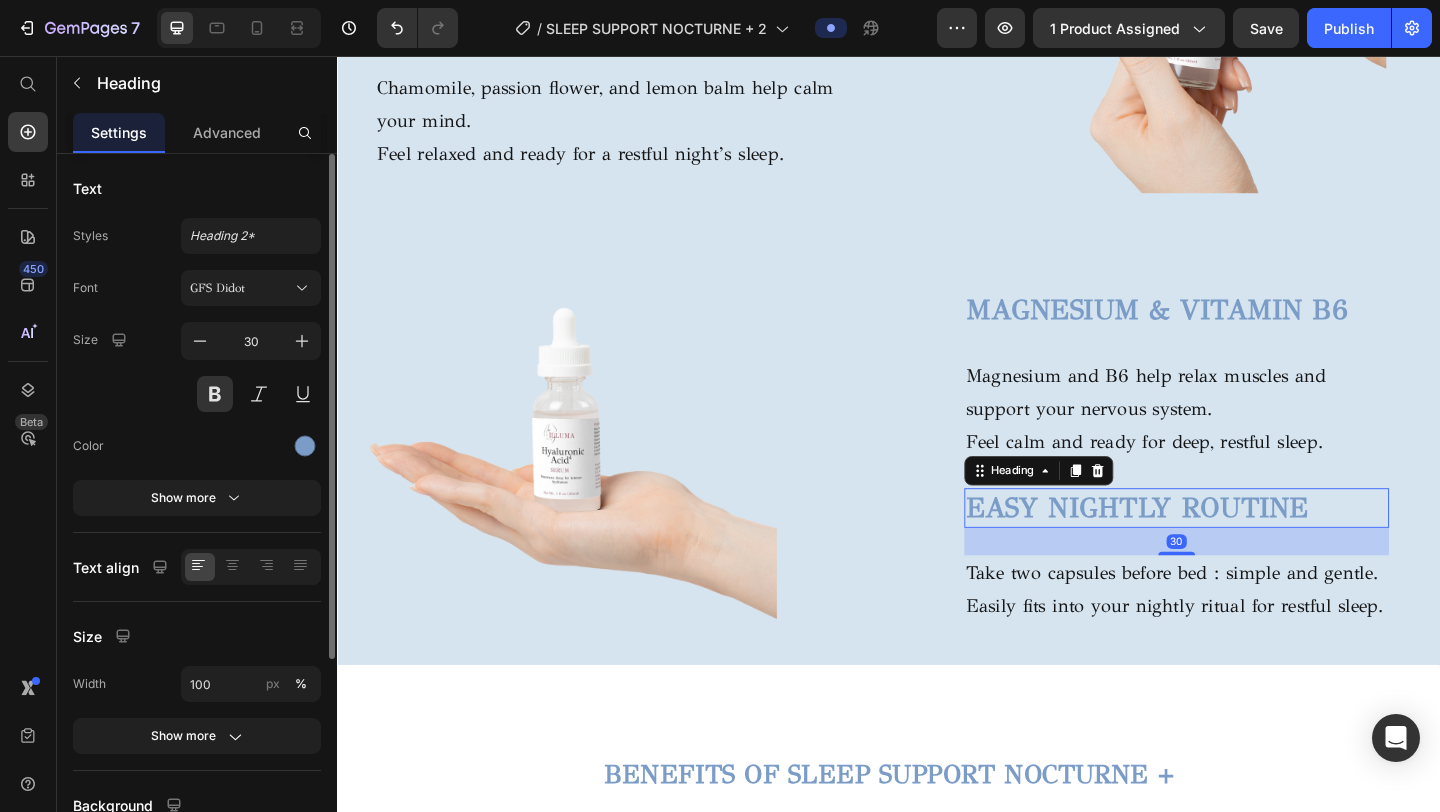 click on "EASY NIGHTLY ROUTINE" at bounding box center [1250, 547] 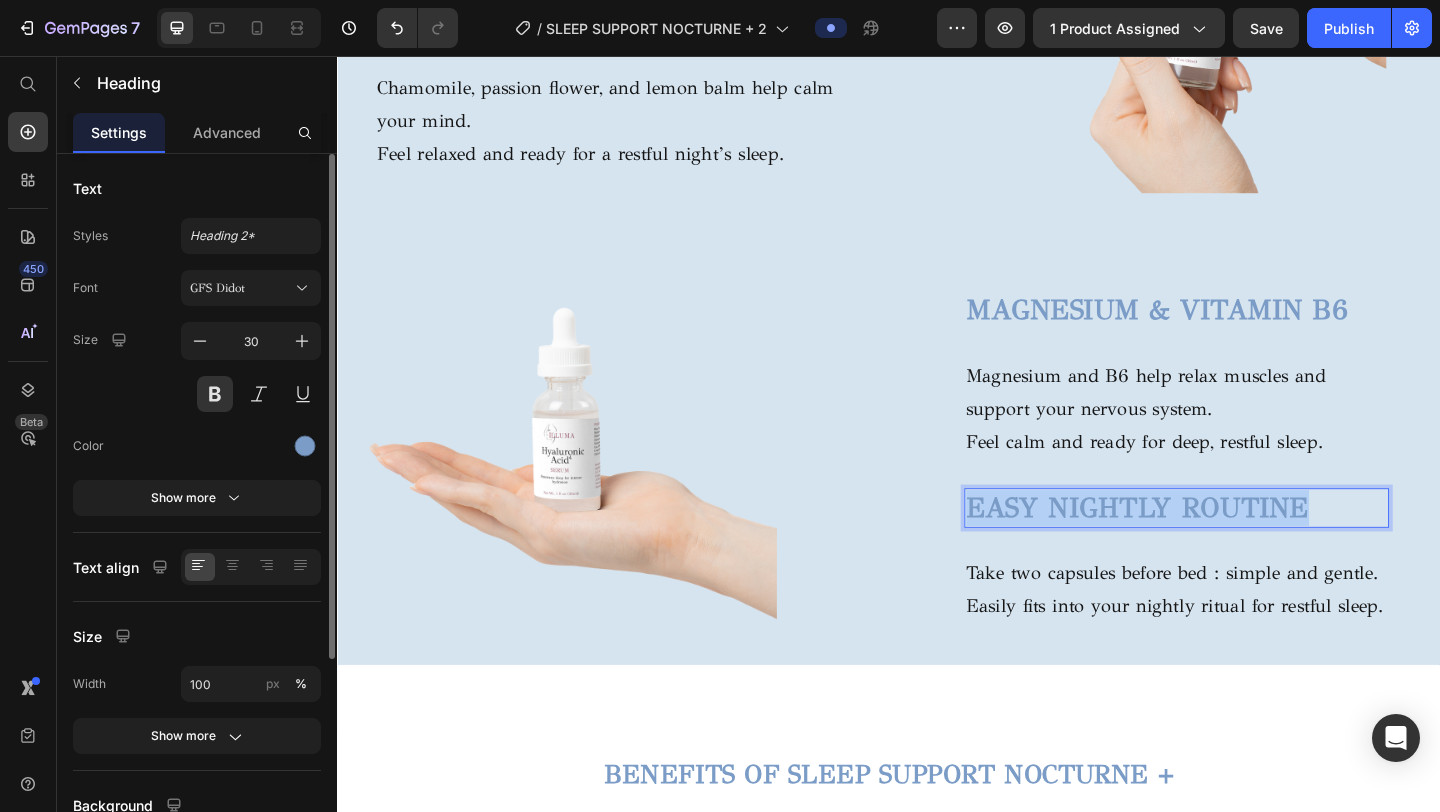 drag, startPoint x: 1413, startPoint y: 545, endPoint x: 1019, endPoint y: 544, distance: 394.00128 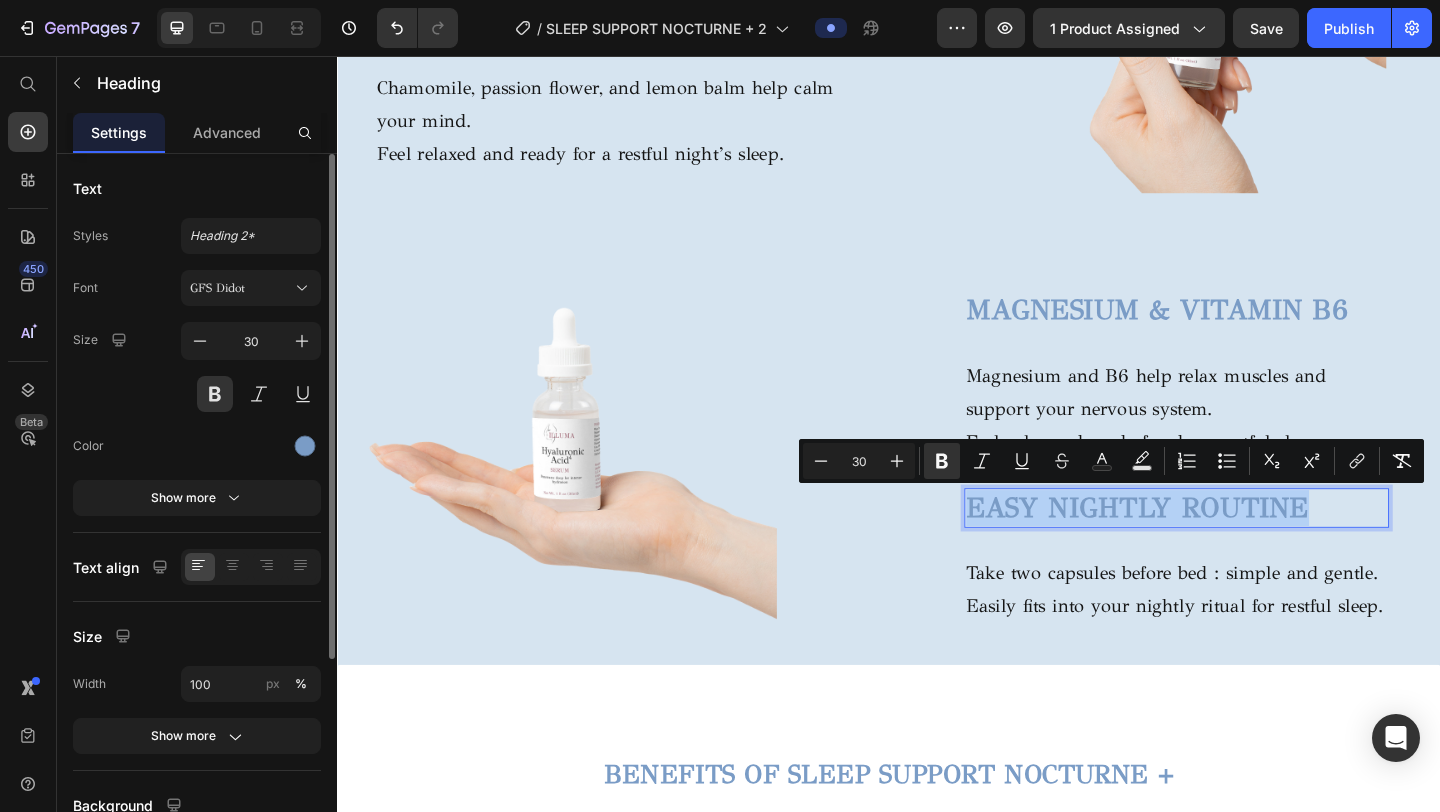 copy on "EASY NIGHTLY ROUTINE" 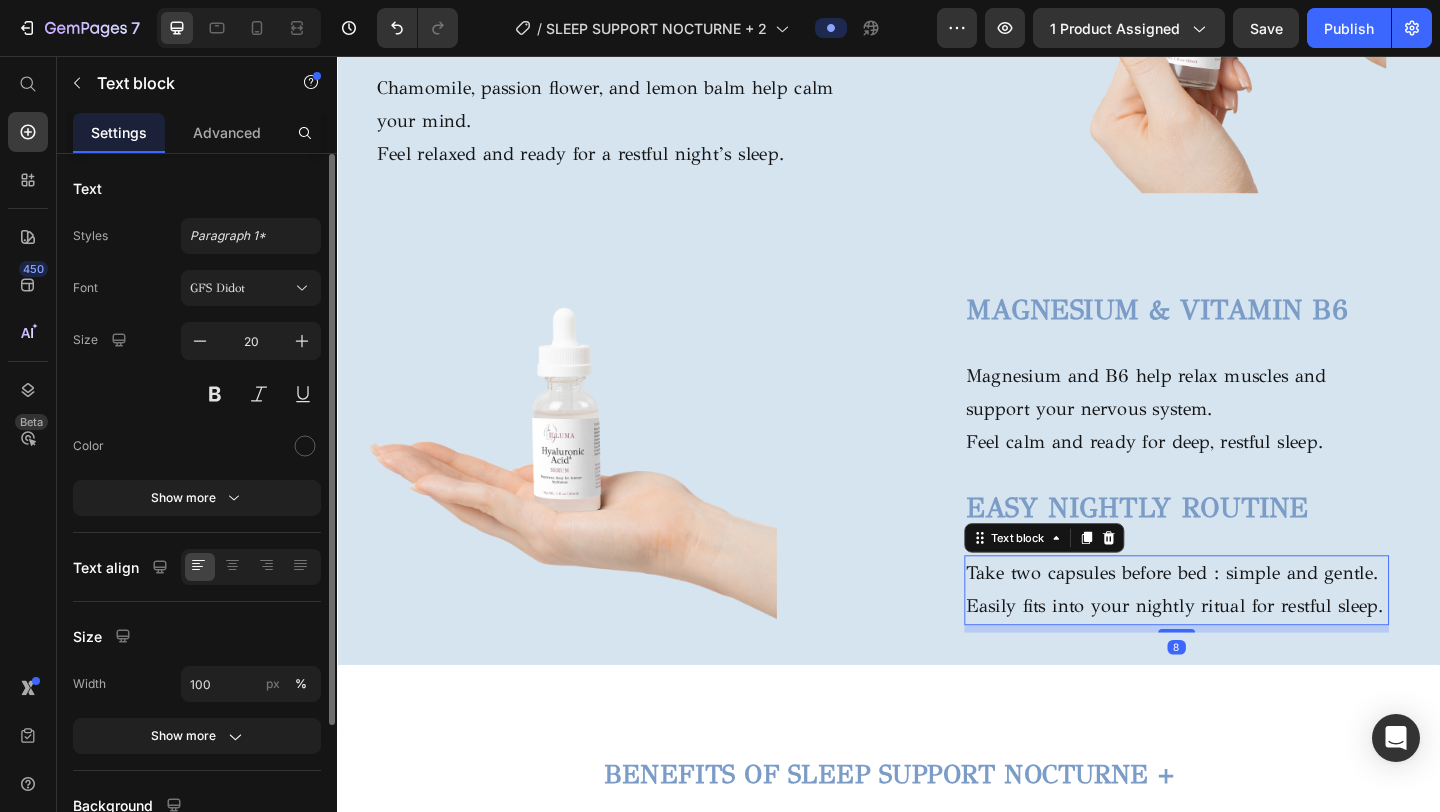 click on "Easily fits into your nightly ritual for restful sleep." at bounding box center [1250, 655] 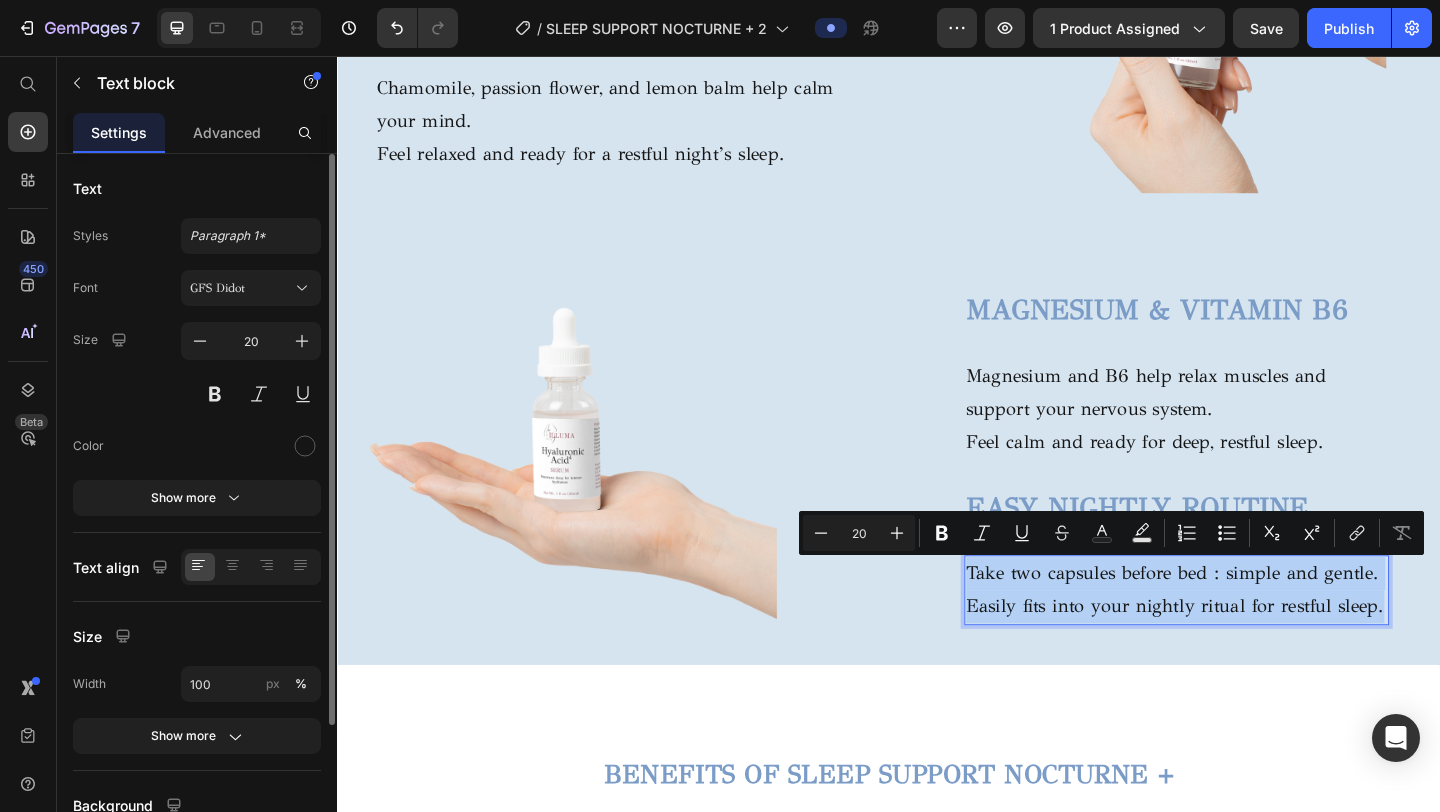 drag, startPoint x: 1473, startPoint y: 660, endPoint x: 1024, endPoint y: 628, distance: 450.13885 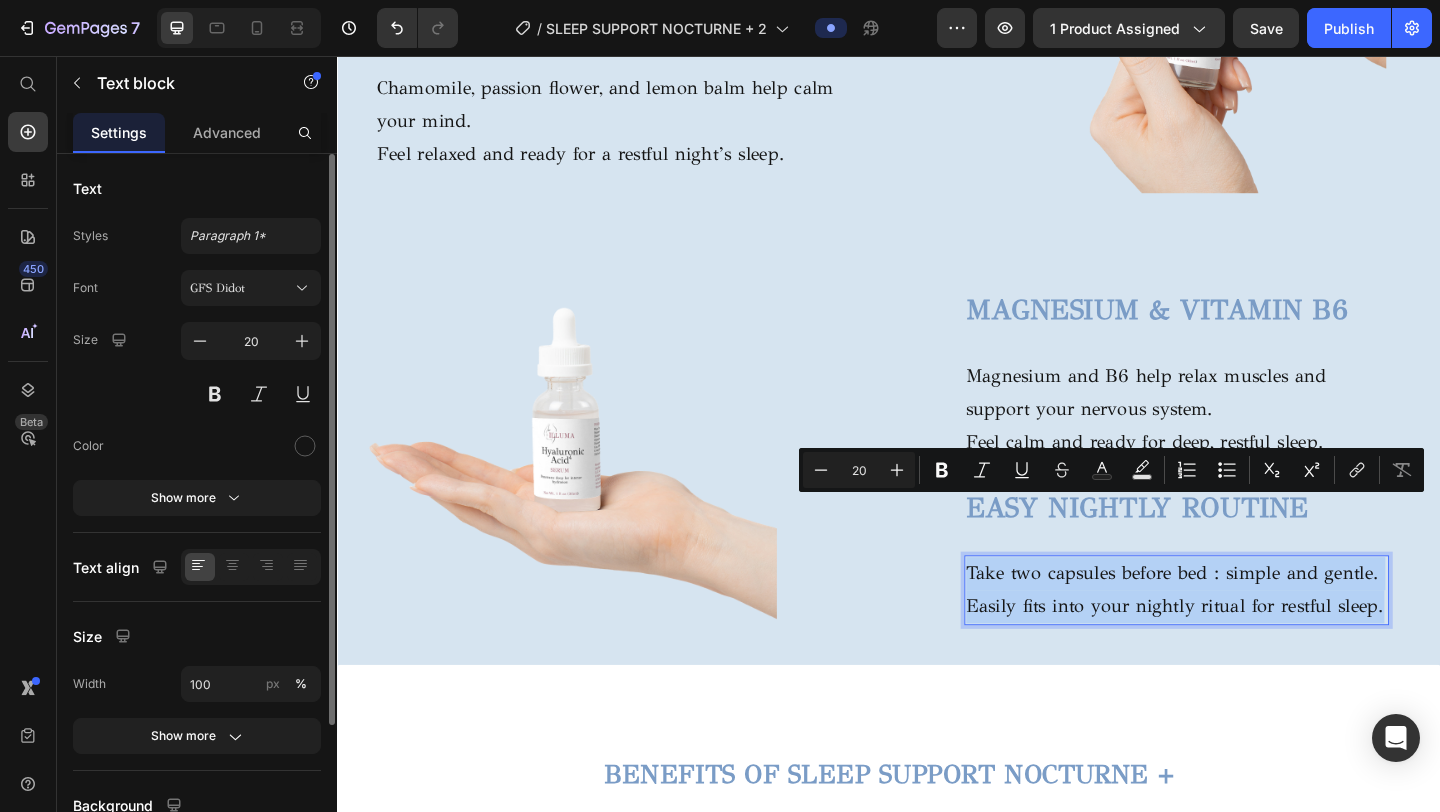 scroll, scrollTop: 2285, scrollLeft: 0, axis: vertical 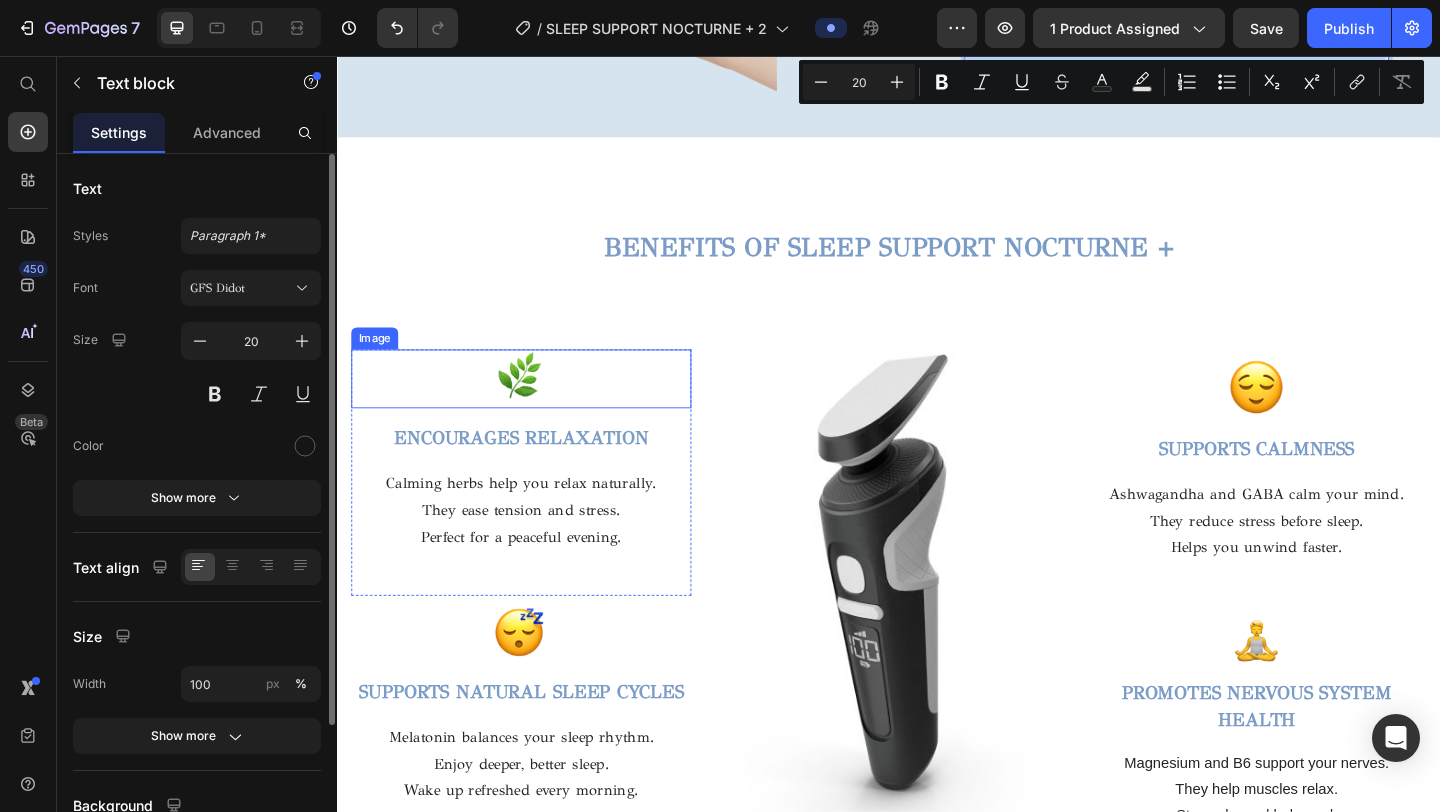 click on "ENCOURAGES RELAXATION" at bounding box center (537, 471) 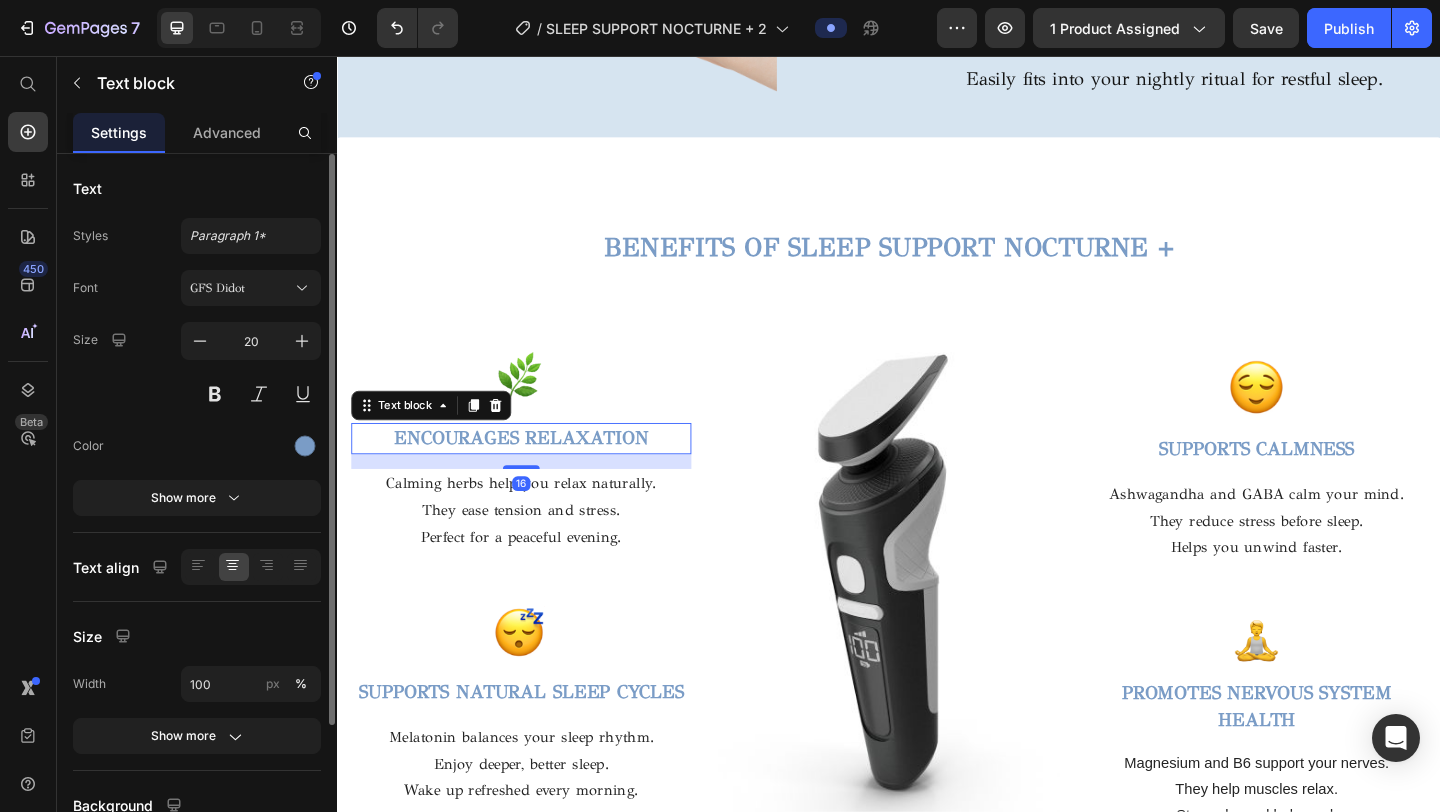 click on "ENCOURAGES RELAXATION" at bounding box center [537, 471] 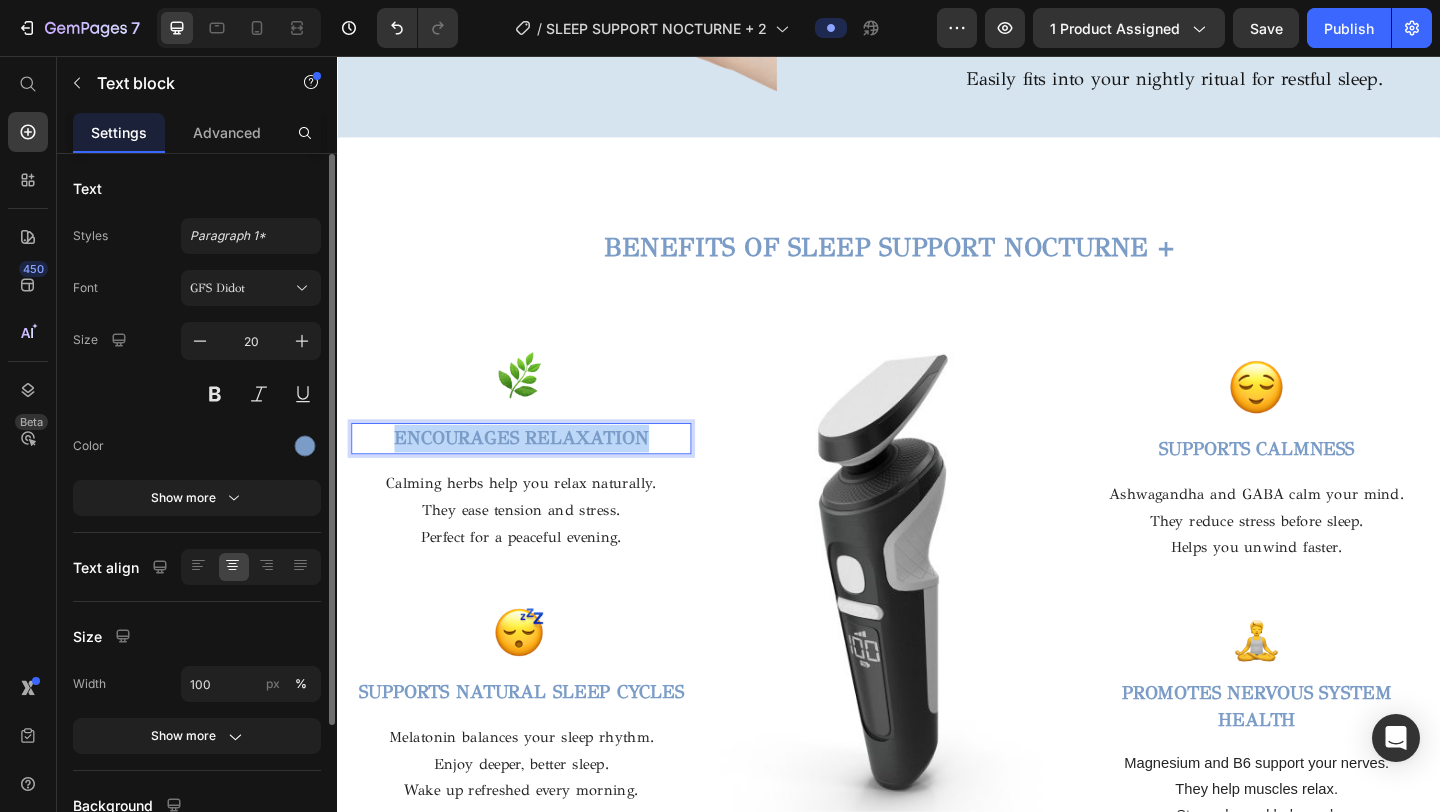 drag, startPoint x: 684, startPoint y: 470, endPoint x: 392, endPoint y: 467, distance: 292.0154 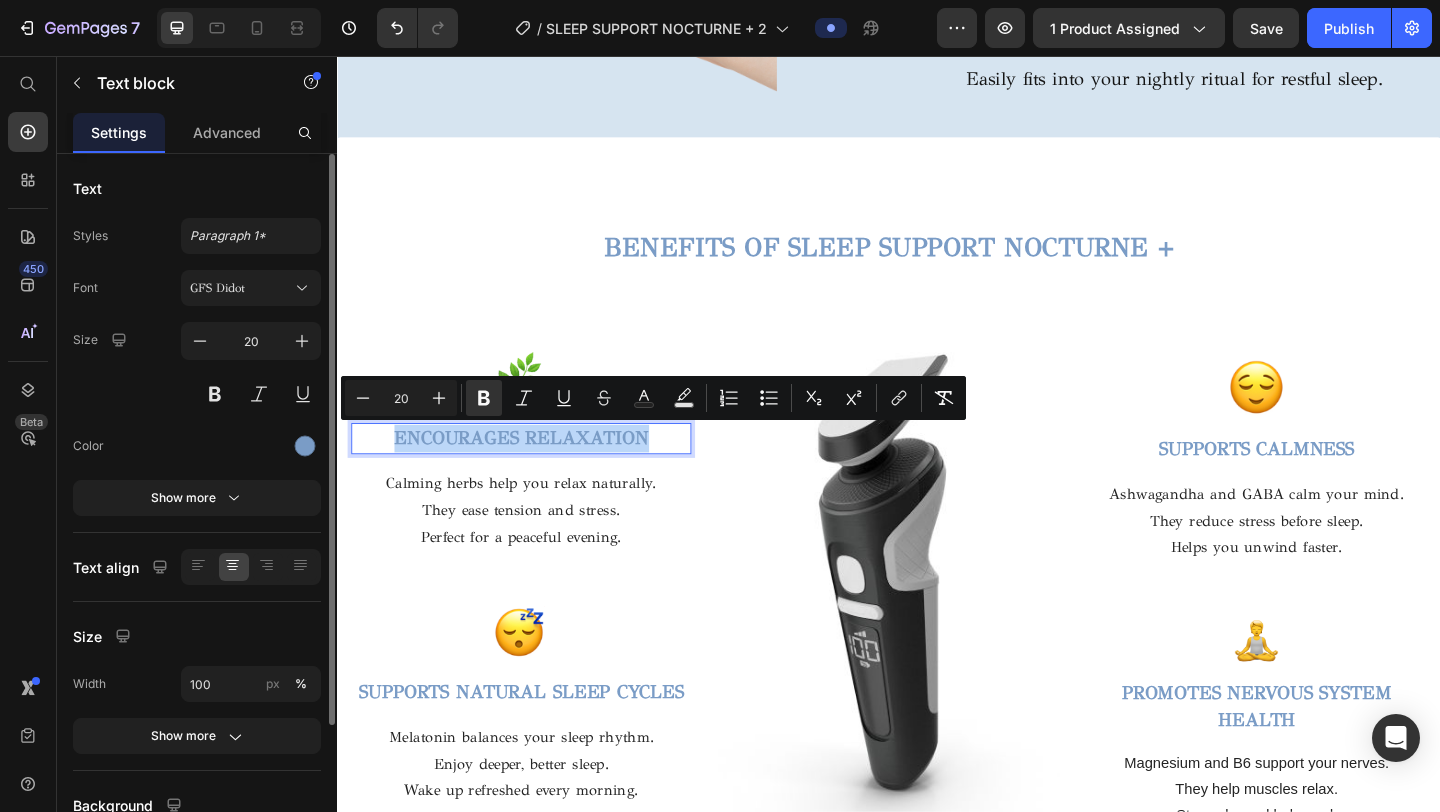 copy on "ENCOURAGES RELAXATION" 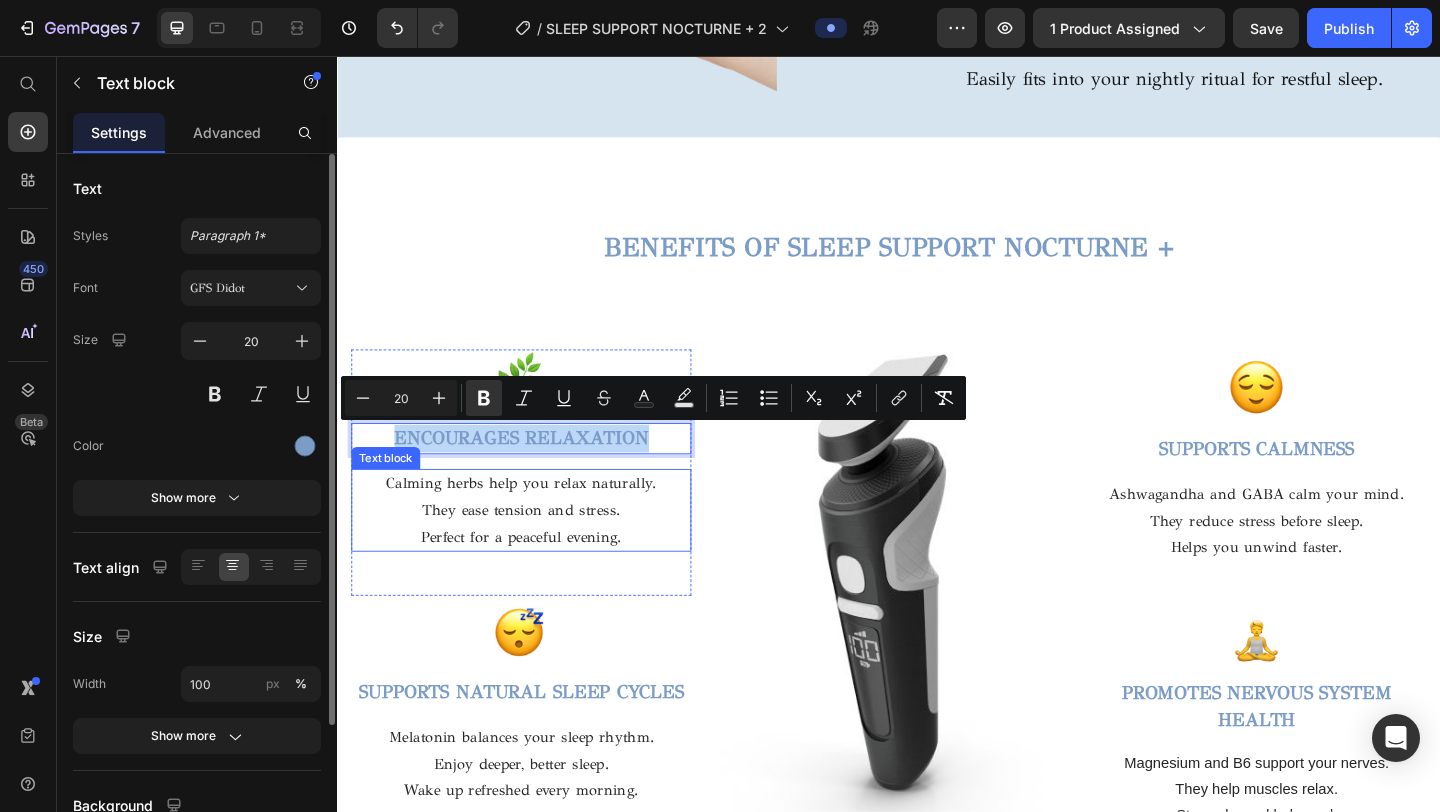 click on "They ease tension and stress." at bounding box center (537, 550) 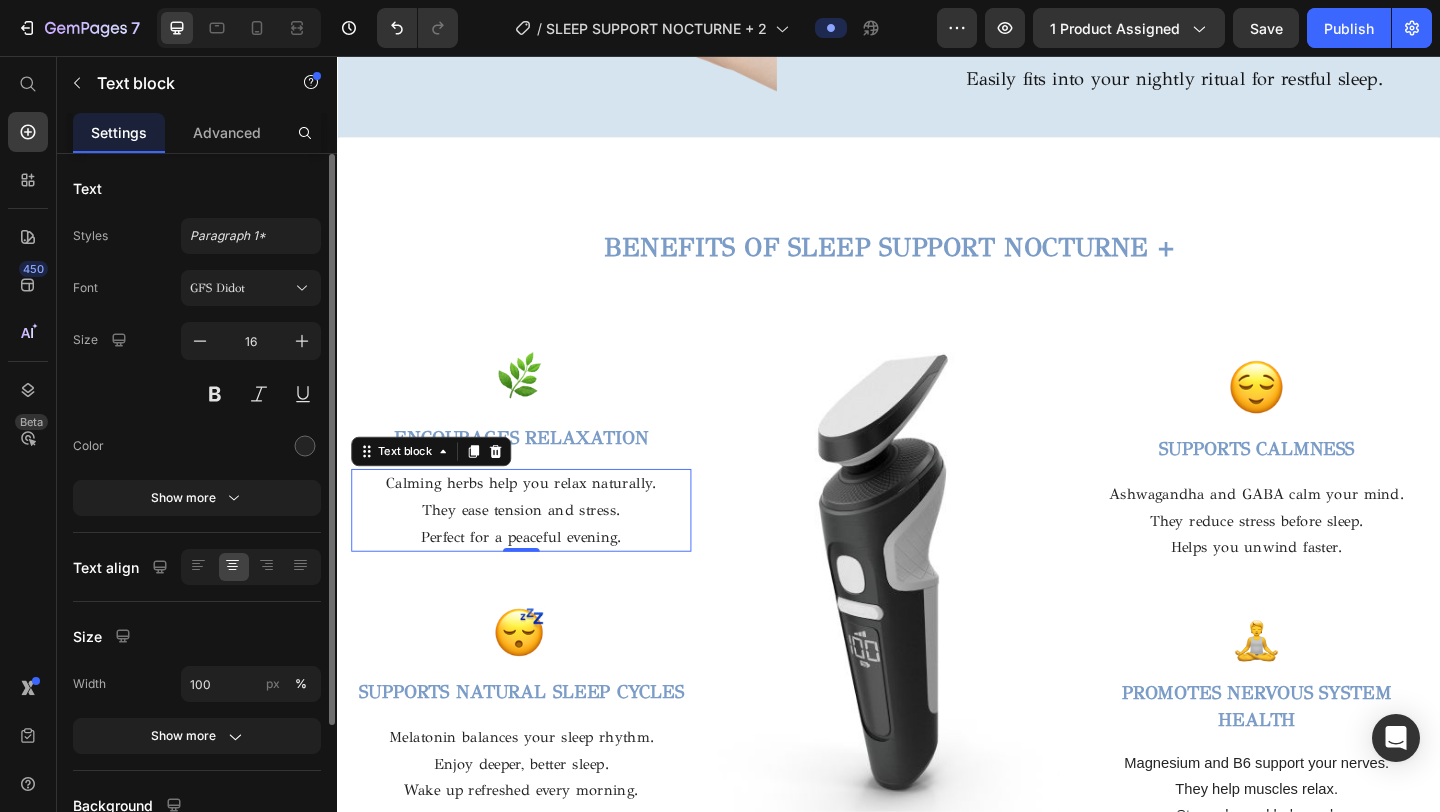 click on "Perfect for a peaceful evening." at bounding box center [537, 579] 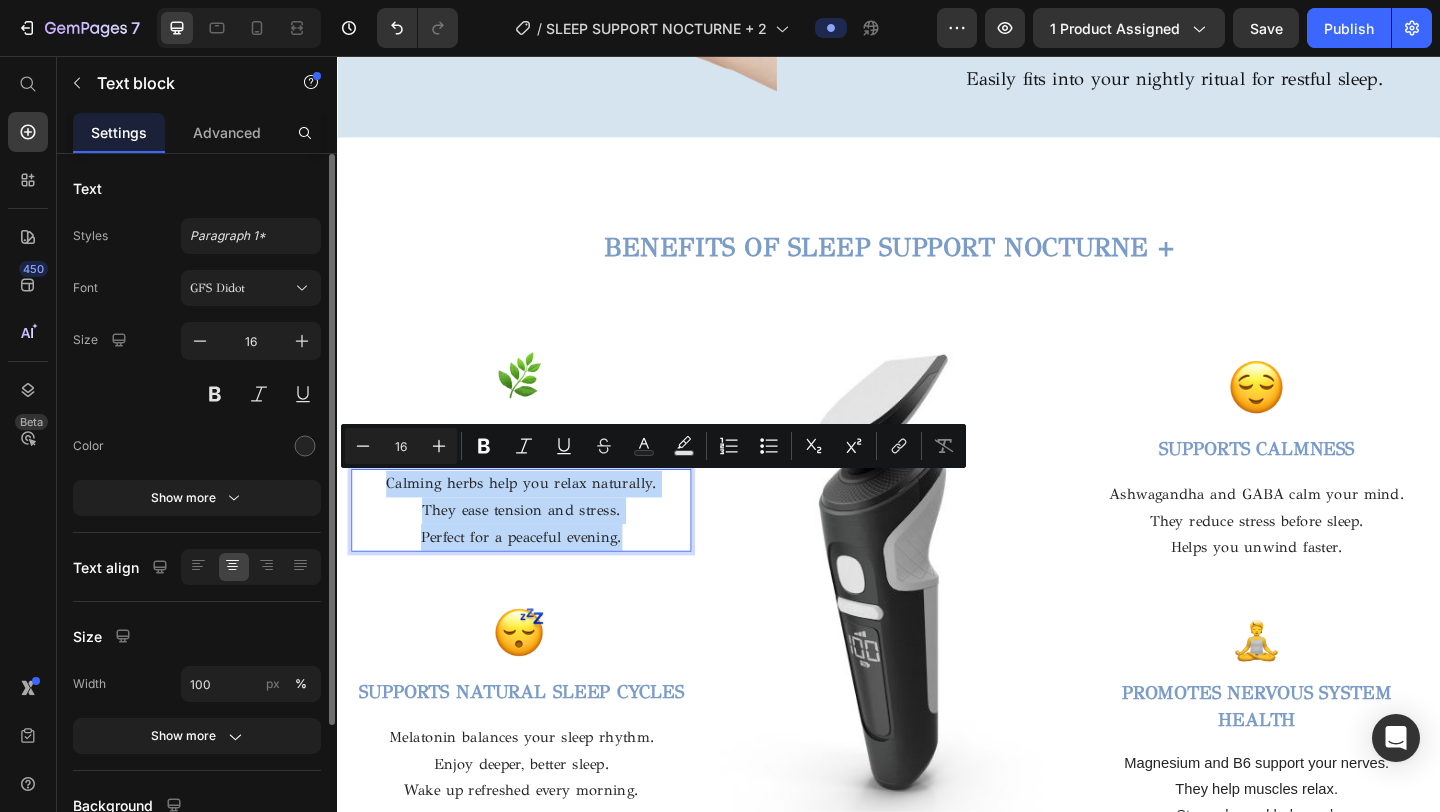 drag, startPoint x: 657, startPoint y: 588, endPoint x: 380, endPoint y: 529, distance: 283.2137 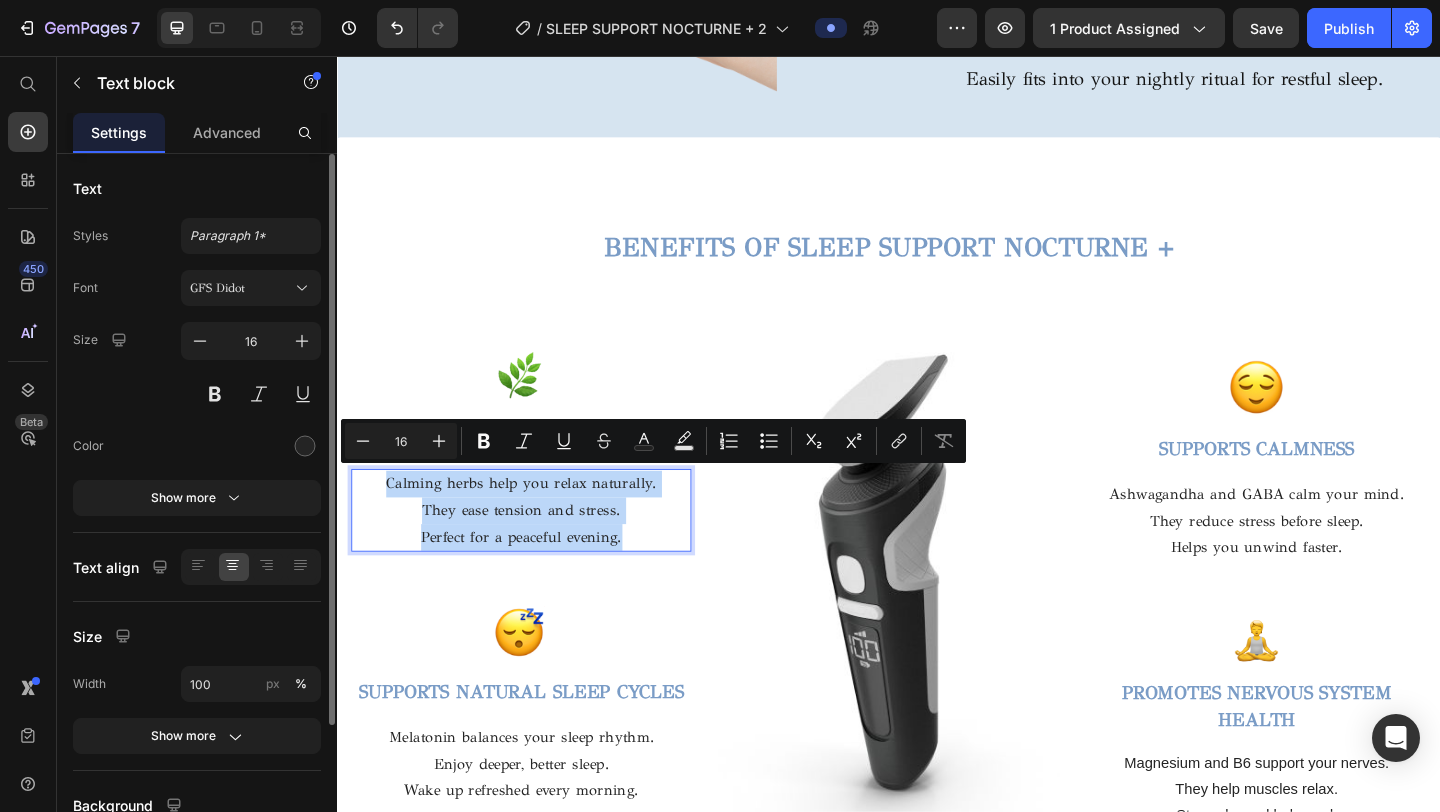 scroll, scrollTop: 2385, scrollLeft: 0, axis: vertical 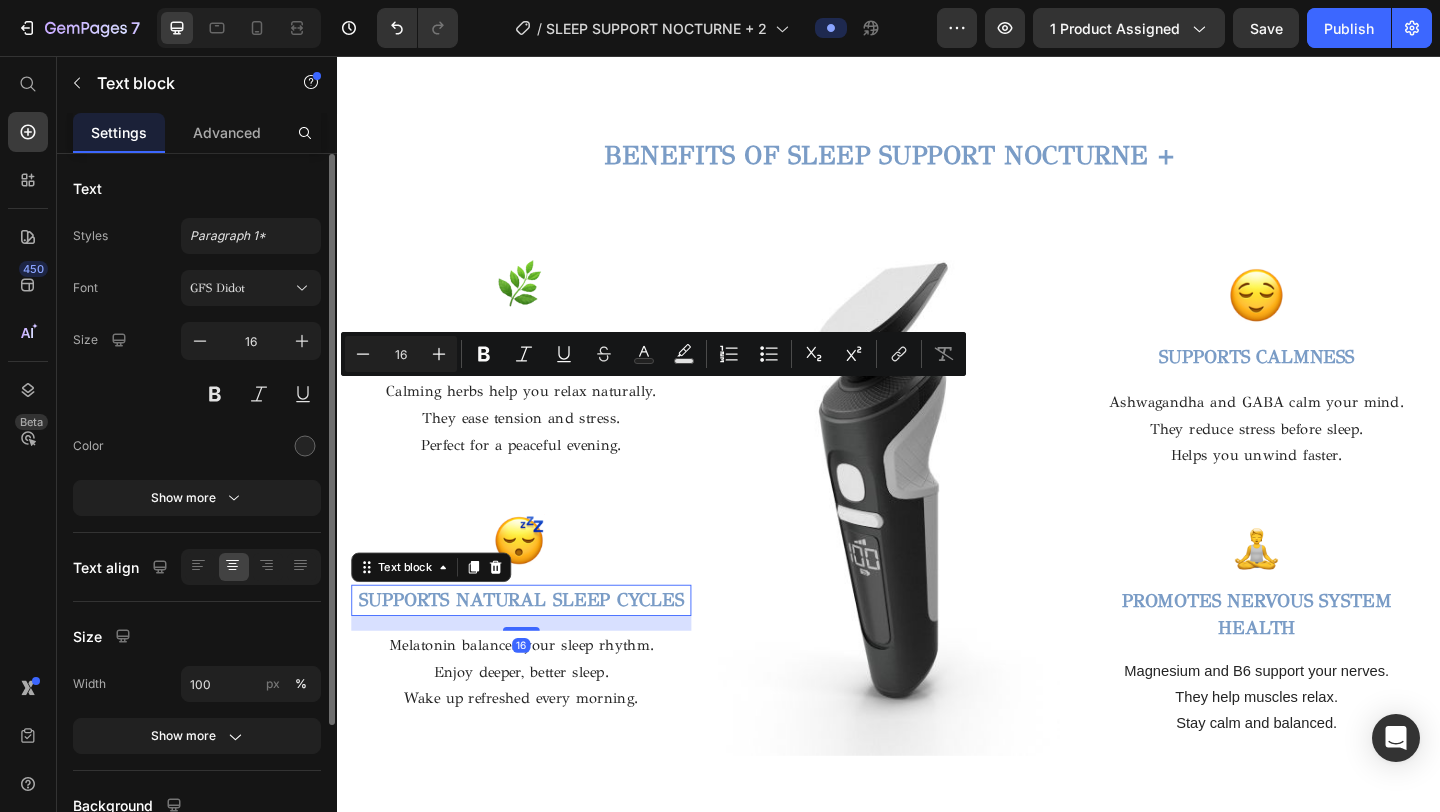 click on "SUPPORTS NATURAL SLEEP CYCLES" at bounding box center [537, 647] 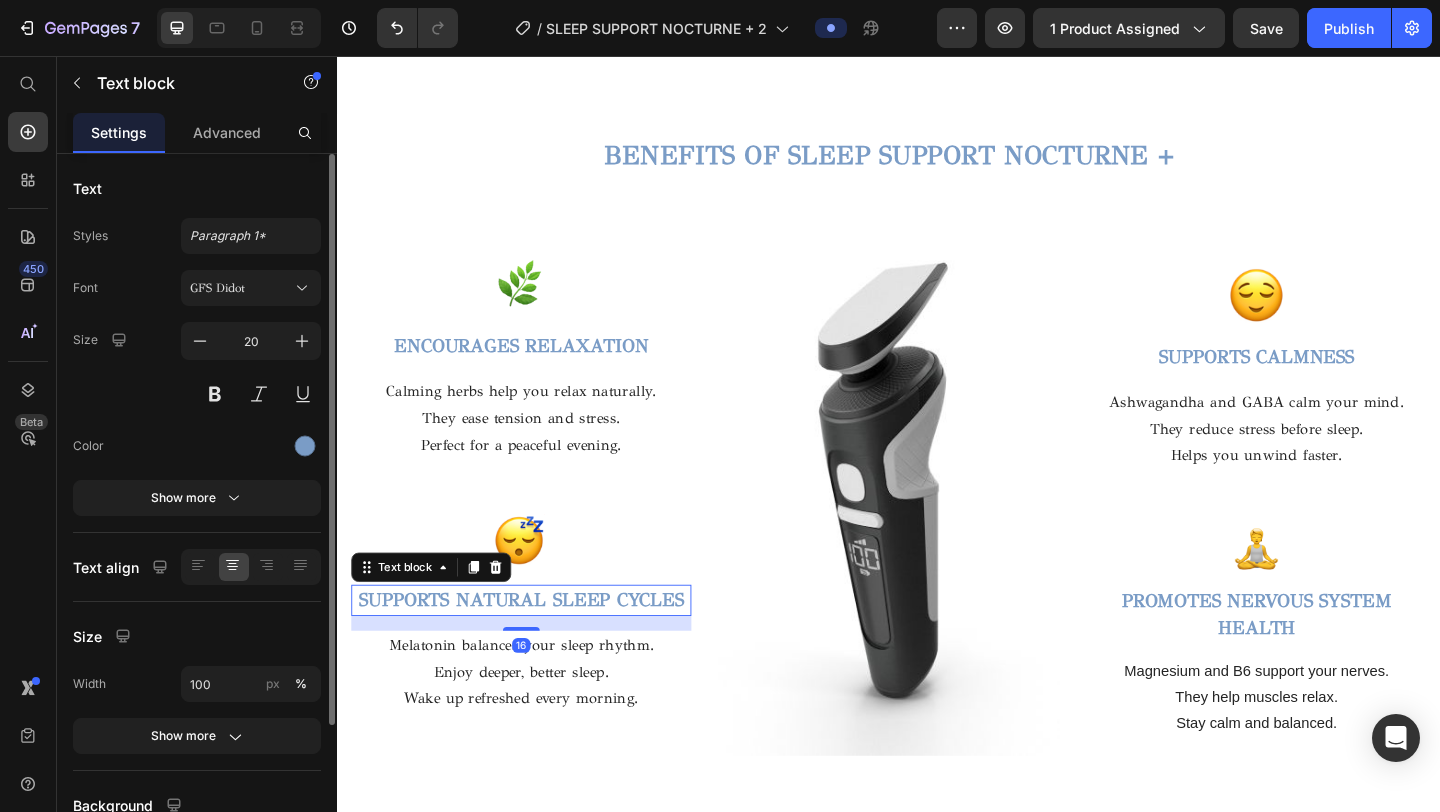 click on "SUPPORTS NATURAL SLEEP CYCLES" at bounding box center (537, 647) 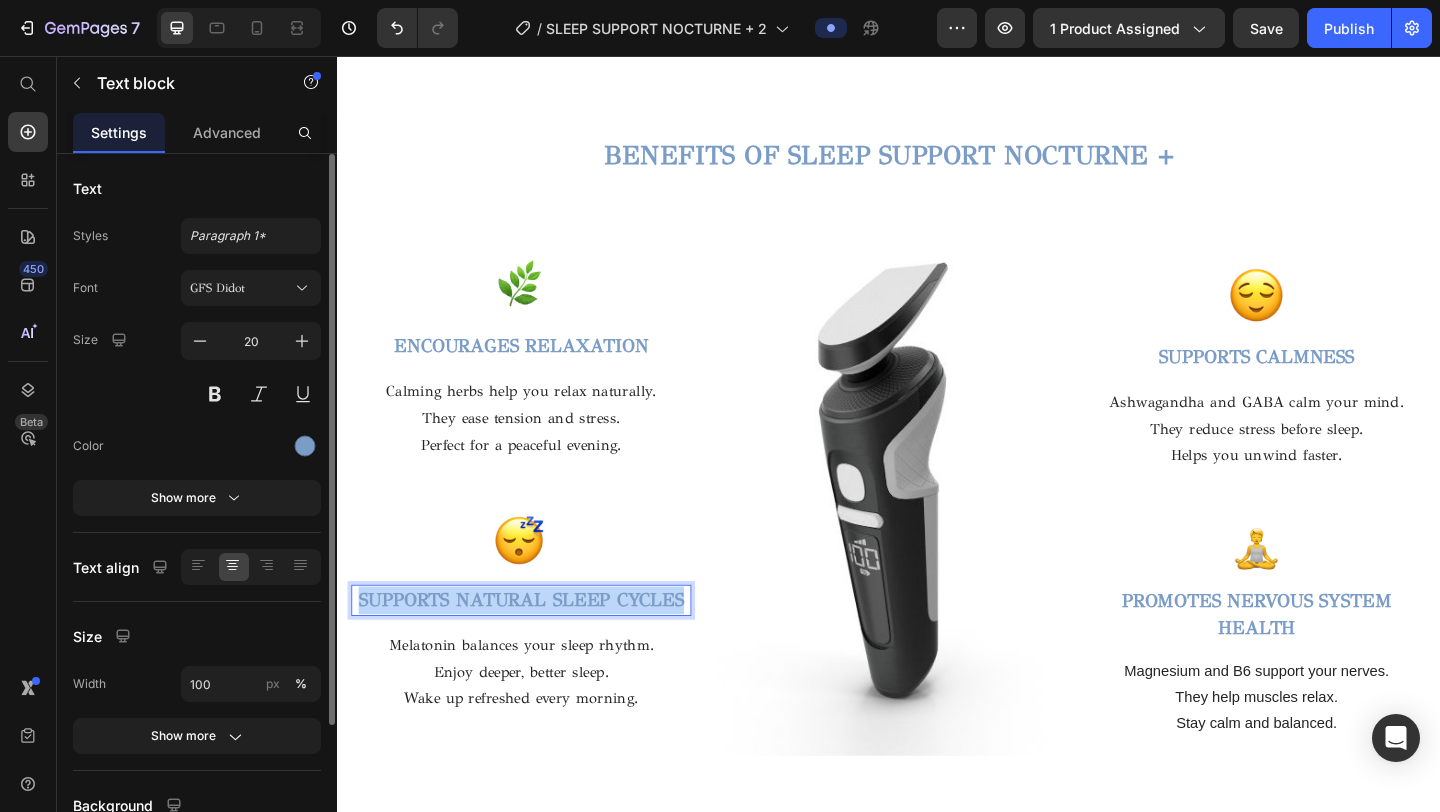 drag, startPoint x: 714, startPoint y: 648, endPoint x: 332, endPoint y: 649, distance: 382.0013 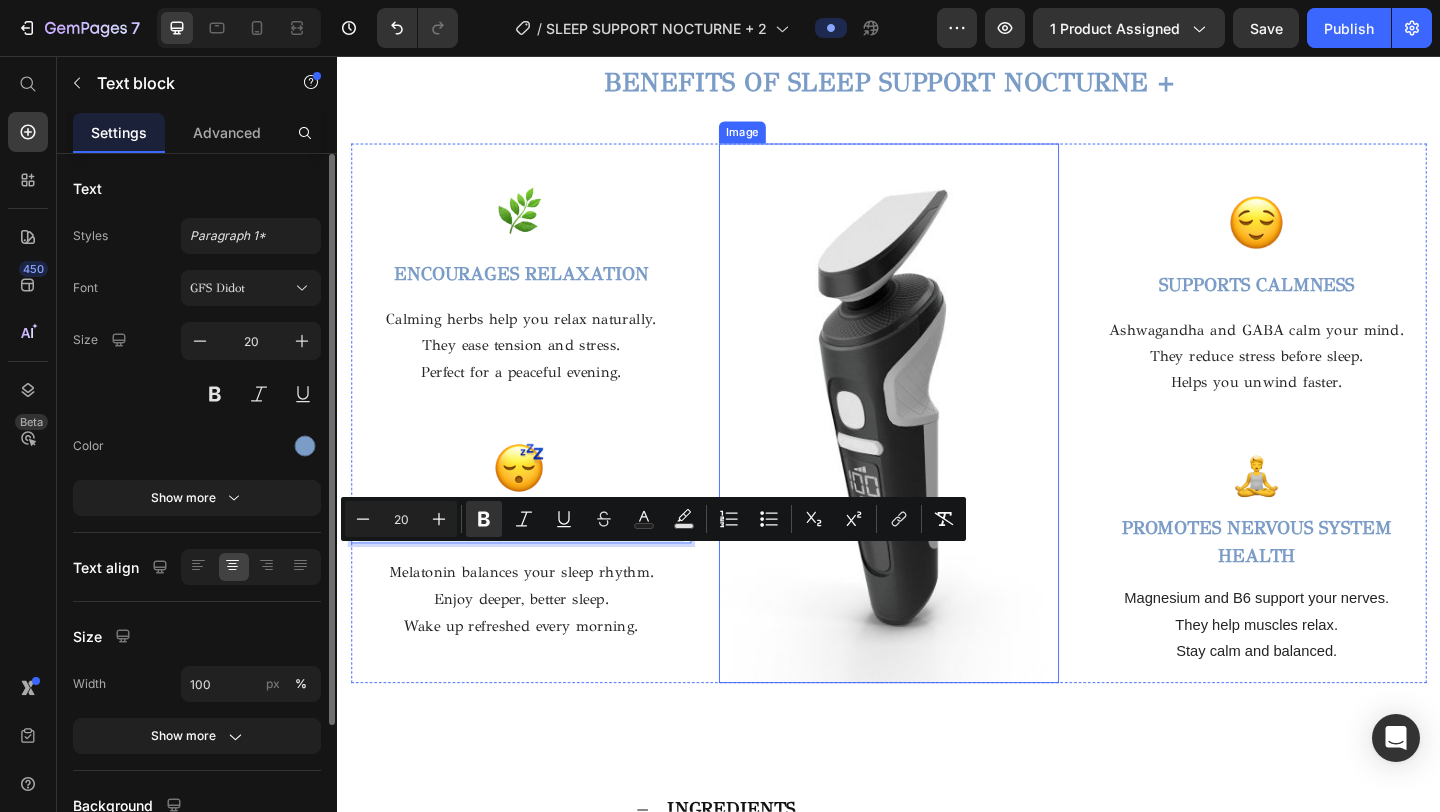 scroll, scrollTop: 2471, scrollLeft: 0, axis: vertical 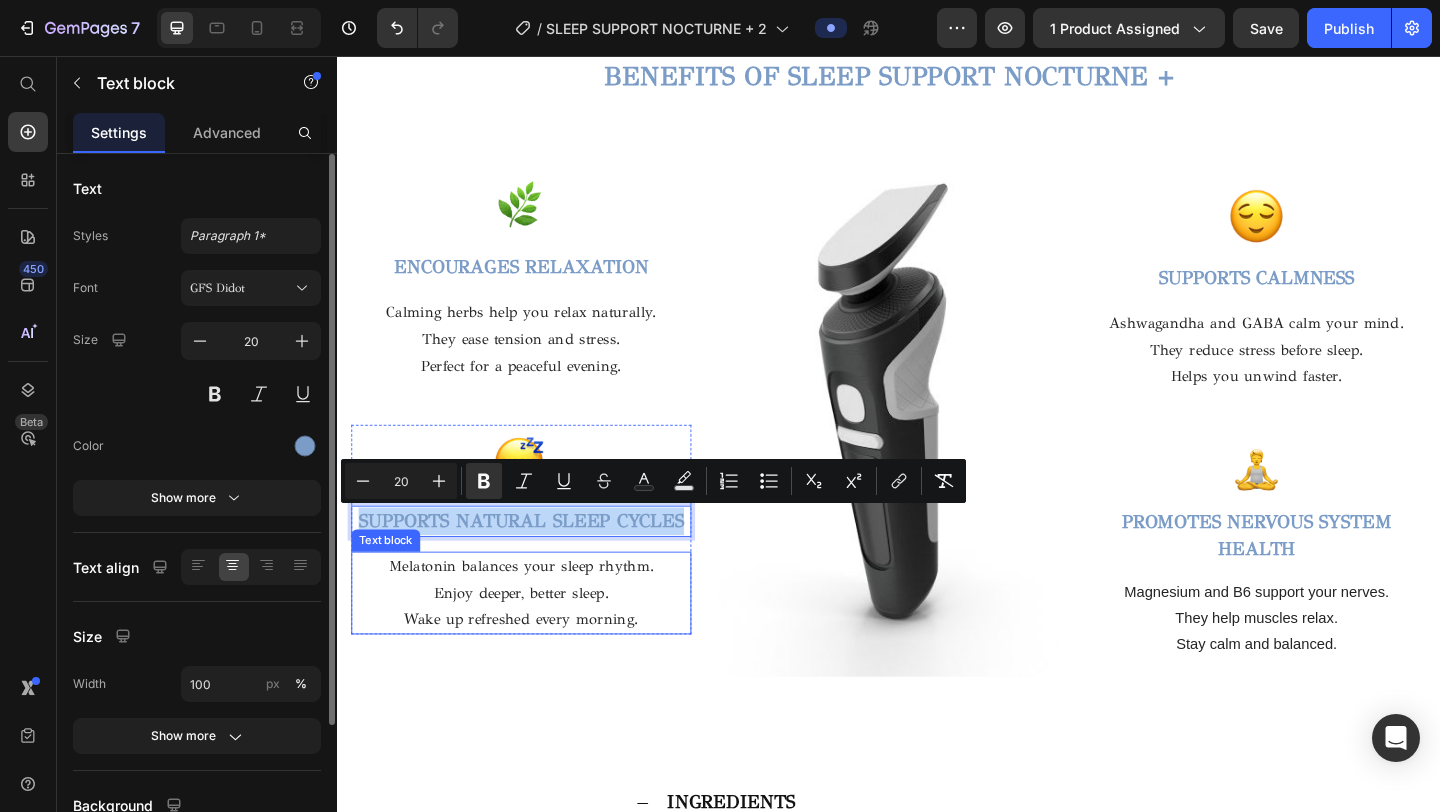 click on "Wake up refreshed every morning." at bounding box center (537, 669) 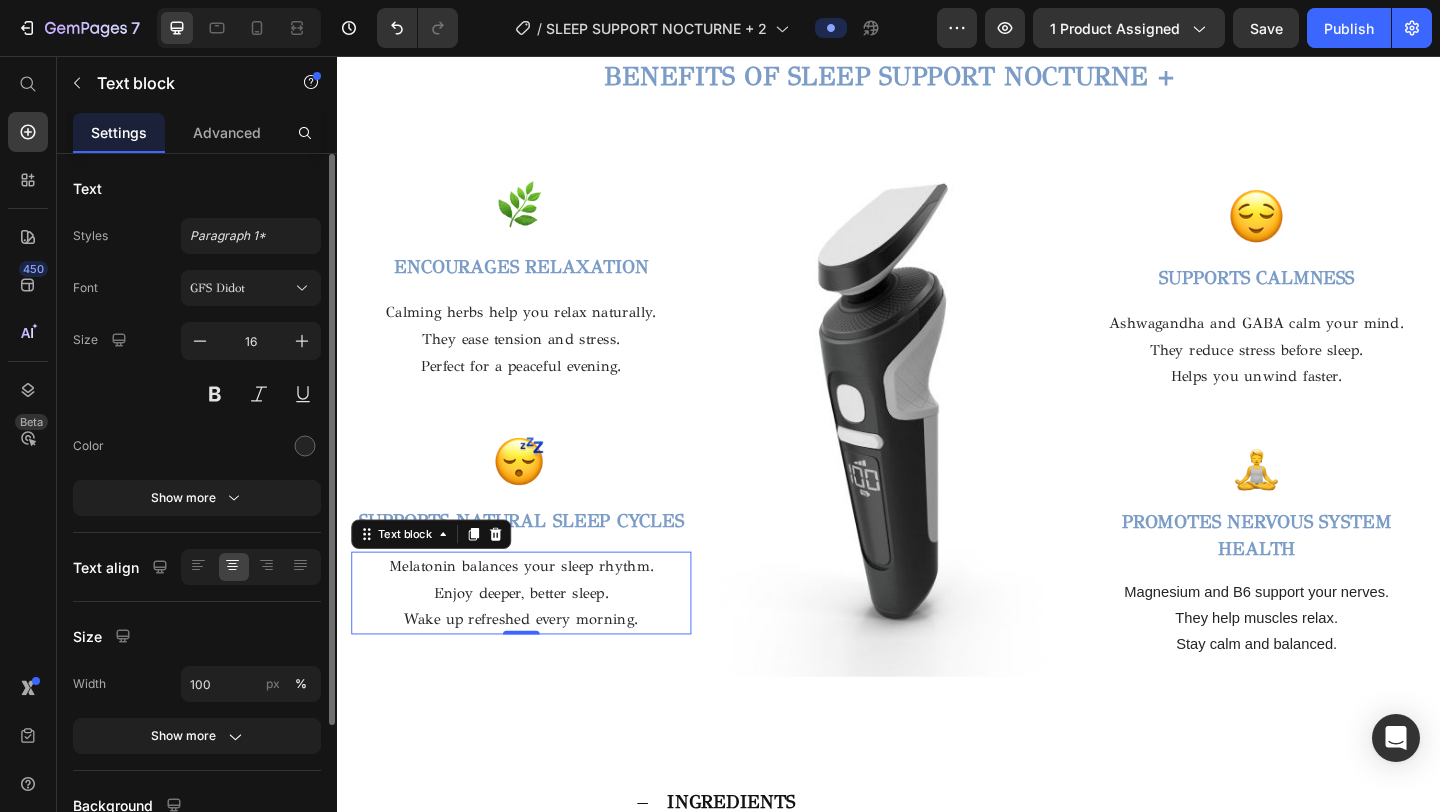 click on "Wake up refreshed every morning." at bounding box center (537, 669) 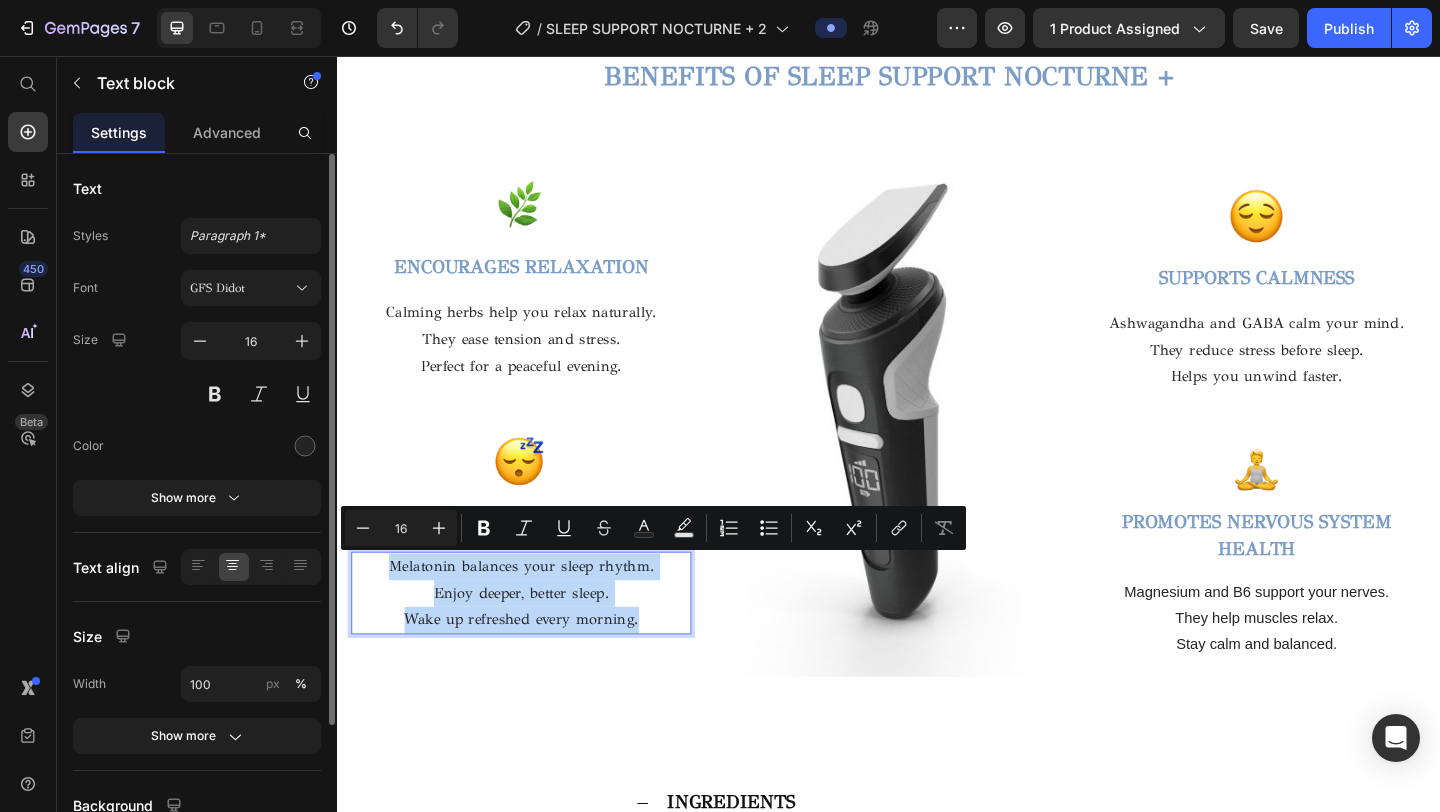 drag, startPoint x: 668, startPoint y: 669, endPoint x: 389, endPoint y: 602, distance: 286.93204 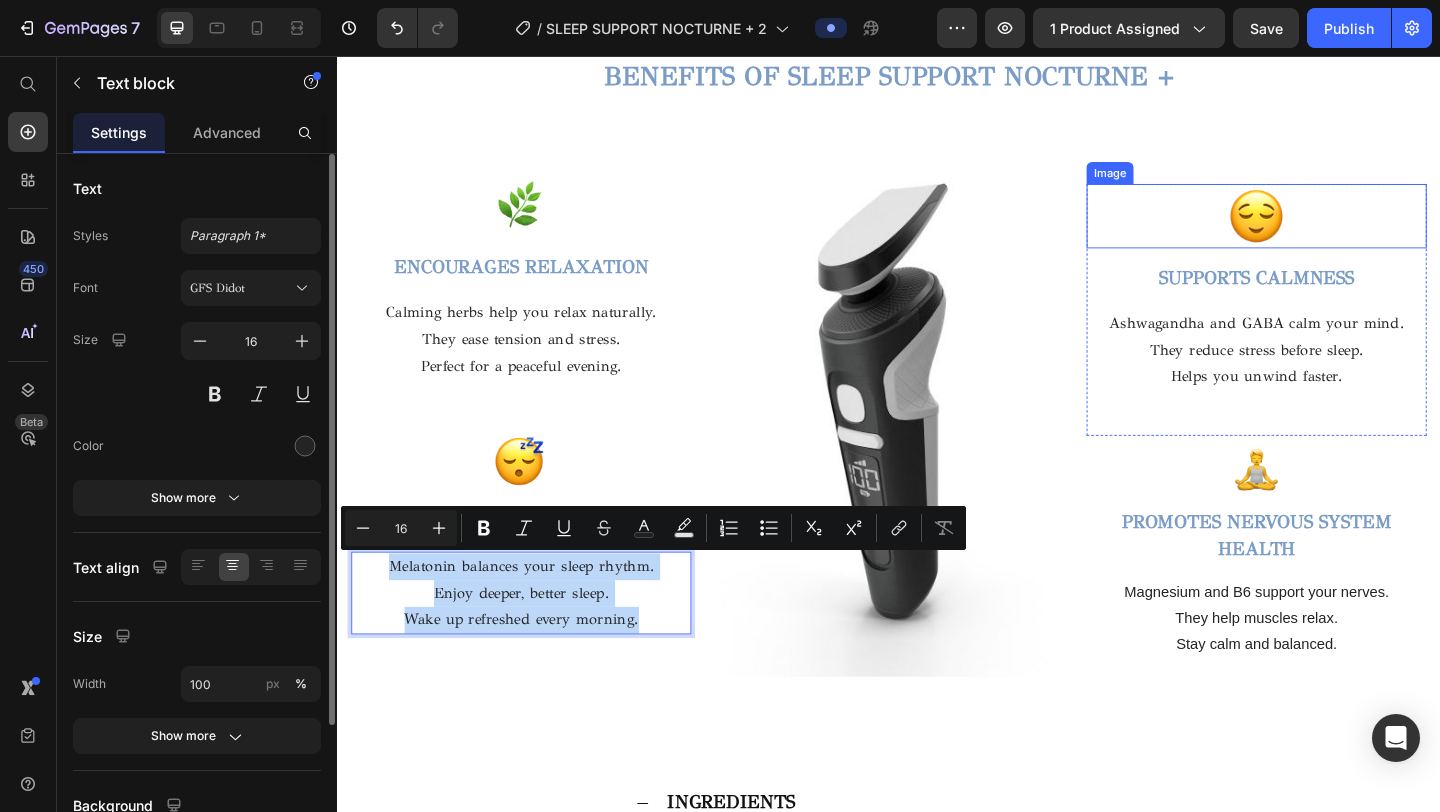 click on "SUPPORTS CALMNESS" at bounding box center [1337, 297] 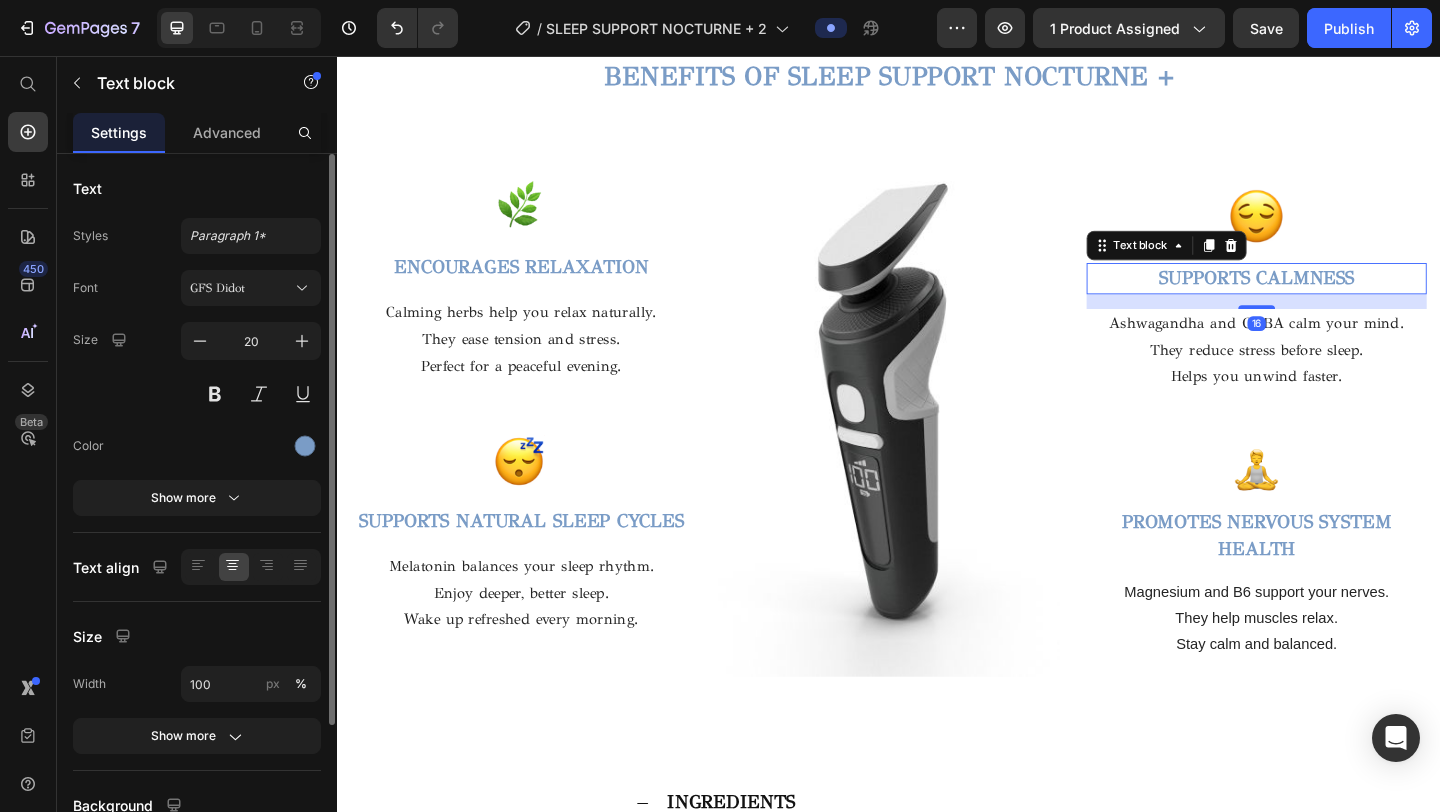 click on "SUPPORTS CALMNESS" at bounding box center (1337, 297) 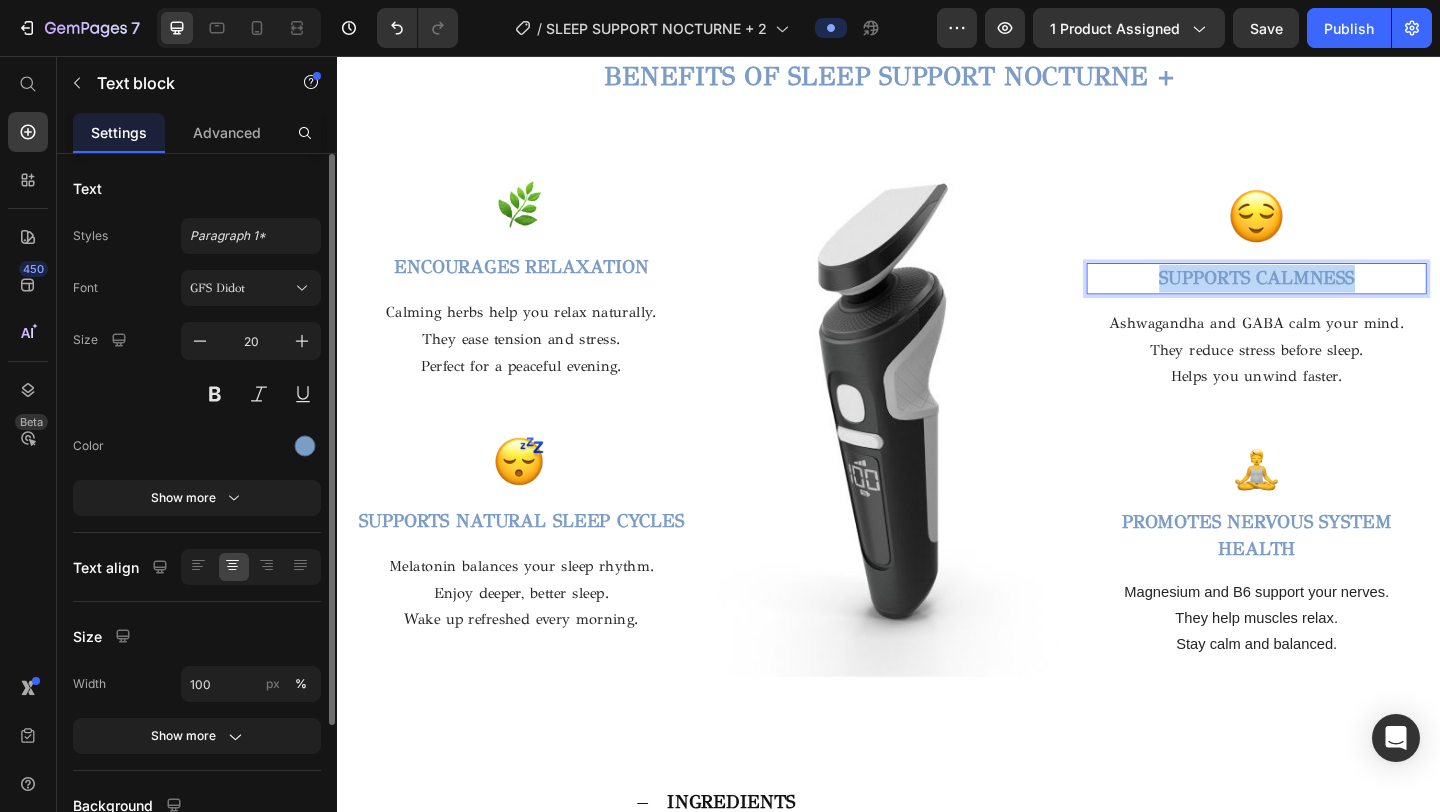 drag, startPoint x: 1452, startPoint y: 294, endPoint x: 1220, endPoint y: 295, distance: 232.00215 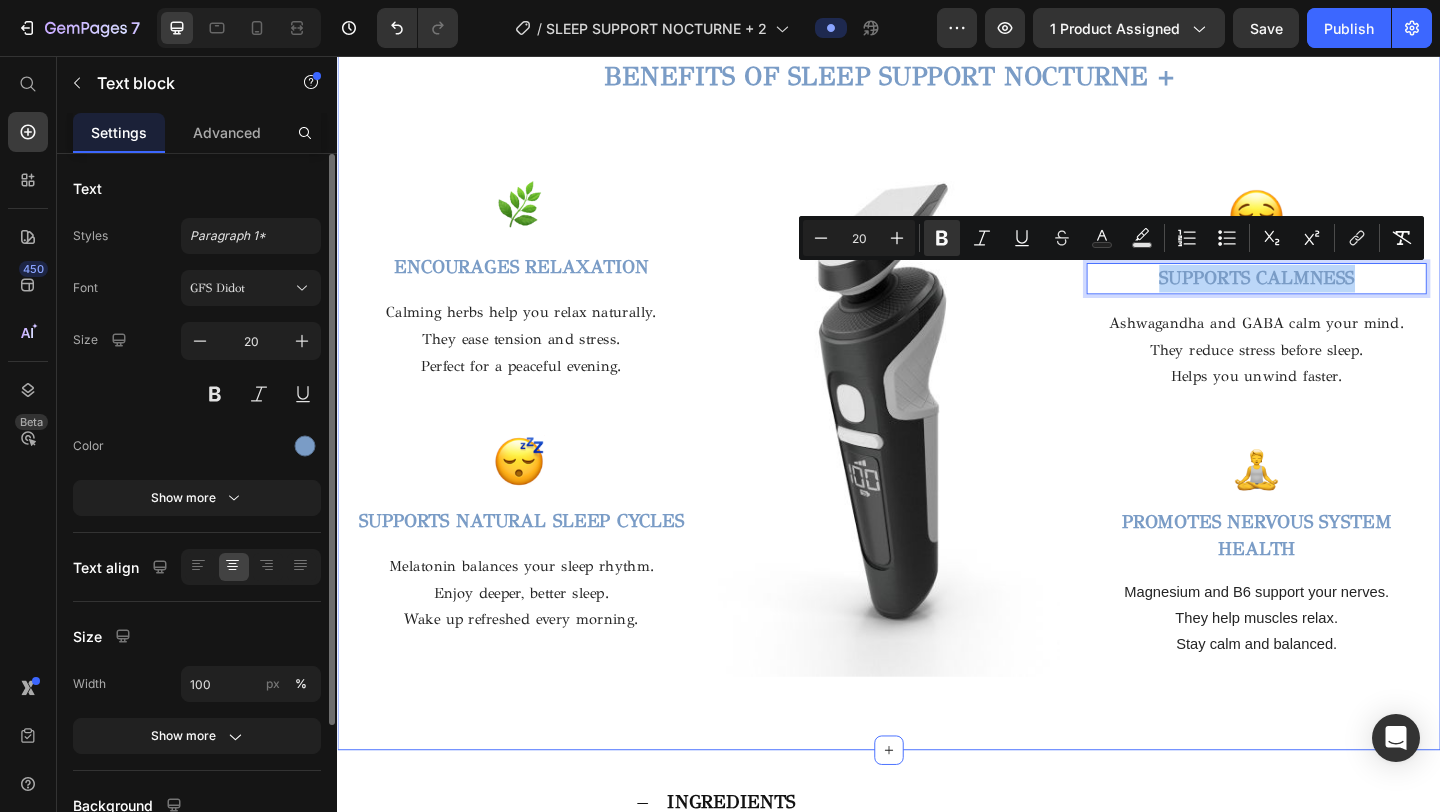 click on "Ashwagandha and GABA calm your mind." at bounding box center [1337, 347] 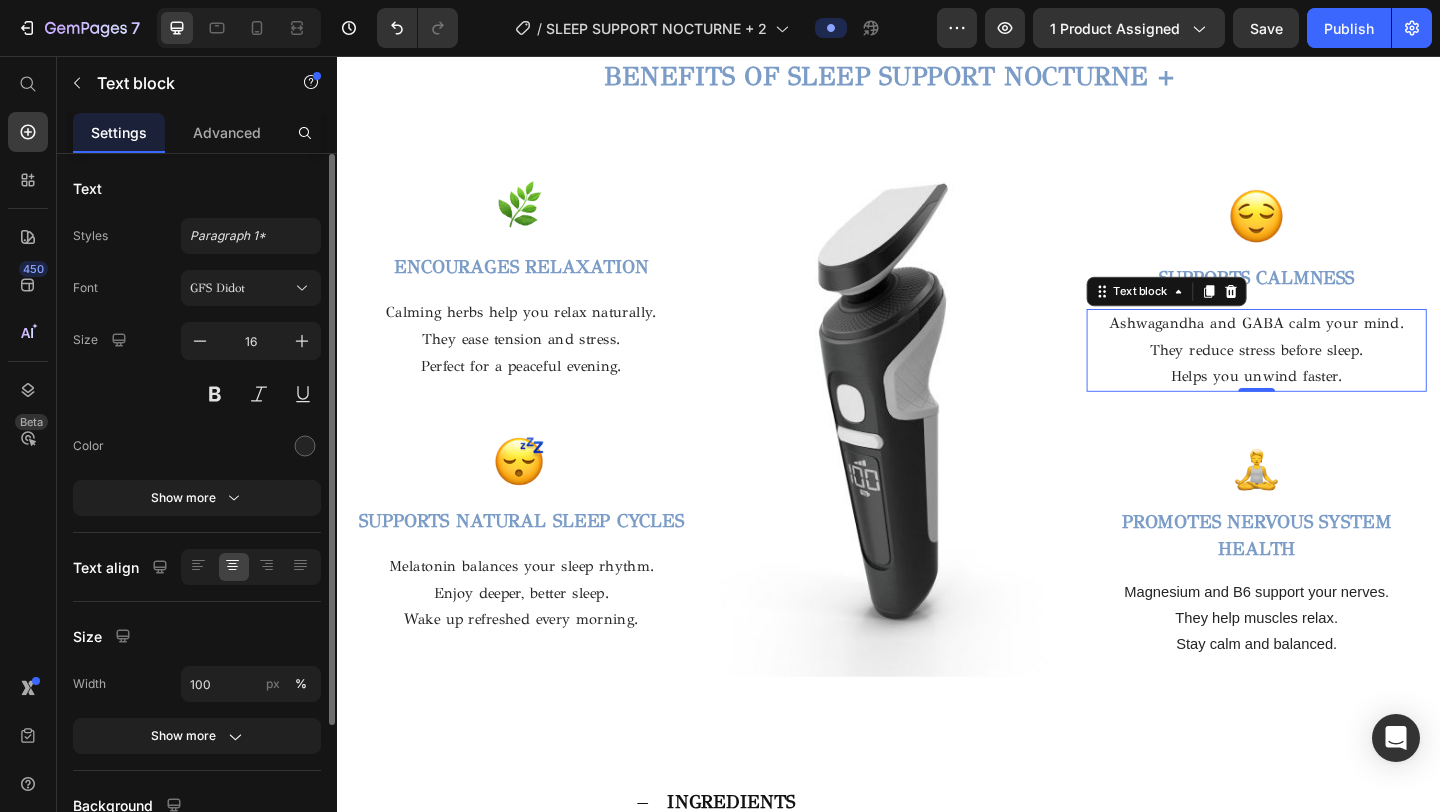 click on "Ashwagandha and GABA calm your mind. They reduce stress before sleep. Helps you unwind faster." at bounding box center [1337, 376] 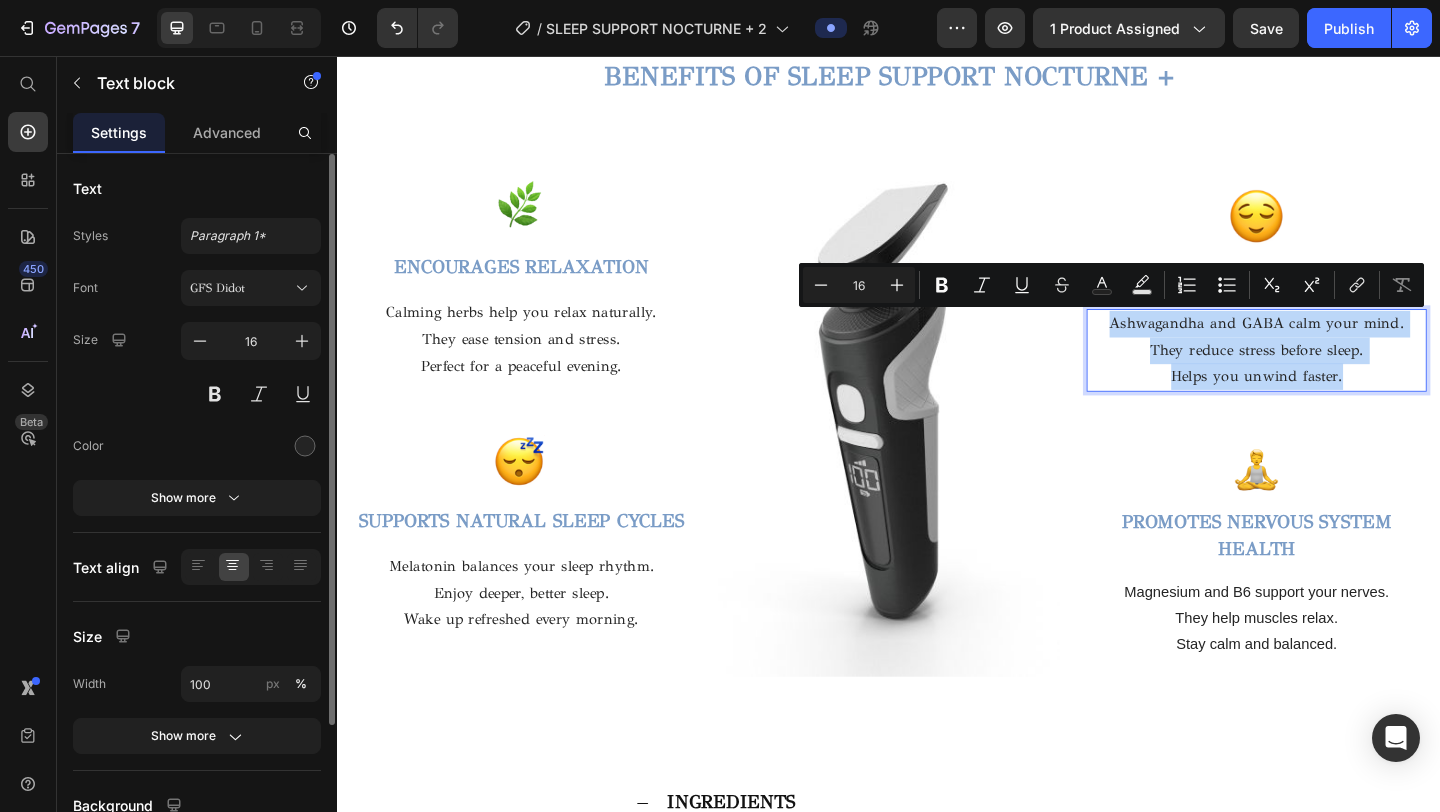 drag, startPoint x: 1436, startPoint y: 405, endPoint x: 1181, endPoint y: 348, distance: 261.29294 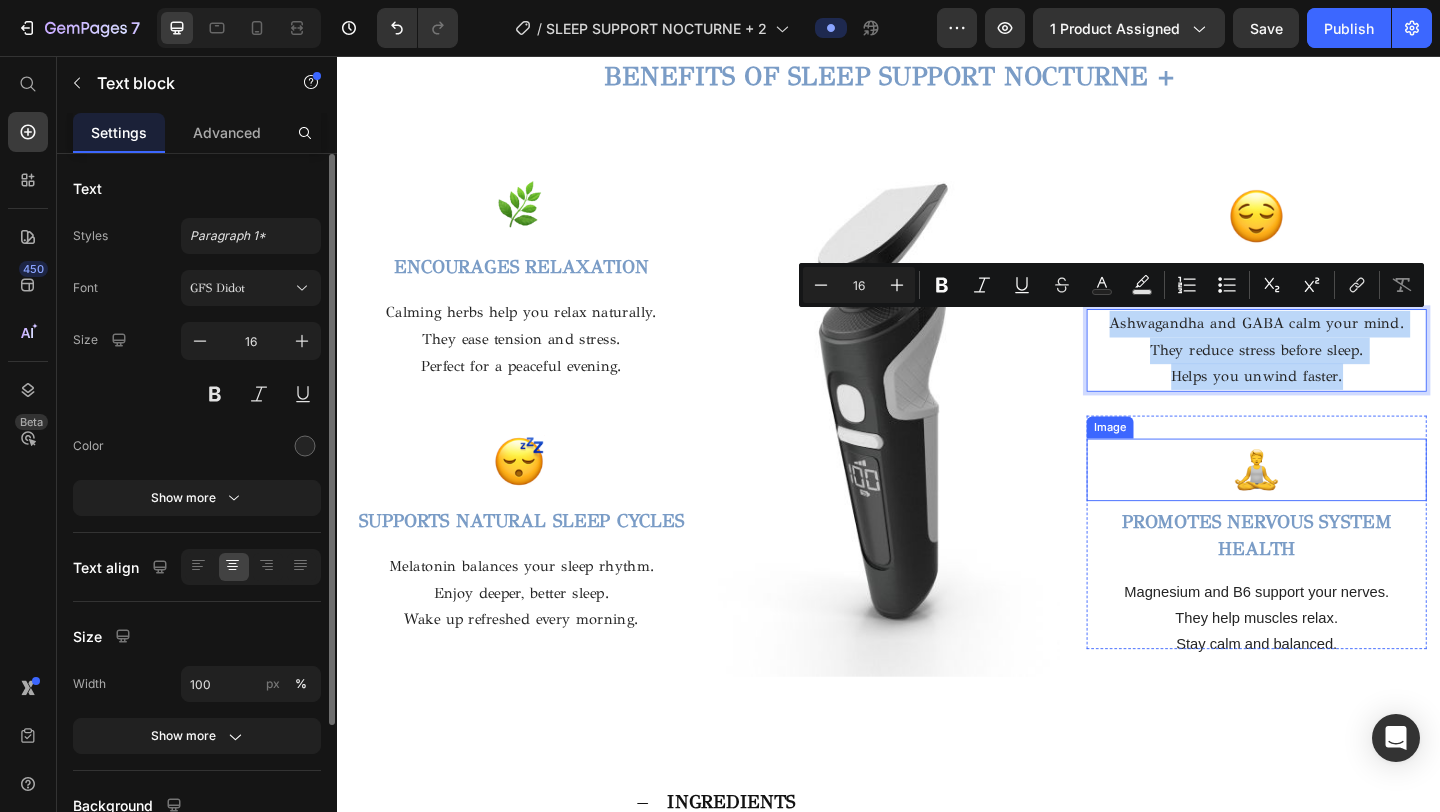 click on "PROMOTES NERVOUS SYSTEM HEALTH" at bounding box center (1337, 577) 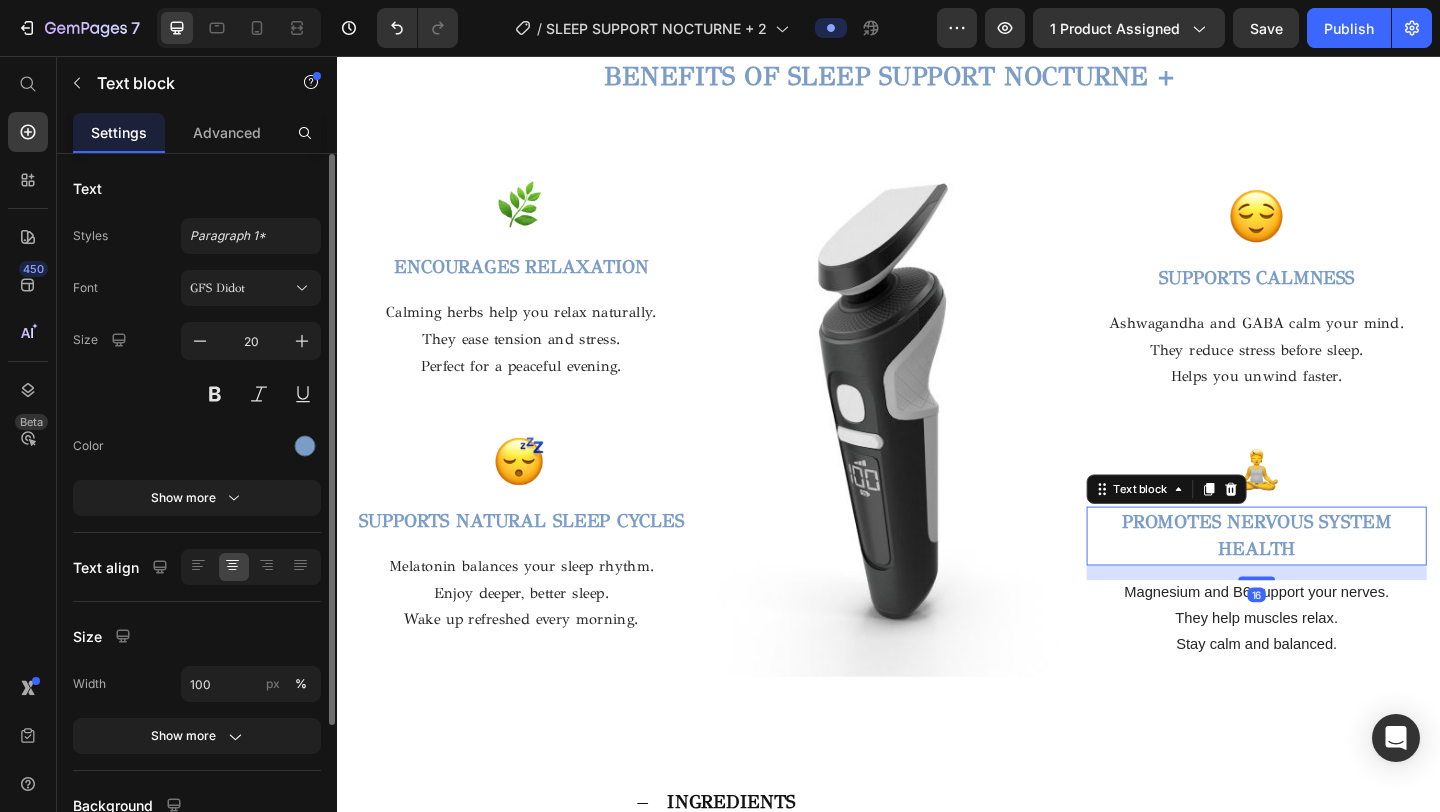 click on "PROMOTES NERVOUS SYSTEM HEALTH" at bounding box center [1337, 578] 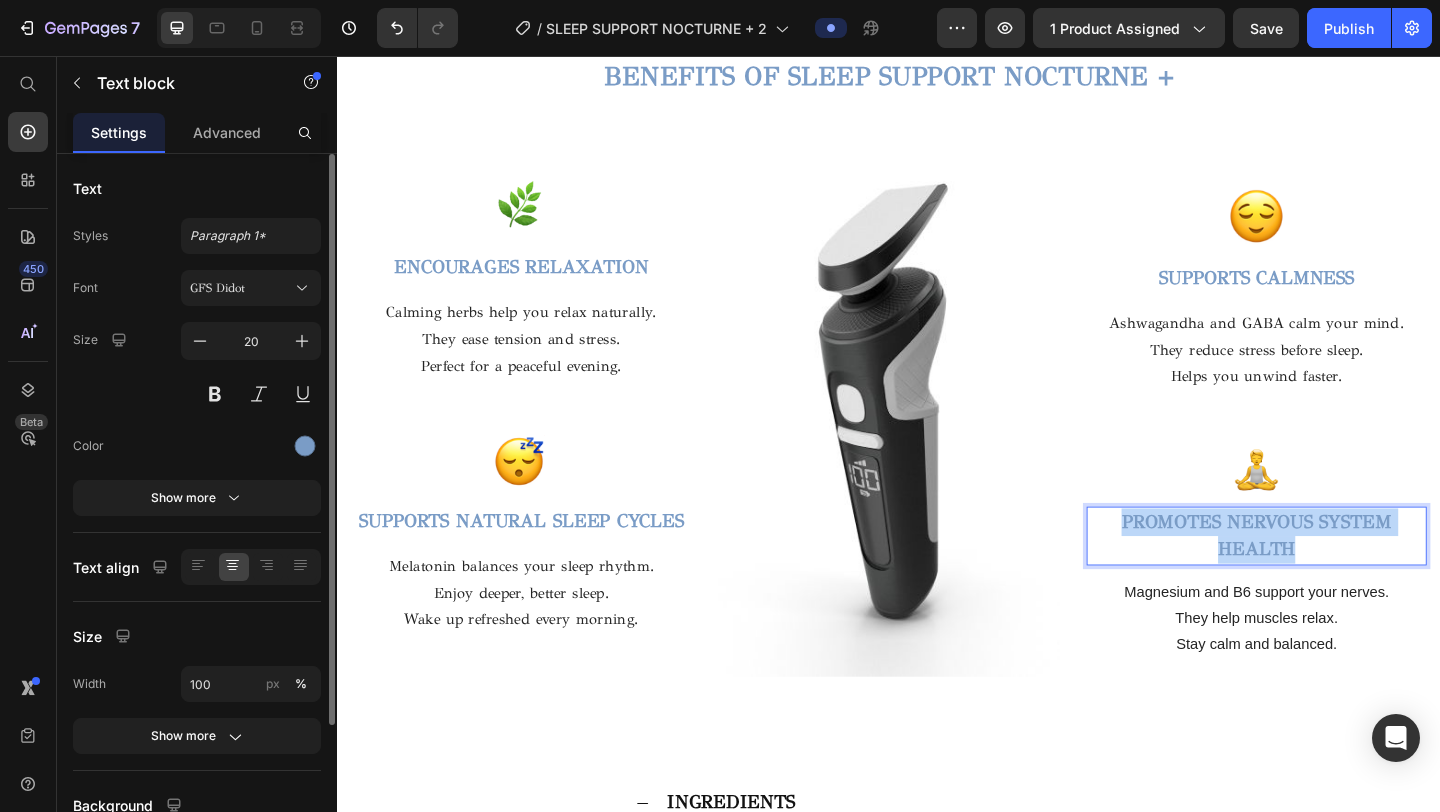 drag, startPoint x: 1390, startPoint y: 586, endPoint x: 1167, endPoint y: 556, distance: 225.0089 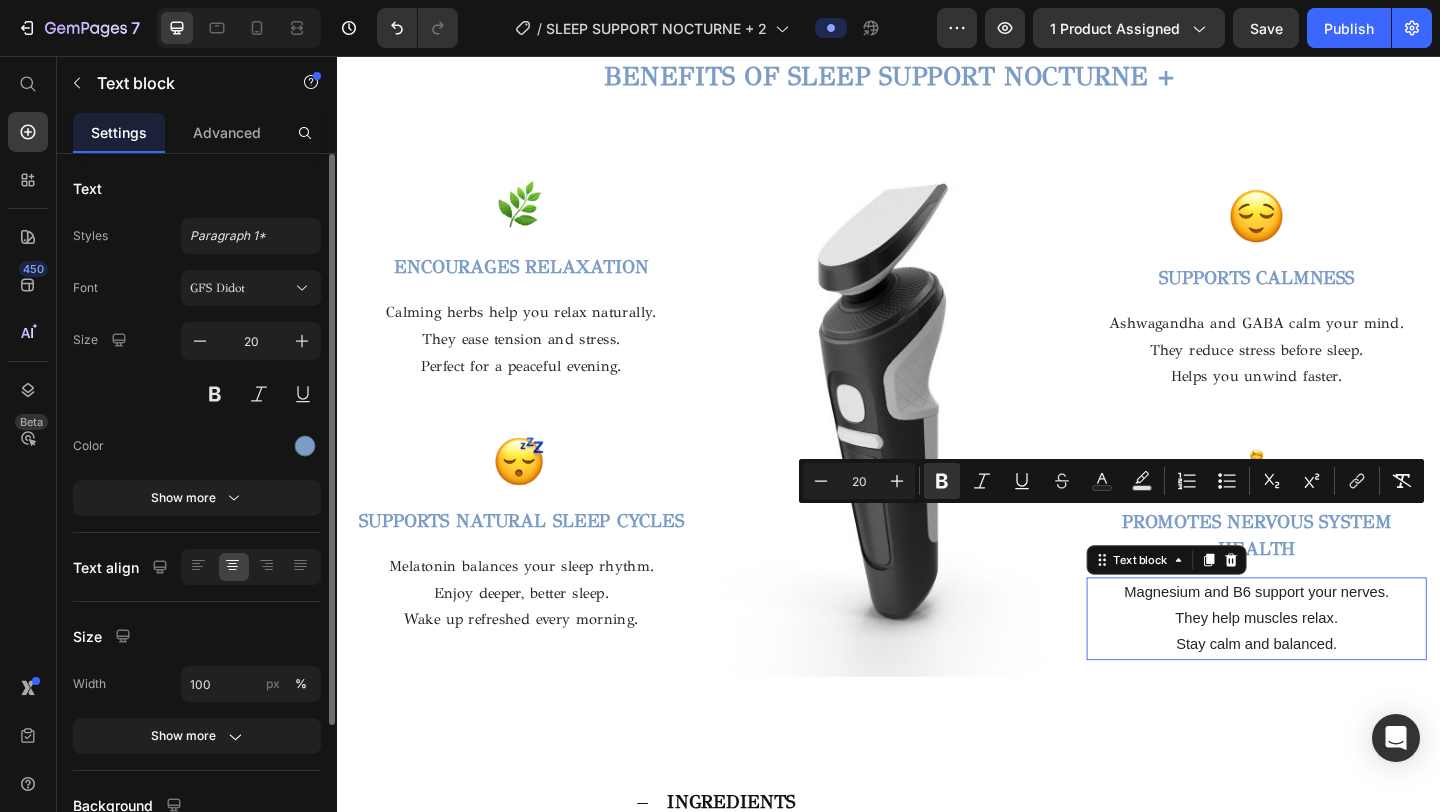 click on "They help muscles relax." at bounding box center [1337, 668] 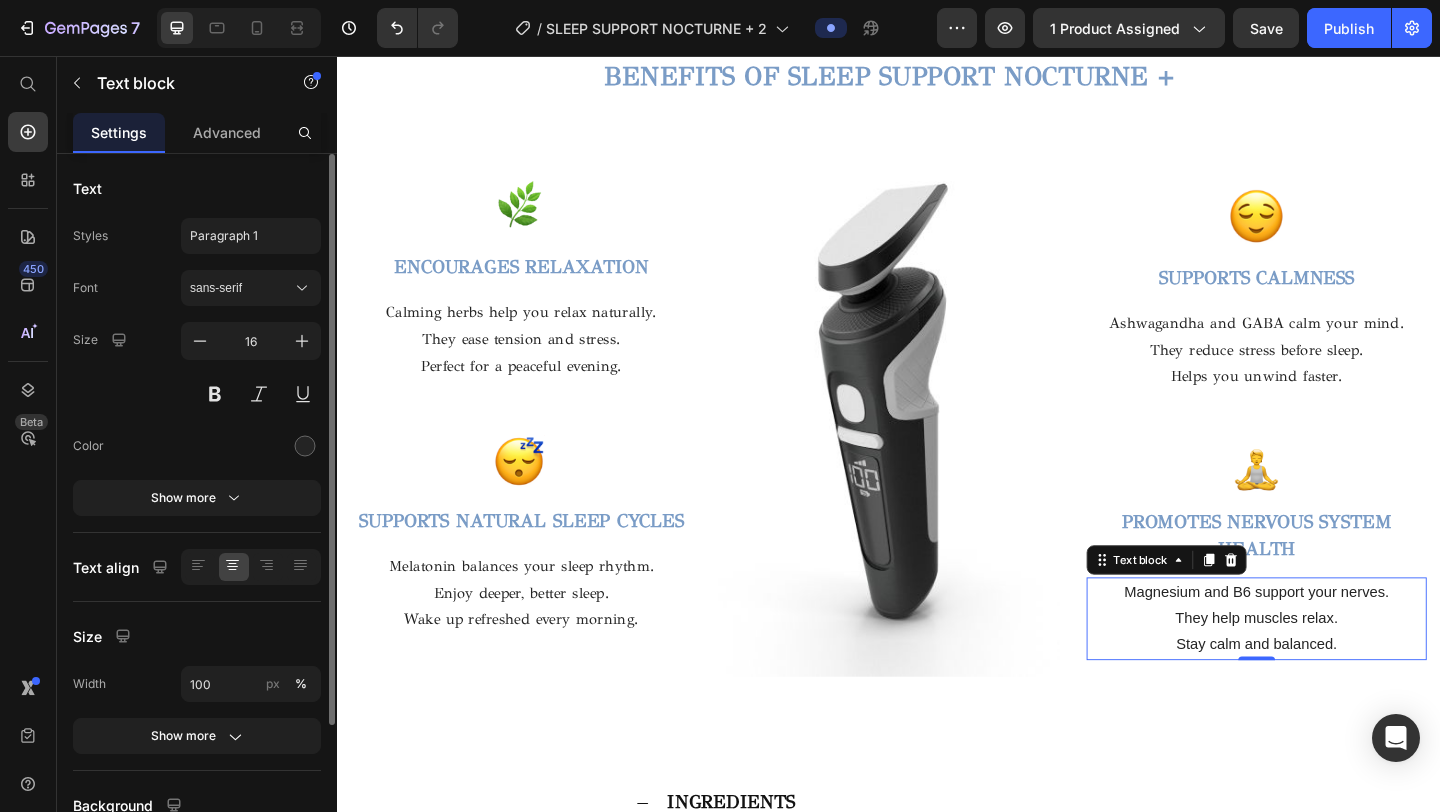 click on "They help muscles relax." at bounding box center (1337, 668) 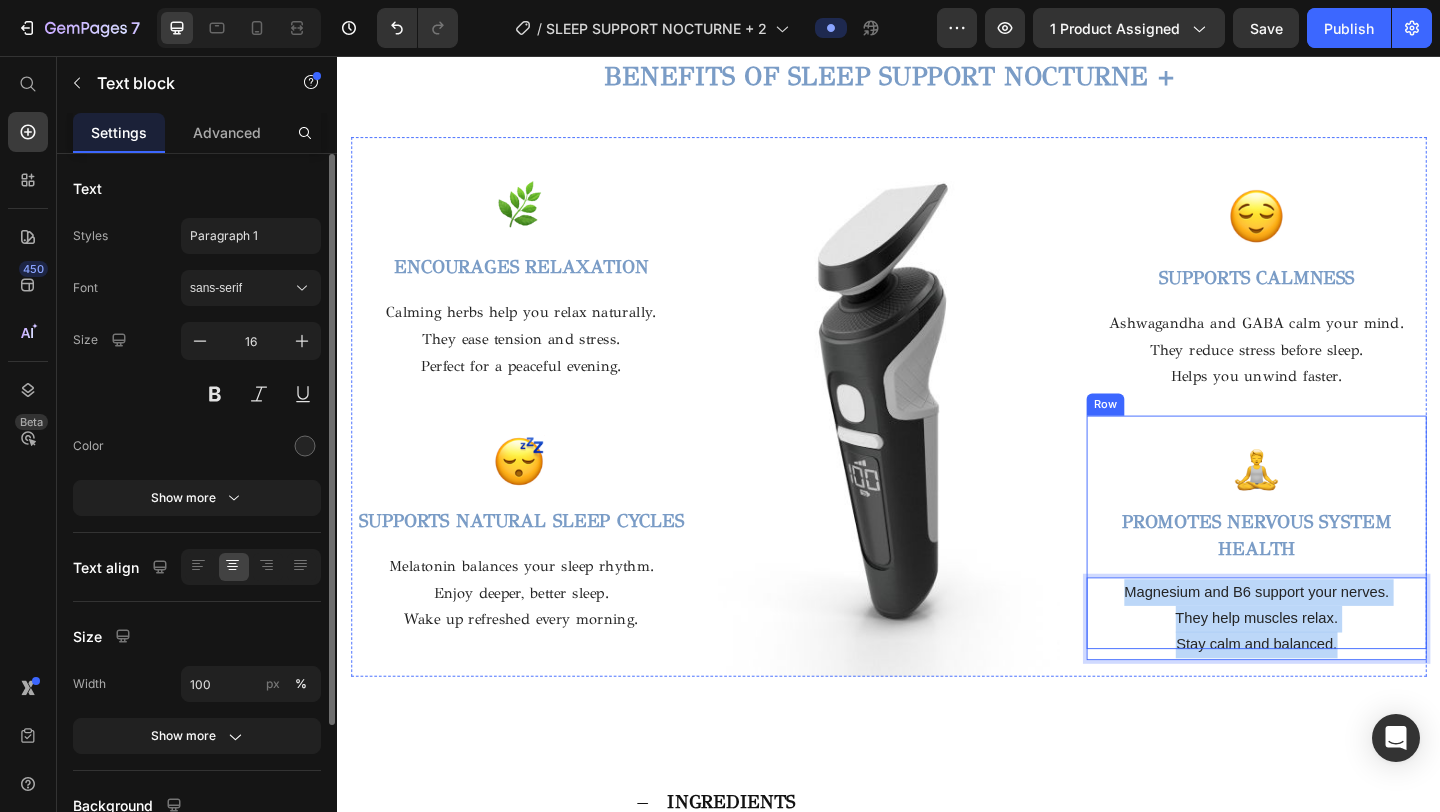 drag, startPoint x: 1432, startPoint y: 702, endPoint x: 1187, endPoint y: 619, distance: 258.6774 